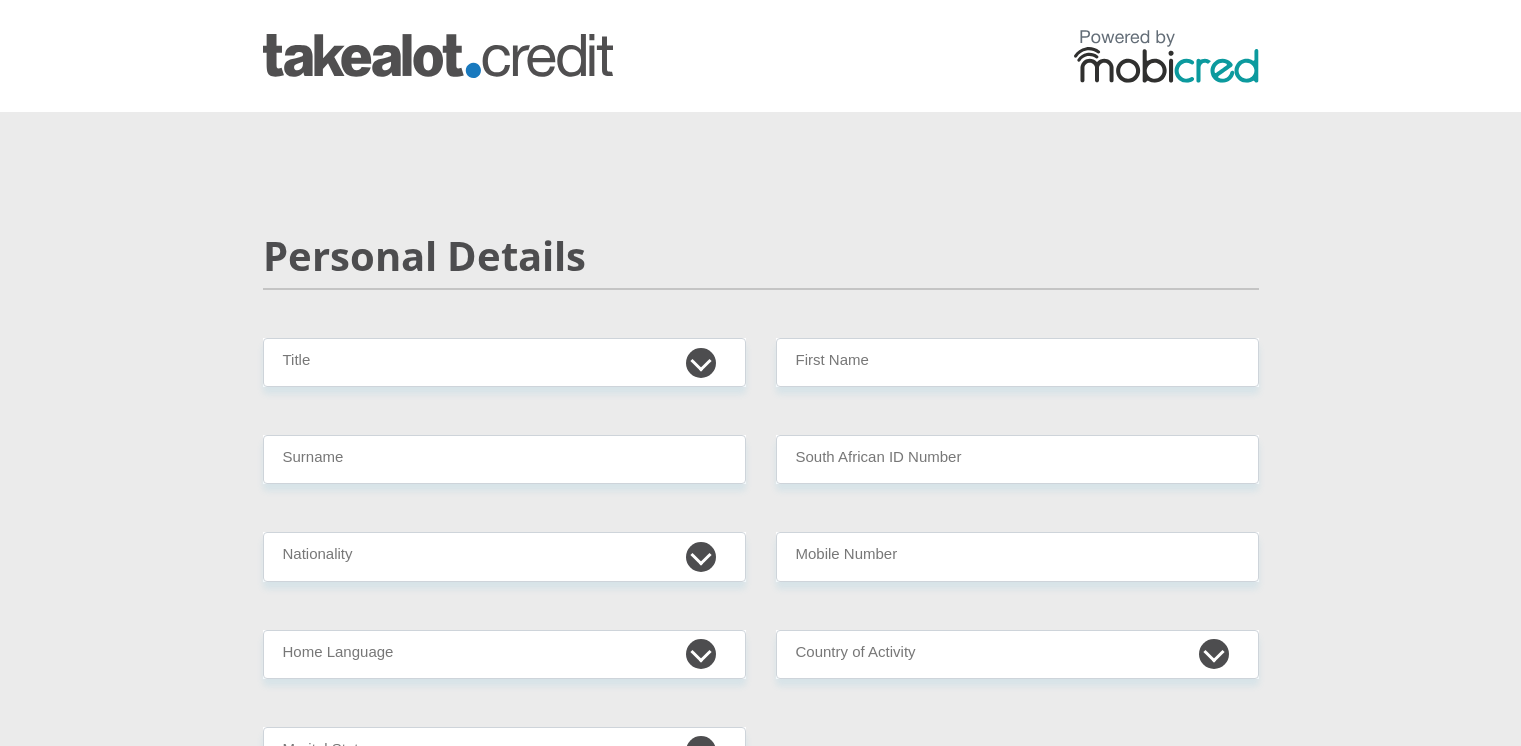 scroll, scrollTop: 0, scrollLeft: 0, axis: both 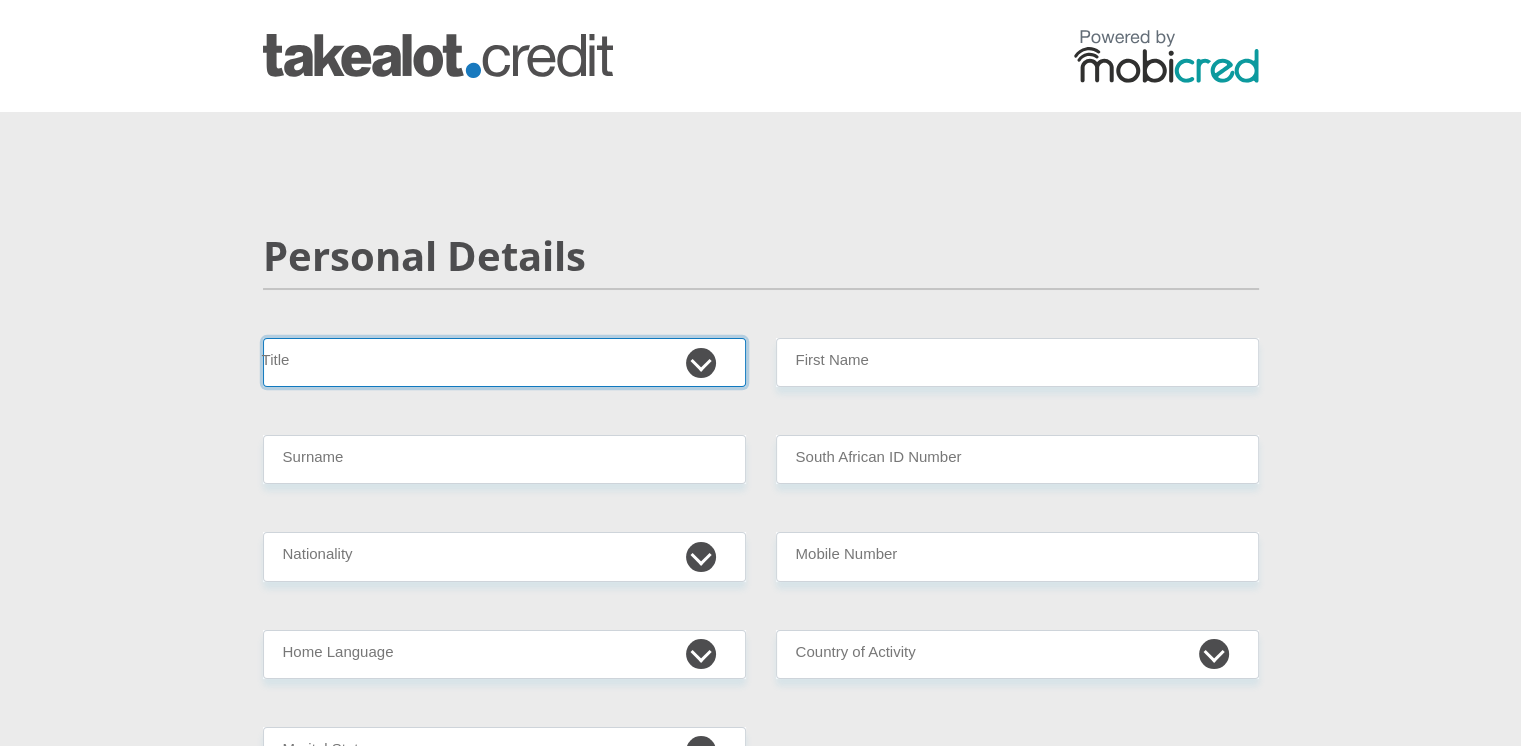 click on "Mr
Ms
Mrs
Dr
Other" at bounding box center [504, 362] 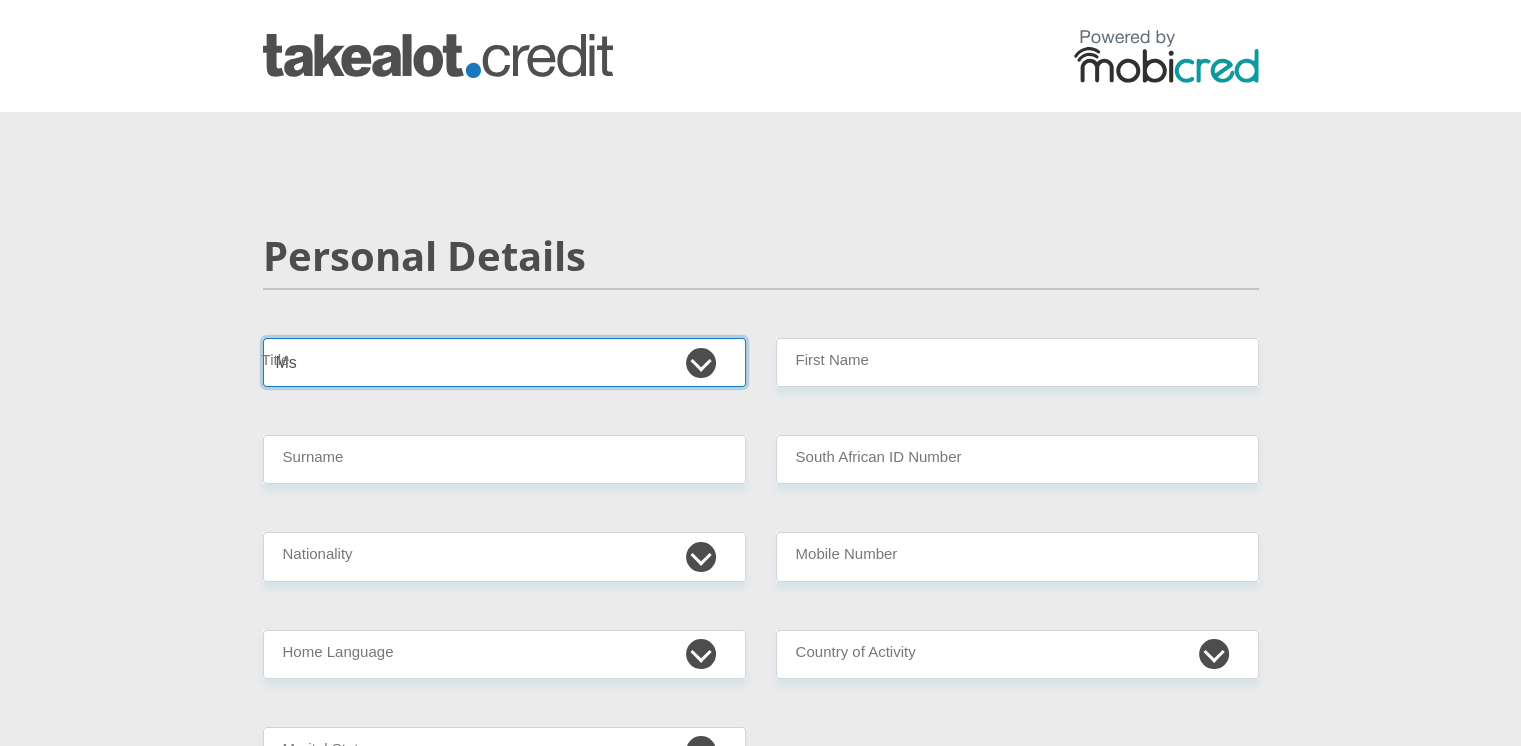click on "Mr
Ms
Mrs
Dr
Other" at bounding box center [504, 362] 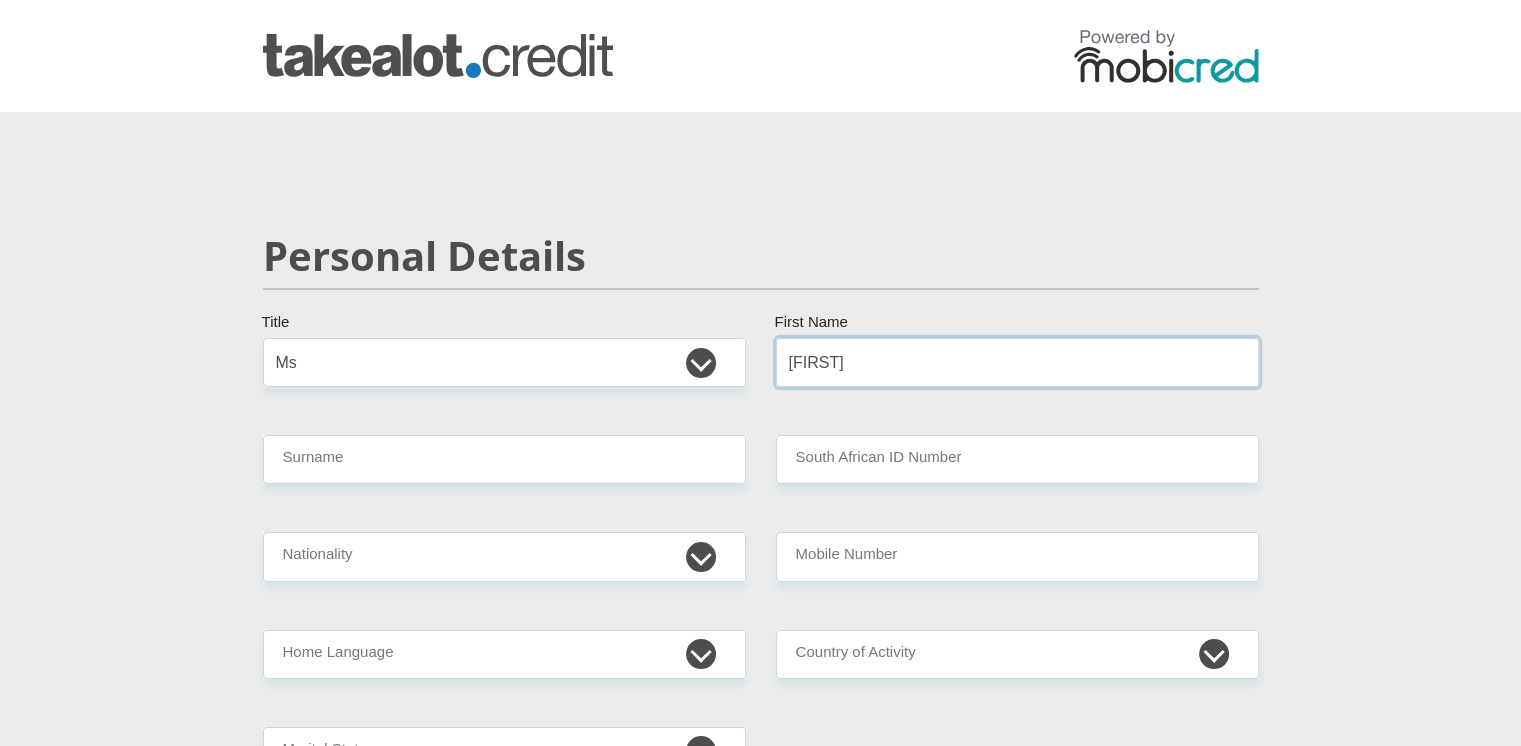 type on "[FIRST]" 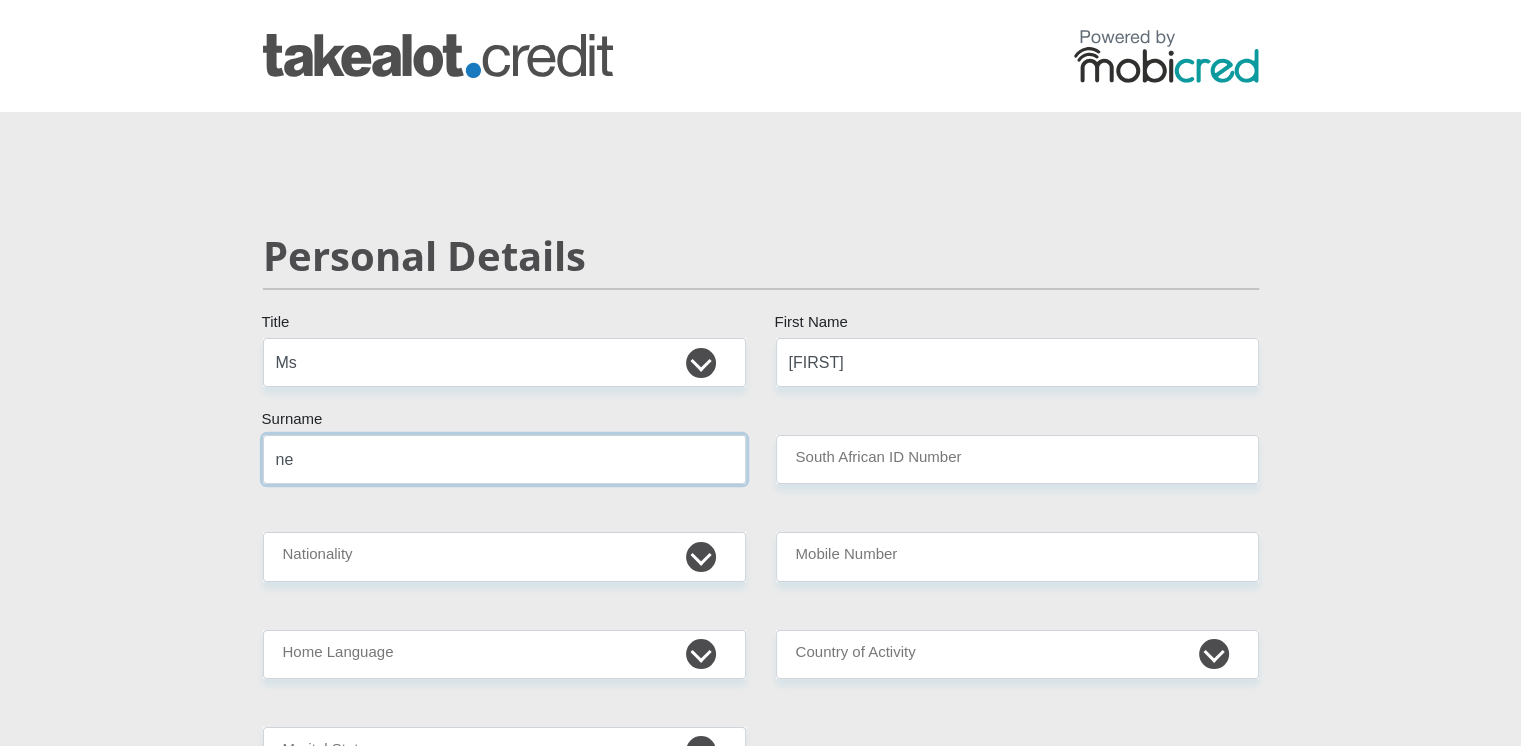 type on "n" 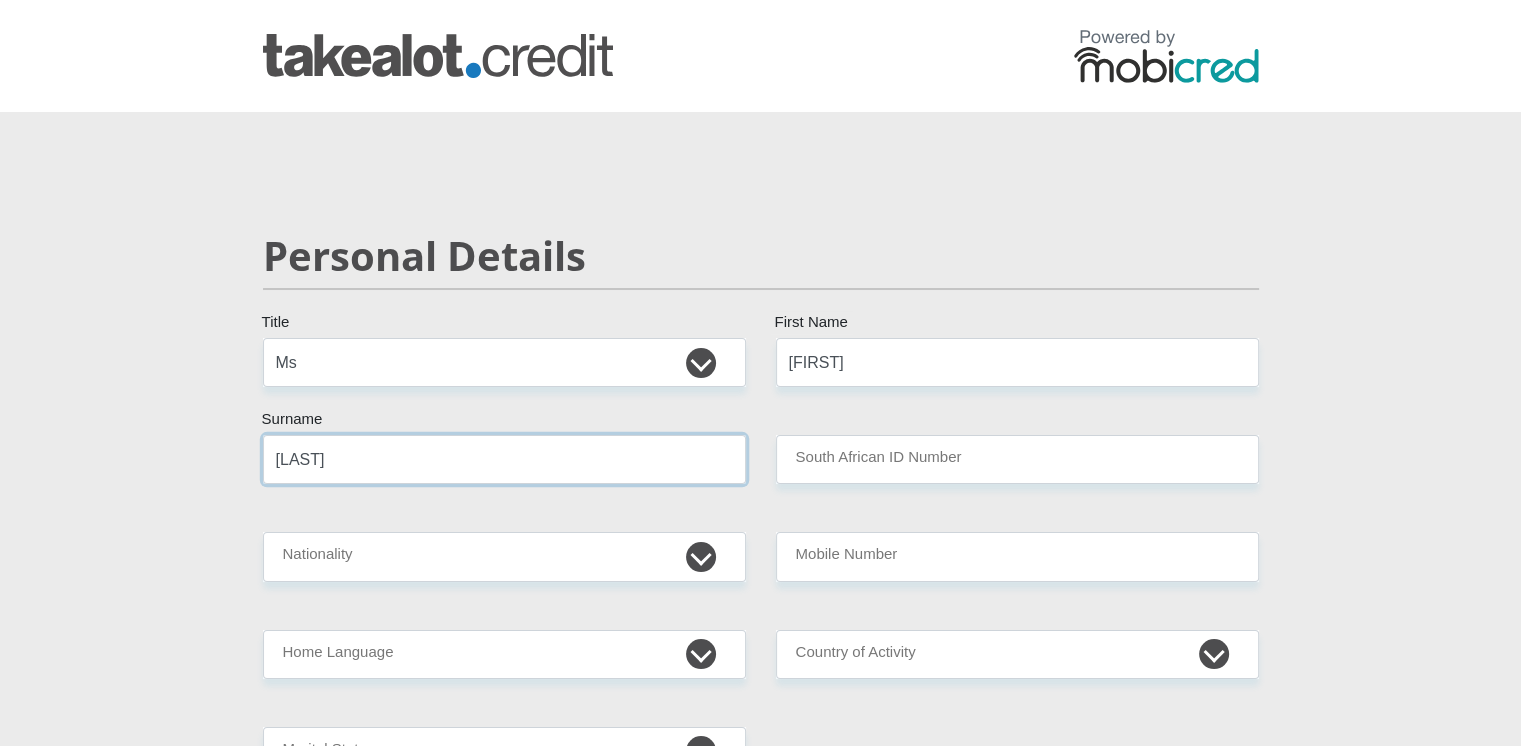 type on "[LAST]" 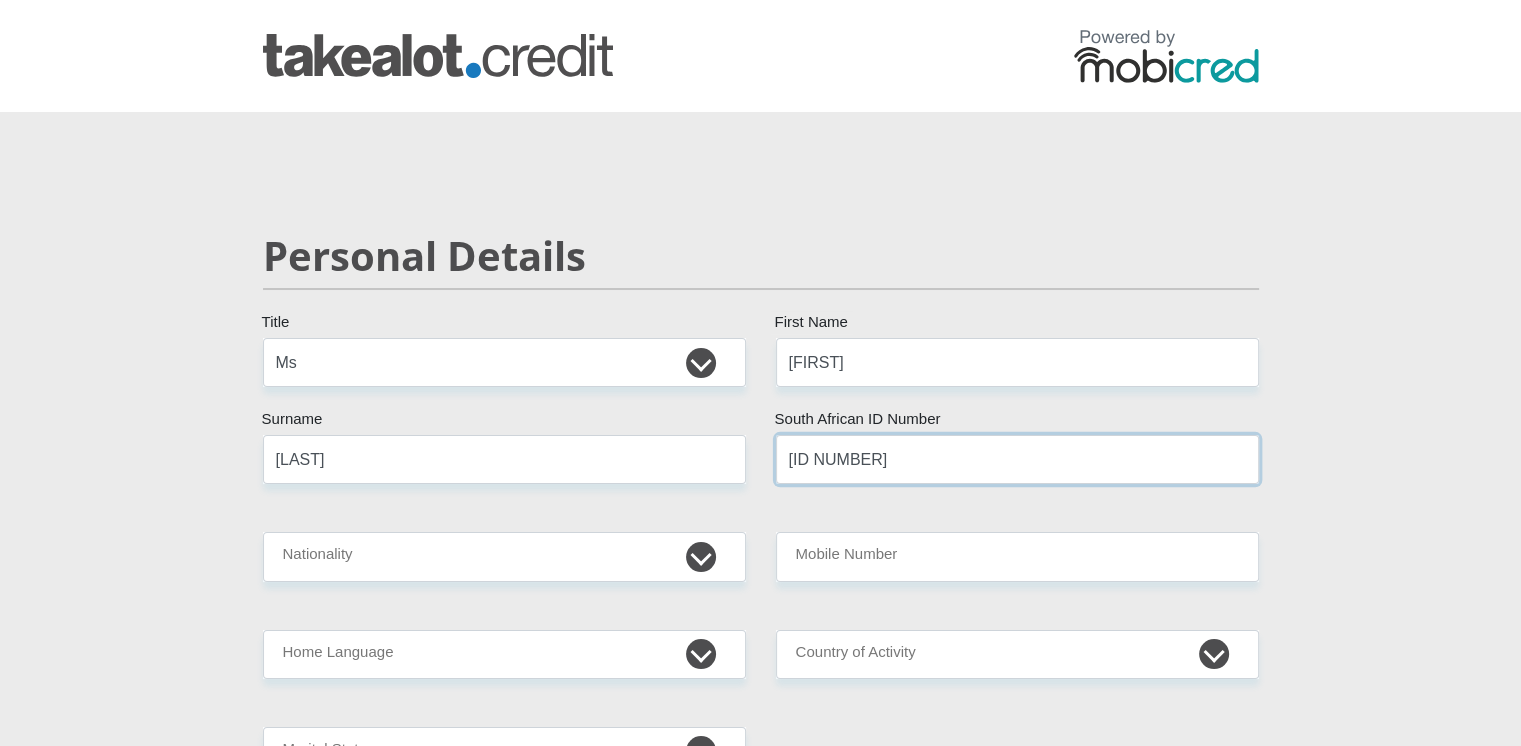 type on "[ID NUMBER]" 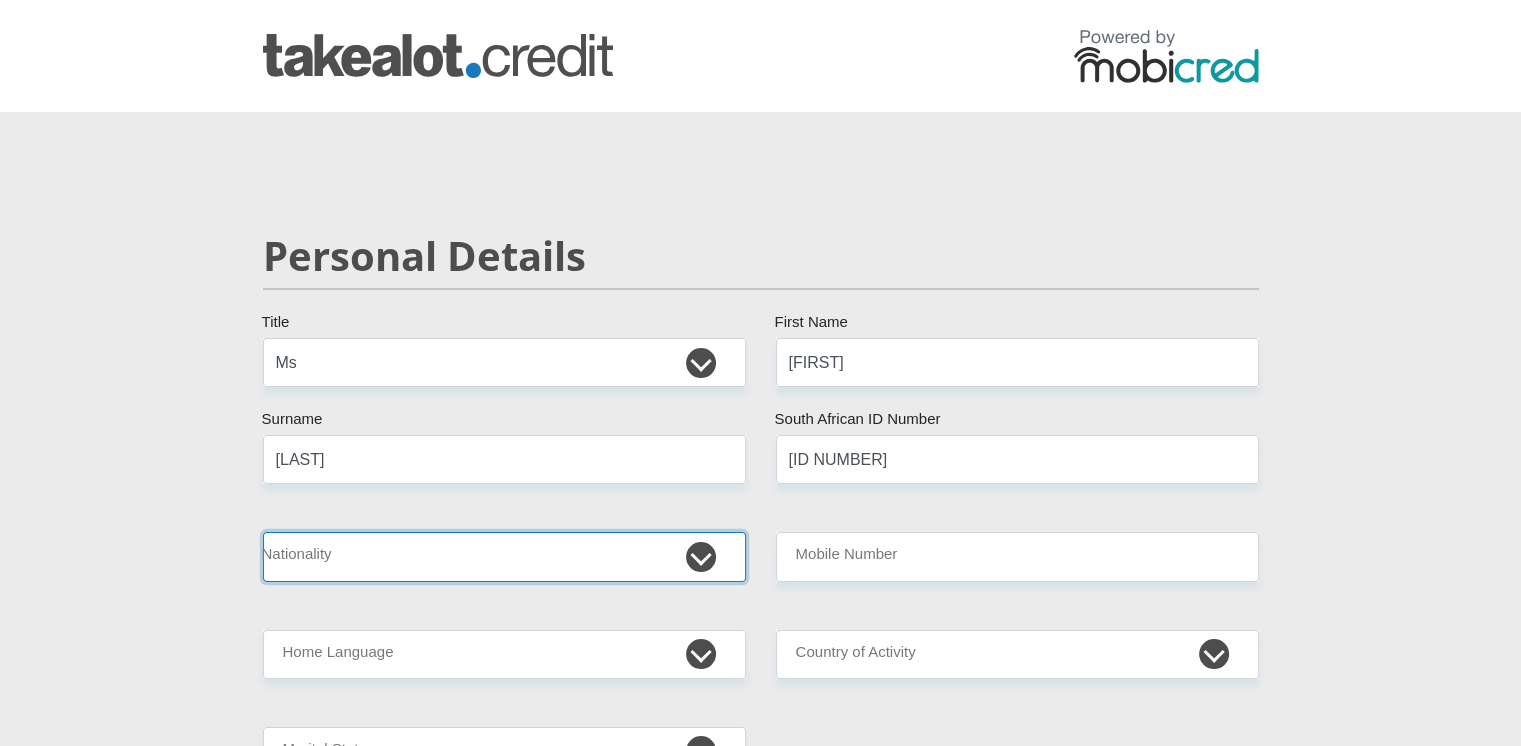 click on "South Africa
Afghanistan
Aland Islands
Albania
Algeria
America Samoa
American Virgin Islands
Andorra
Angola
Anguilla
Antarctica
Antigua and Barbuda
Argentina
Armenia
Aruba
Ascension Island
Australia
Austria
Azerbaijan
Bahamas
Bahrain
Bangladesh
Barbados
Chad" at bounding box center (504, 556) 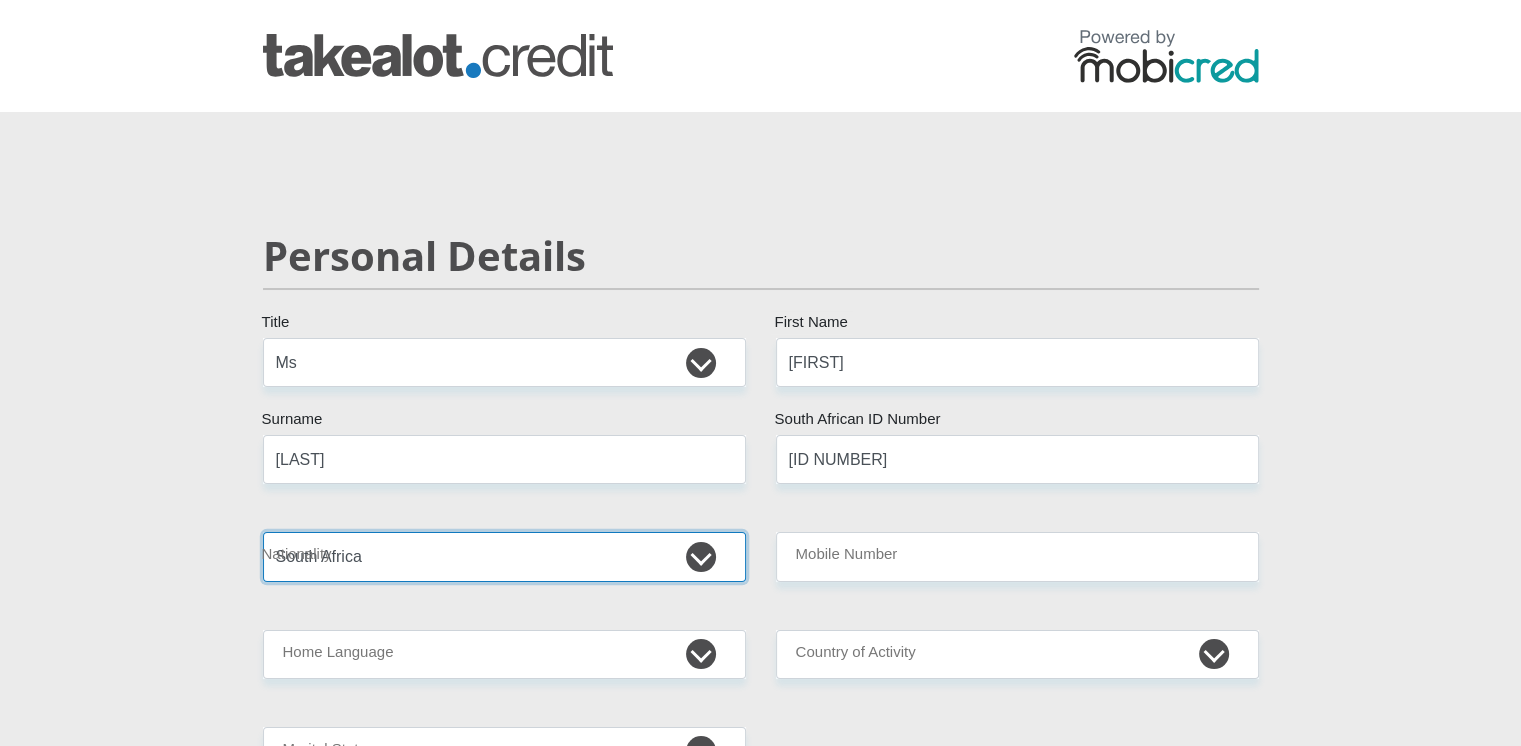 click on "South Africa
Afghanistan
Aland Islands
Albania
Algeria
America Samoa
American Virgin Islands
Andorra
Angola
Anguilla
Antarctica
Antigua and Barbuda
Argentina
Armenia
Aruba
Ascension Island
Australia
Austria
Azerbaijan
Bahamas
Bahrain
Bangladesh
Barbados
Chad" at bounding box center [504, 556] 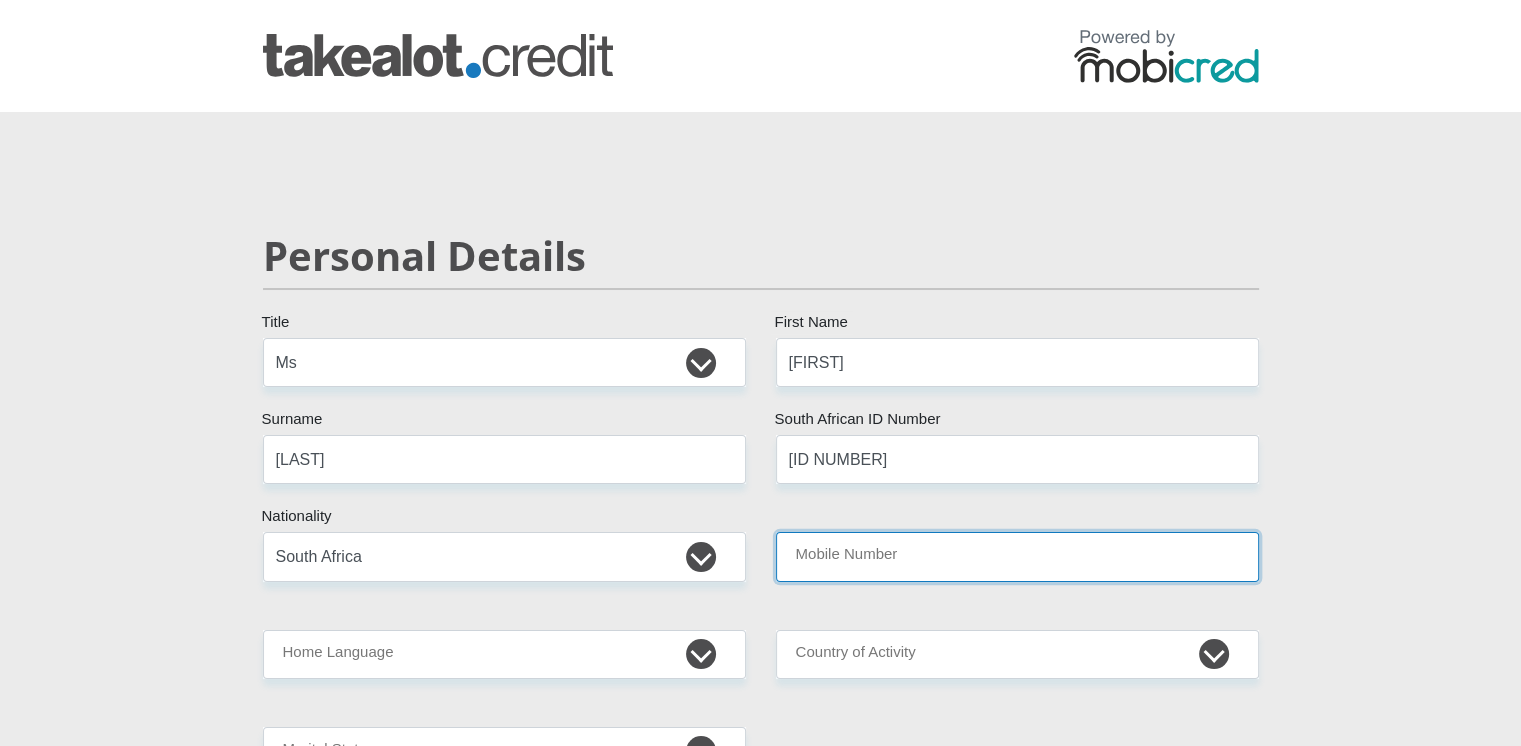 click on "Mobile Number" at bounding box center [1017, 556] 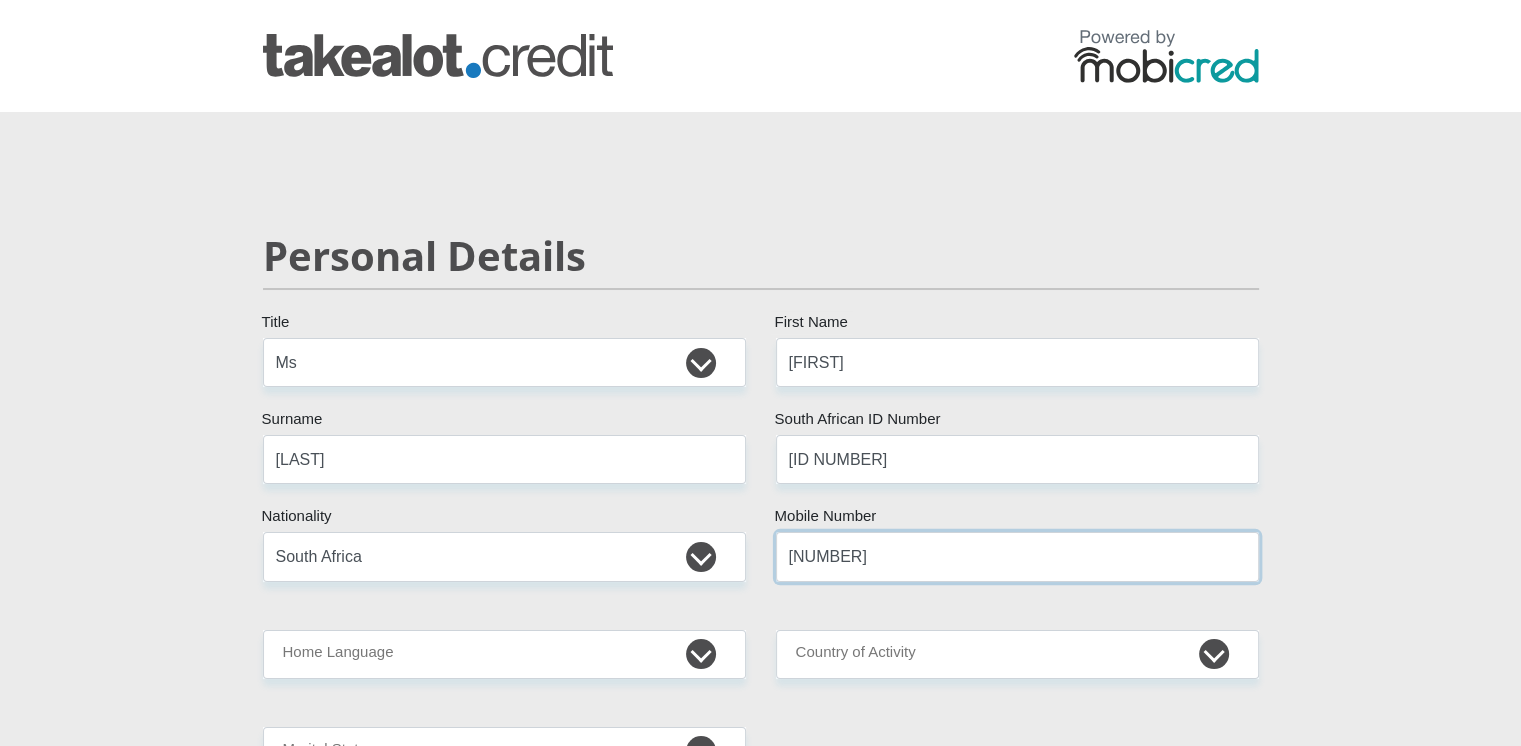type on "[NUMBER]" 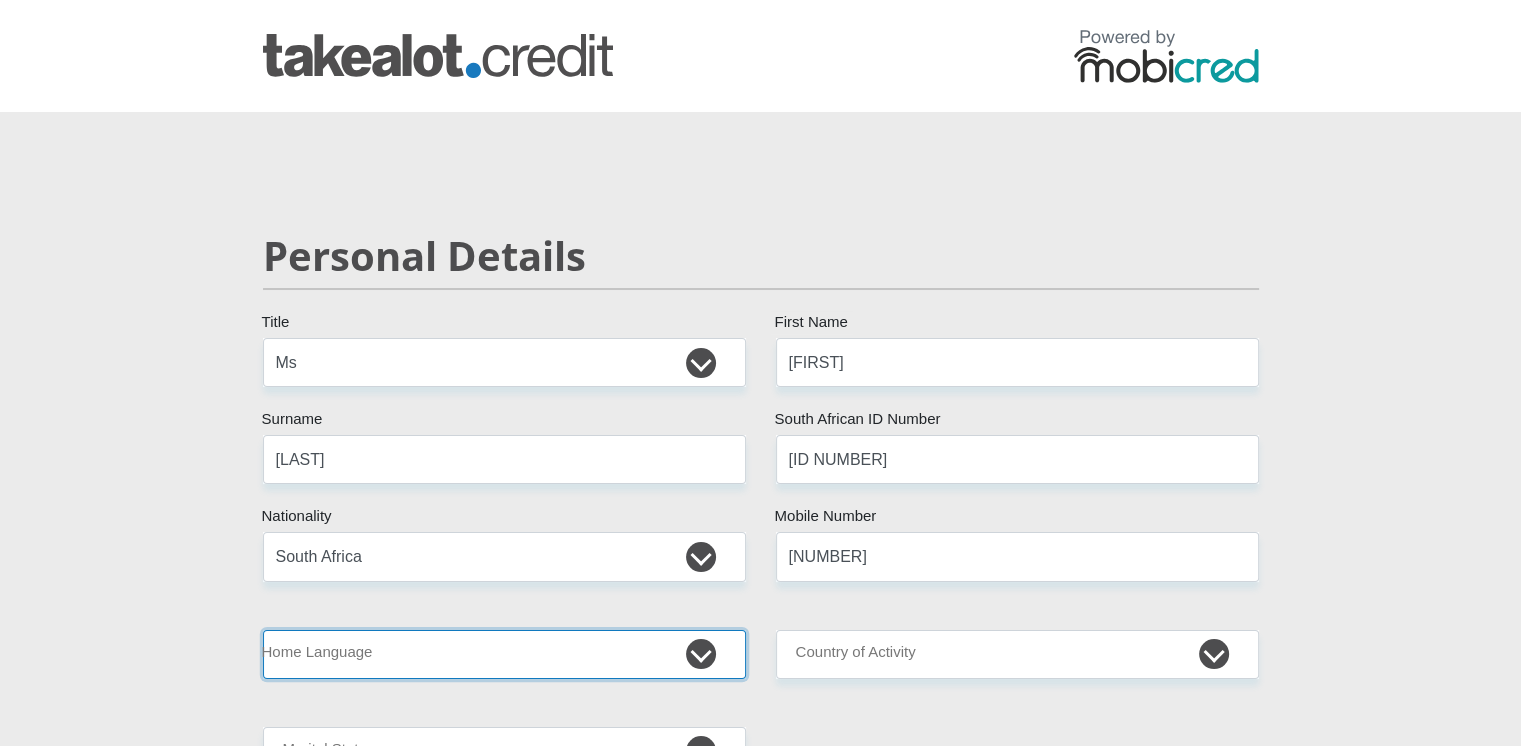 click on "Afrikaans
English
Sepedi
South Ndebele
Southern Sotho
Swati
Tsonga
Tswana
Venda
Xhosa
Zulu
Other" at bounding box center [504, 654] 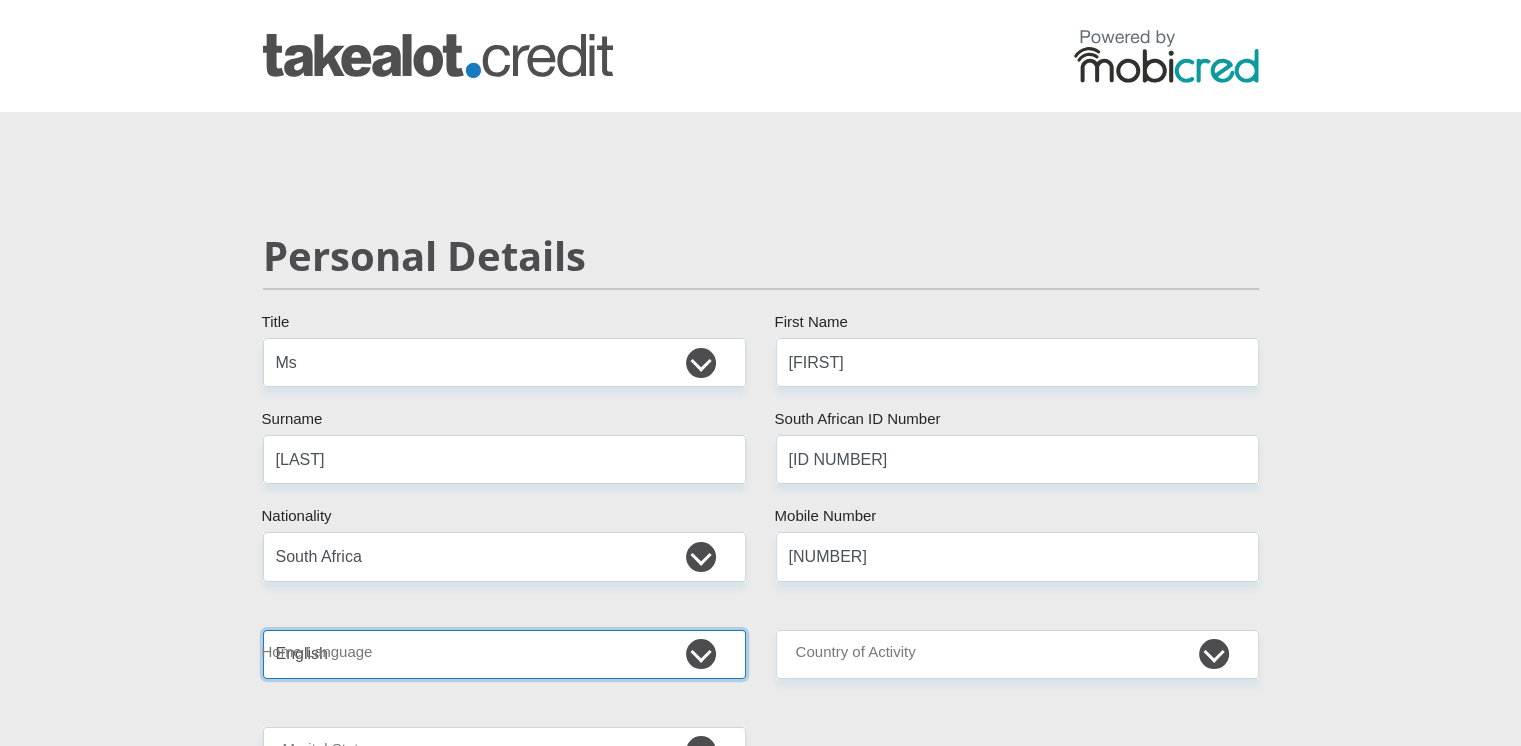 click on "Afrikaans
English
Sepedi
South Ndebele
Southern Sotho
Swati
Tsonga
Tswana
Venda
Xhosa
Zulu
Other" at bounding box center [504, 654] 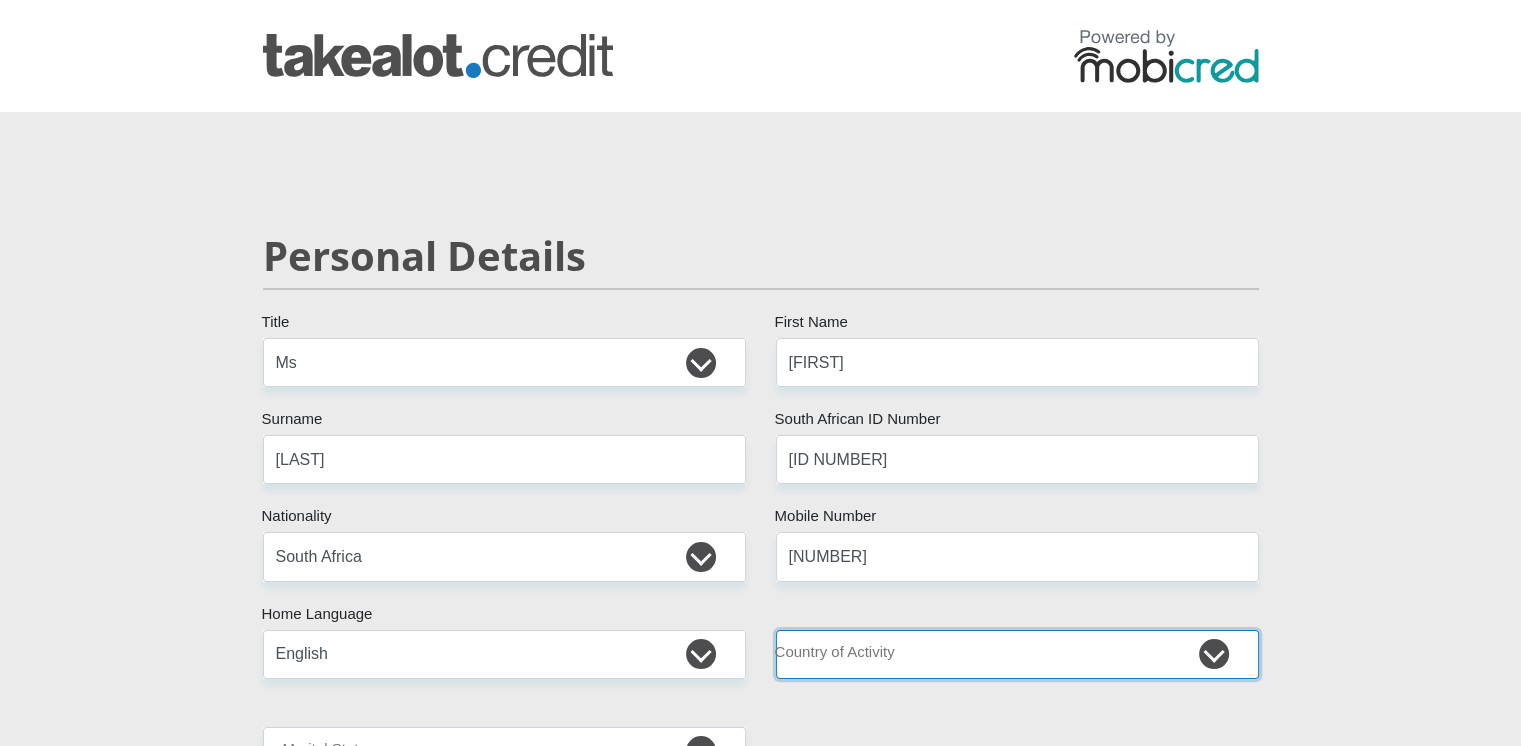 click on "South Africa
Afghanistan
Aland Islands
Albania
Algeria
America Samoa
American Virgin Islands
Andorra
Angola
Anguilla
Antarctica
Antigua and Barbuda
Argentina
Armenia
Aruba
Ascension Island
Australia
Austria
Azerbaijan
Chad" at bounding box center (1017, 654) 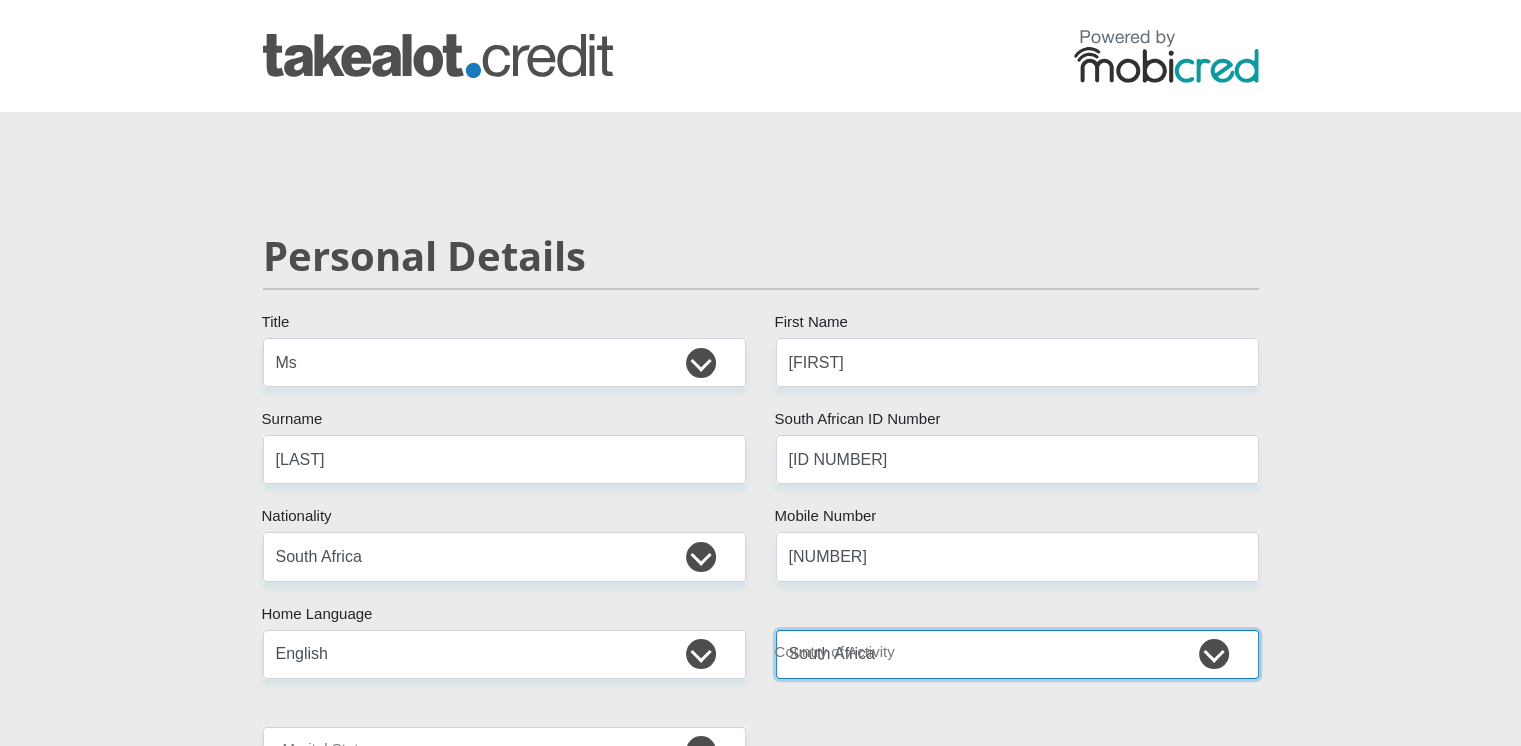 click on "South Africa
Afghanistan
Aland Islands
Albania
Algeria
America Samoa
American Virgin Islands
Andorra
Angola
Anguilla
Antarctica
Antigua and Barbuda
Argentina
Armenia
Aruba
Ascension Island
Australia
Austria
Azerbaijan
Chad" at bounding box center (1017, 654) 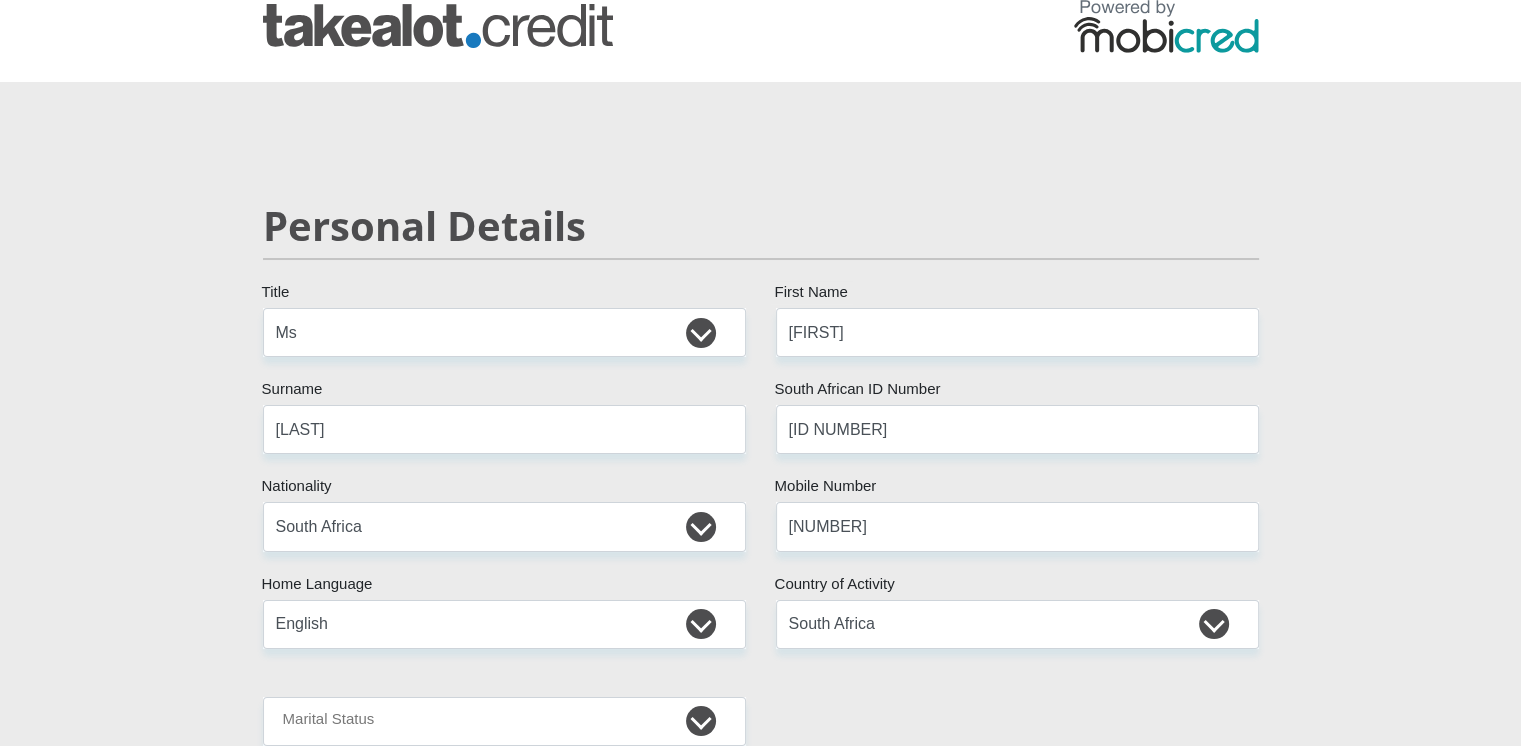 scroll, scrollTop: 652, scrollLeft: 0, axis: vertical 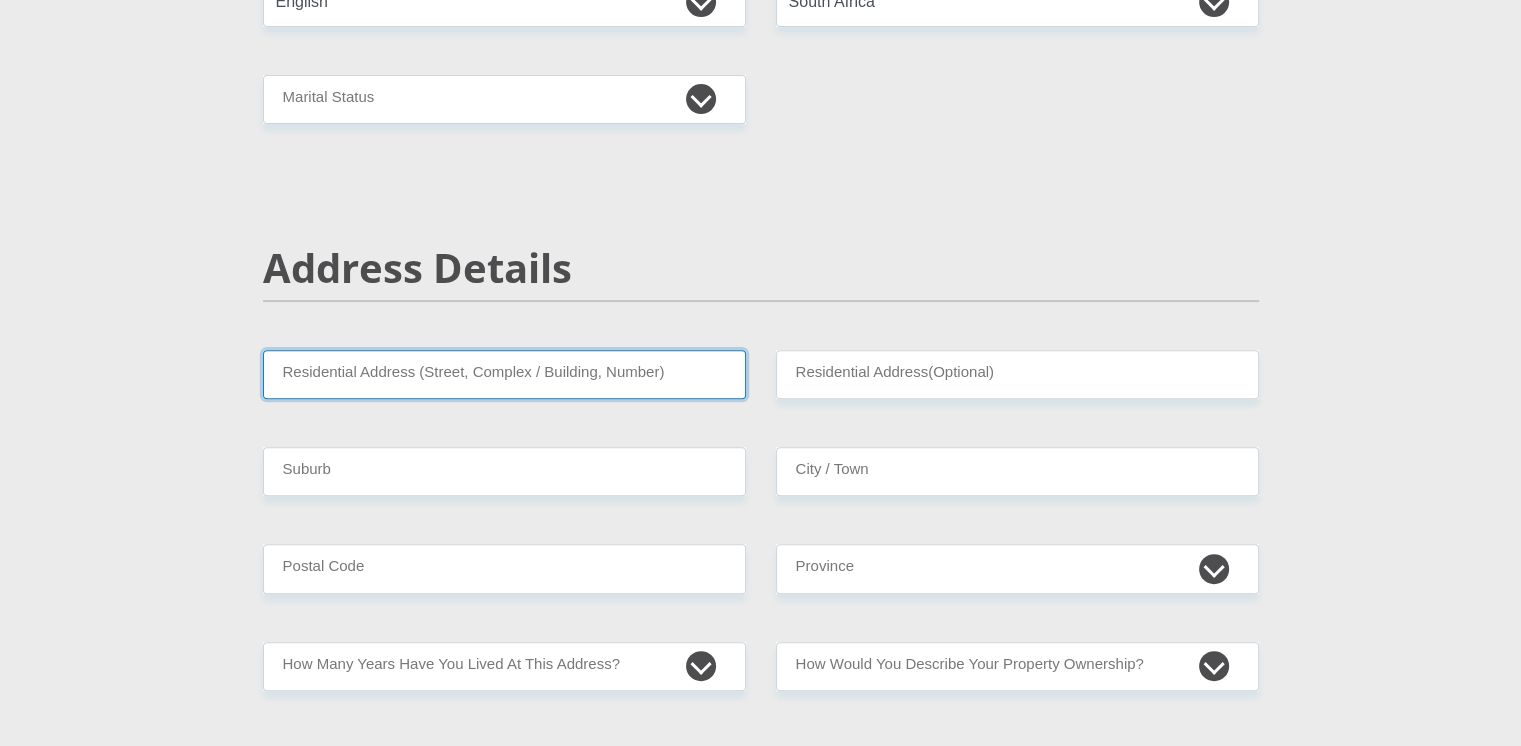type on "4" 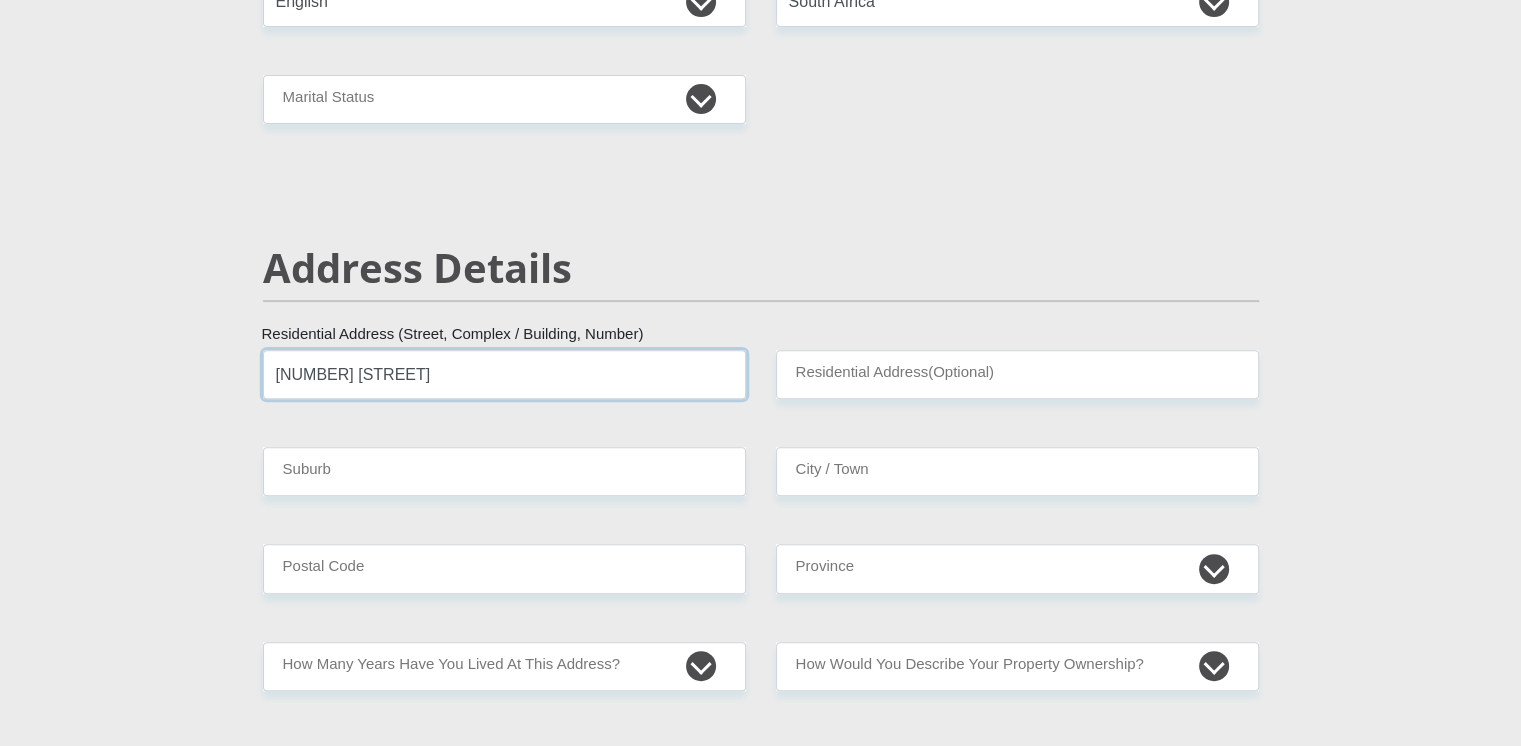 type on "[NUMBER] [STREET]" 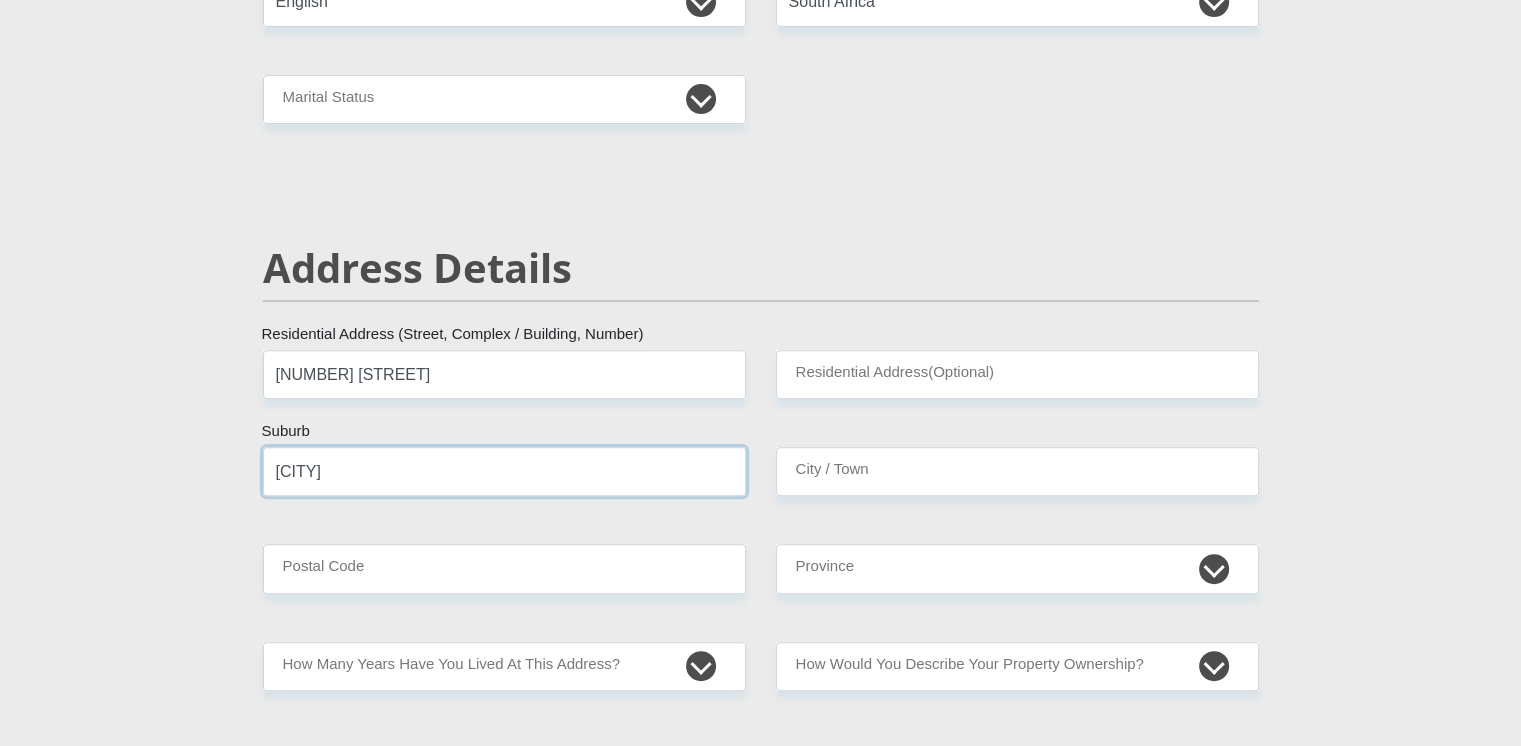 type on "[CITY]" 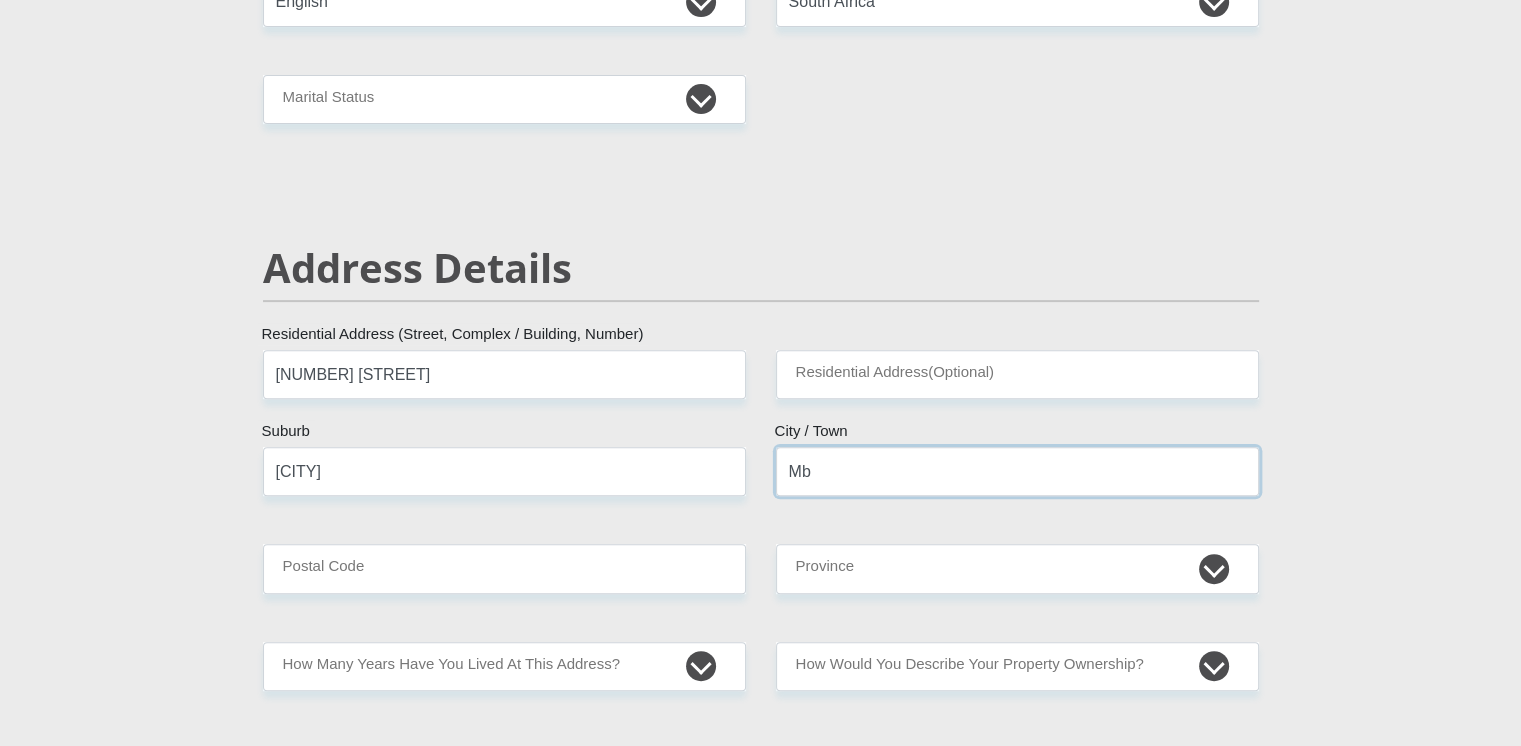 type on "[CITY]" 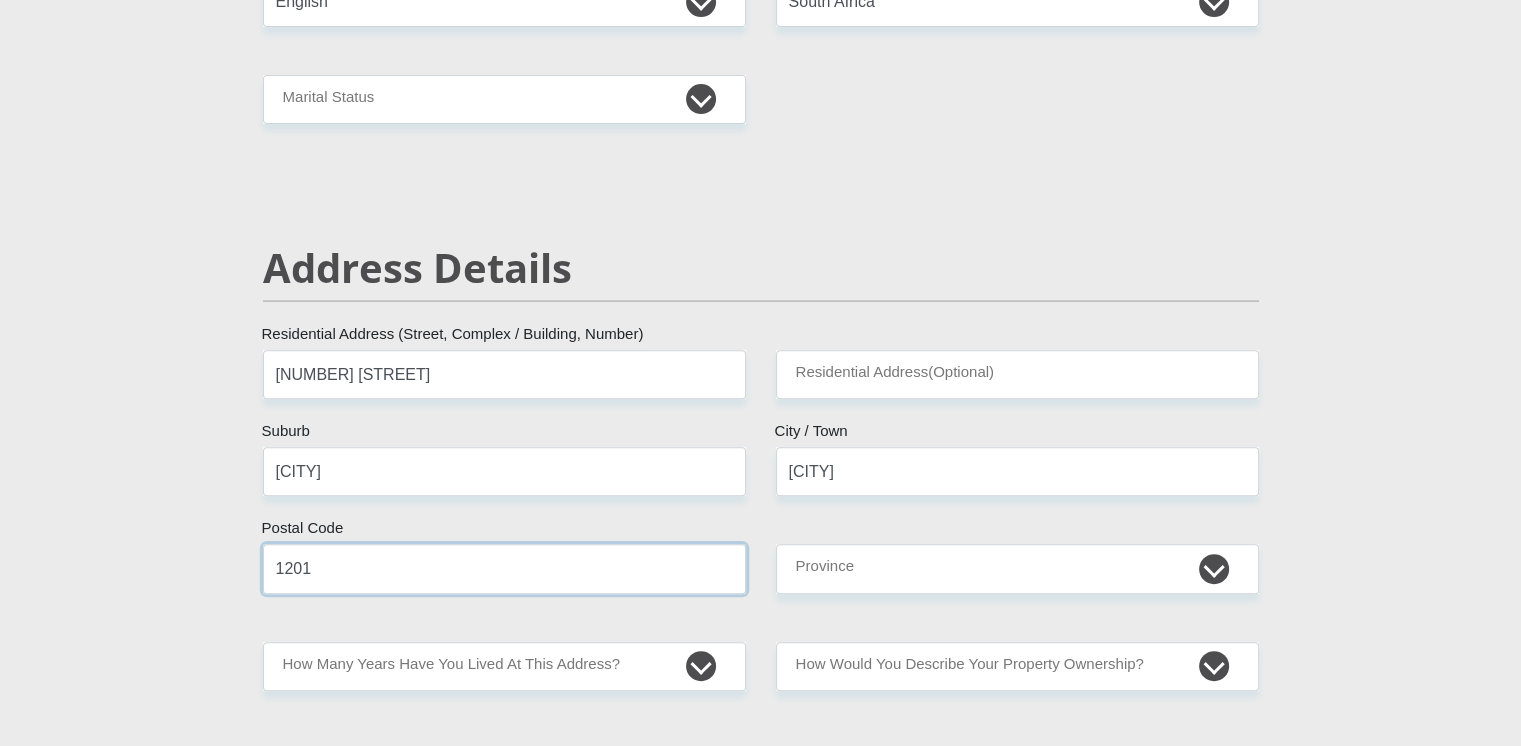 type on "1201" 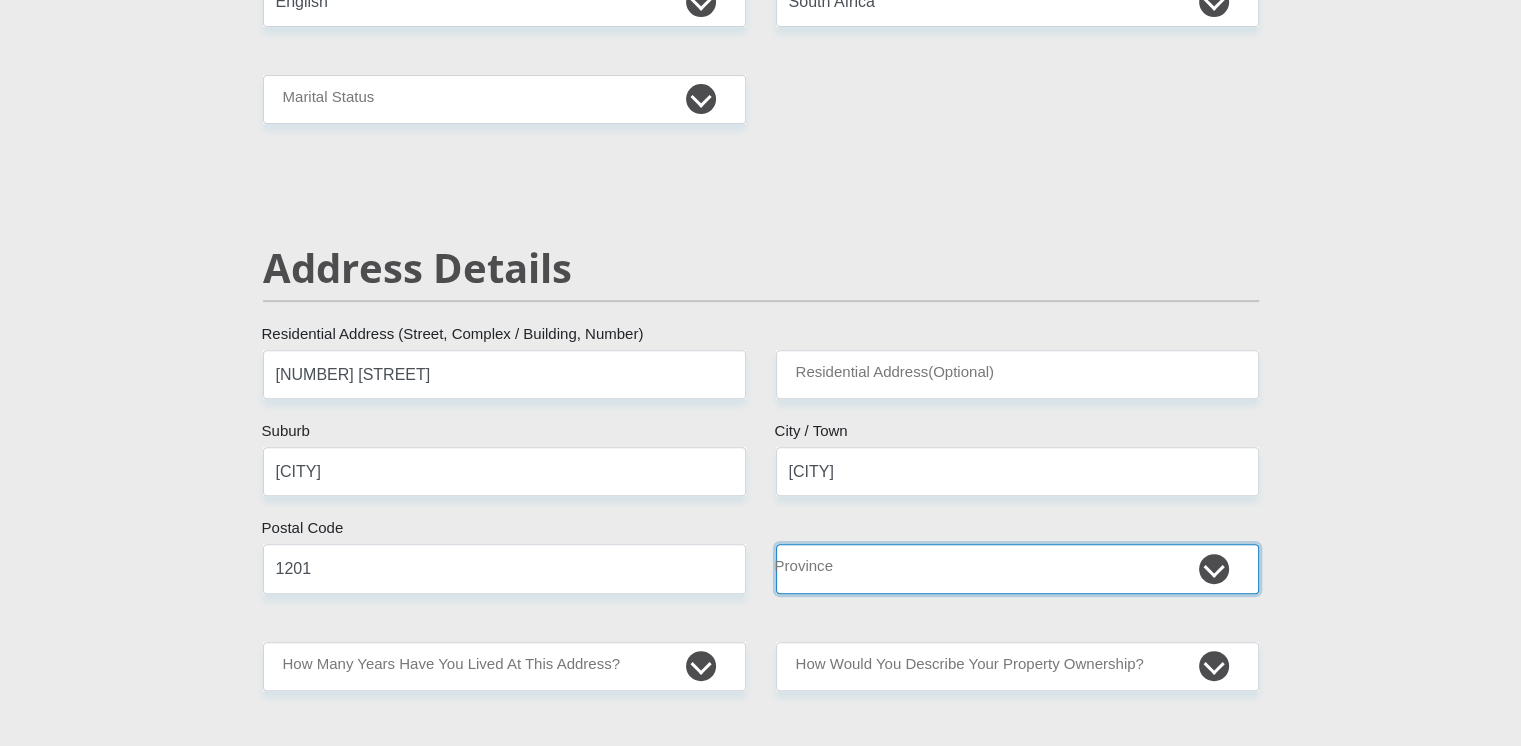 select on "Mpumalanga" 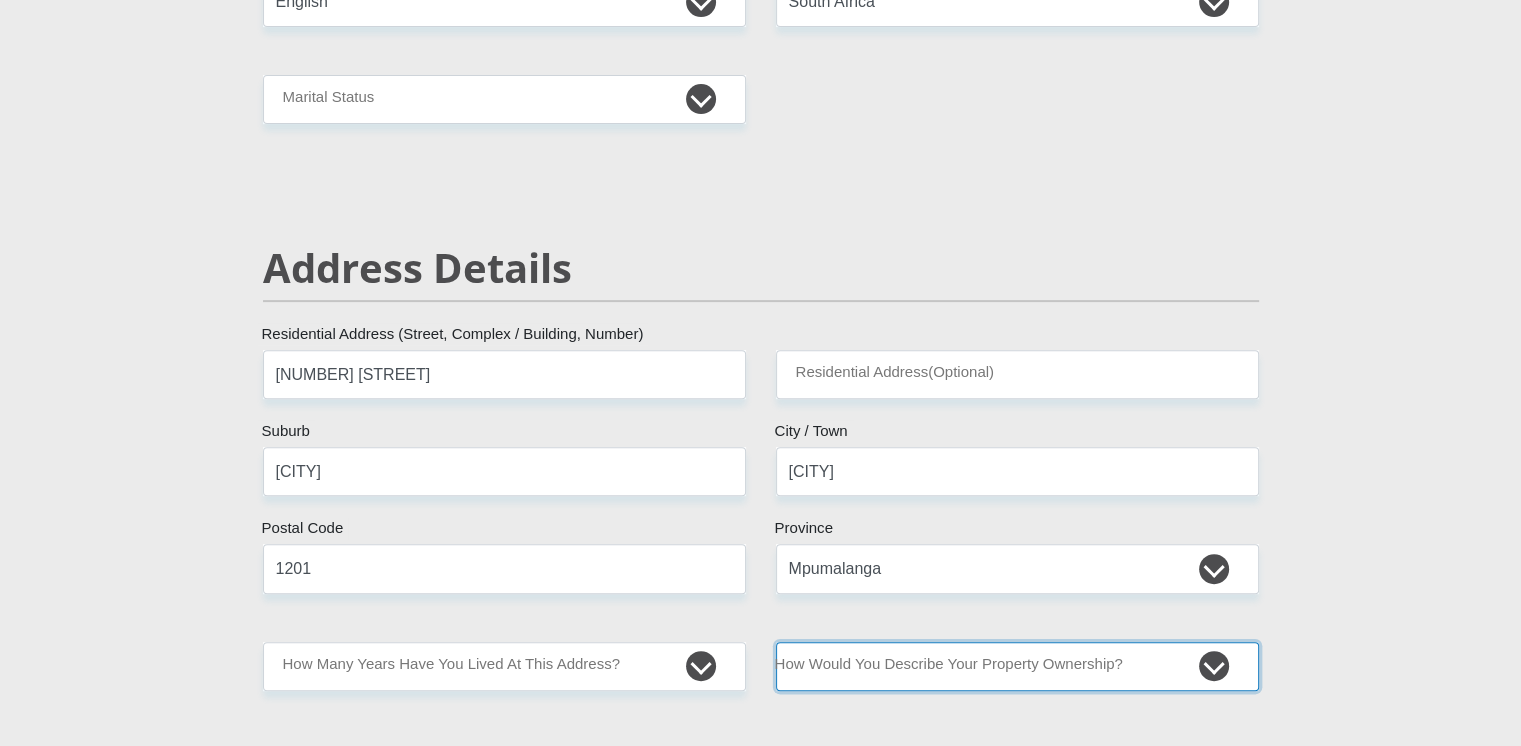 click on "Owned
Rented
Family Owned
Company Dwelling" at bounding box center (1017, 666) 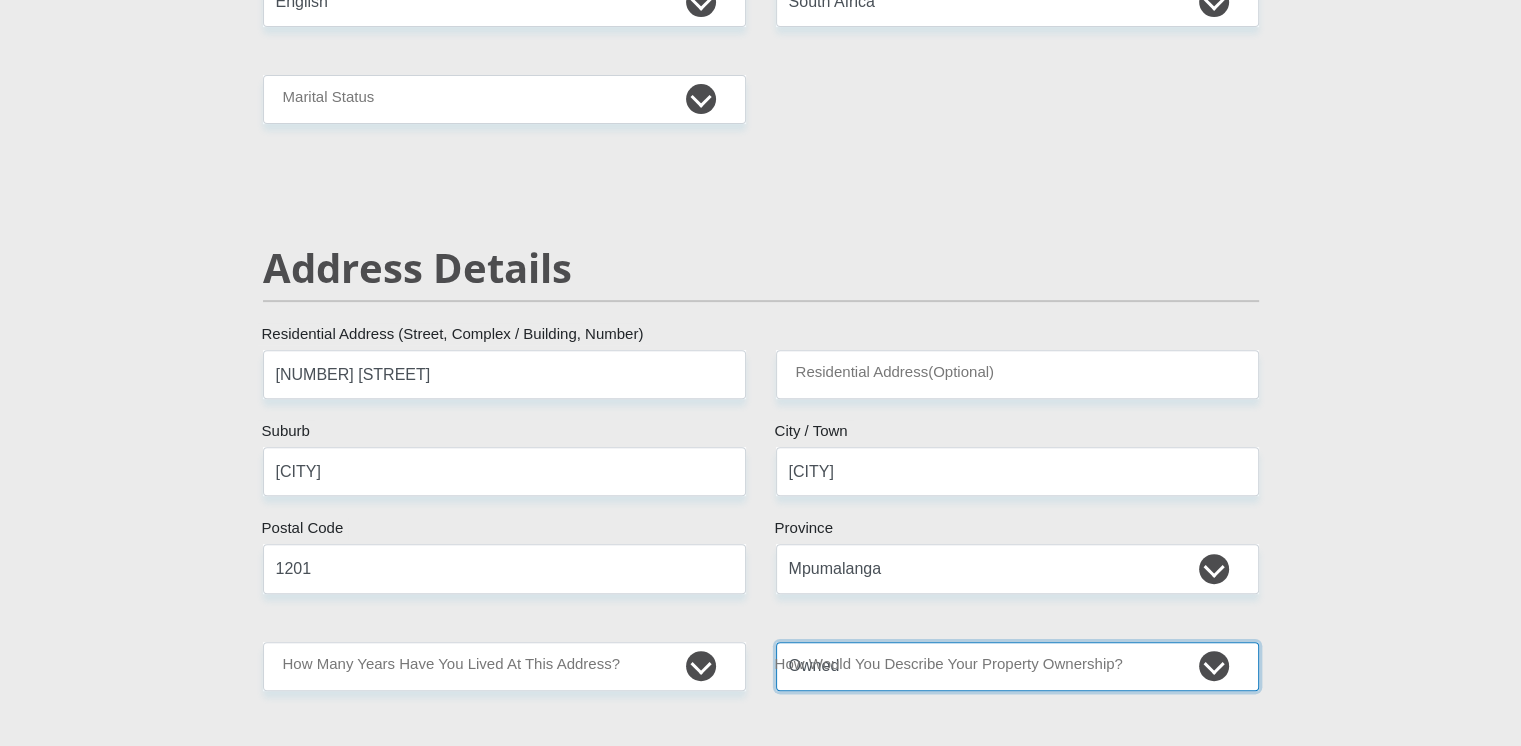 click on "Owned
Rented
Family Owned
Company Dwelling" at bounding box center (1017, 666) 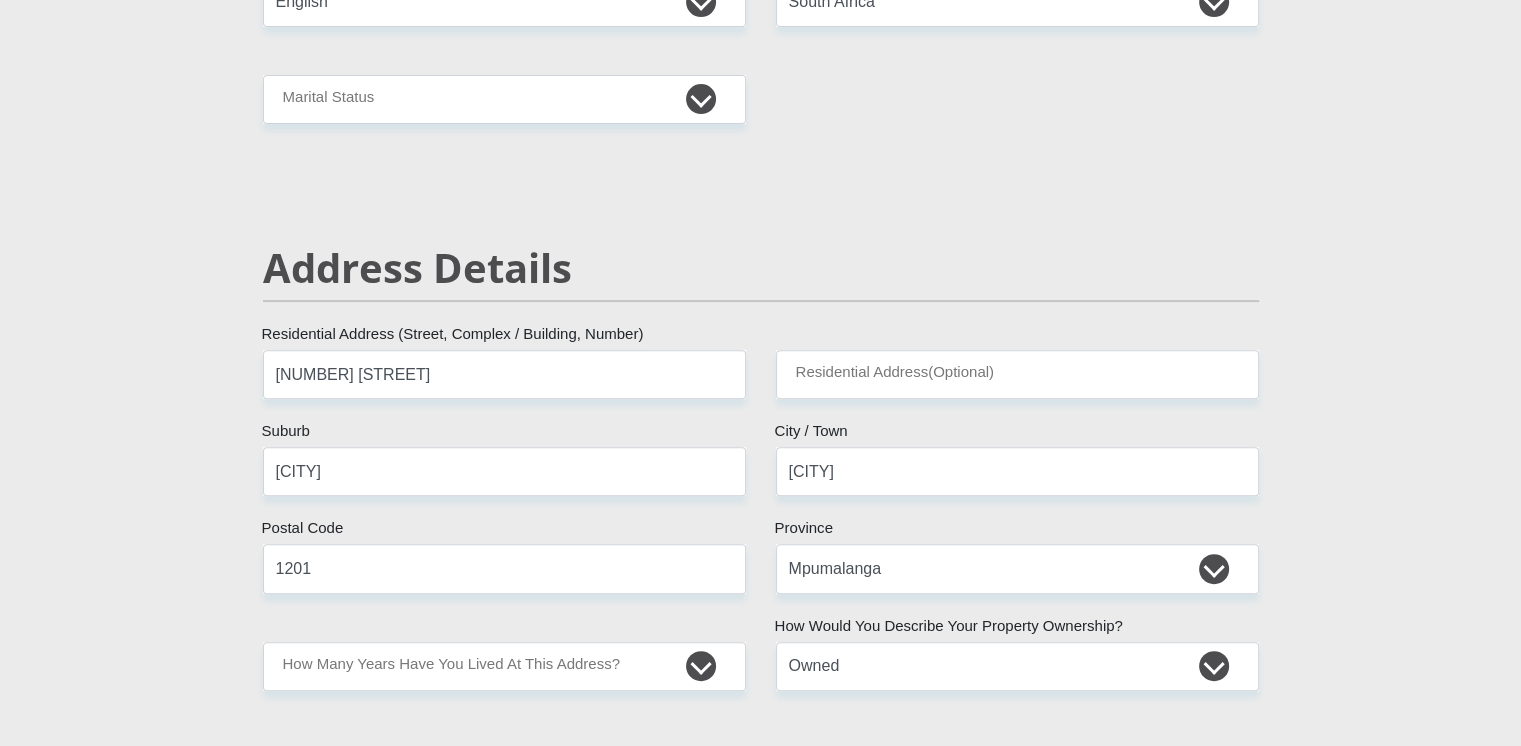scroll, scrollTop: 1219, scrollLeft: 0, axis: vertical 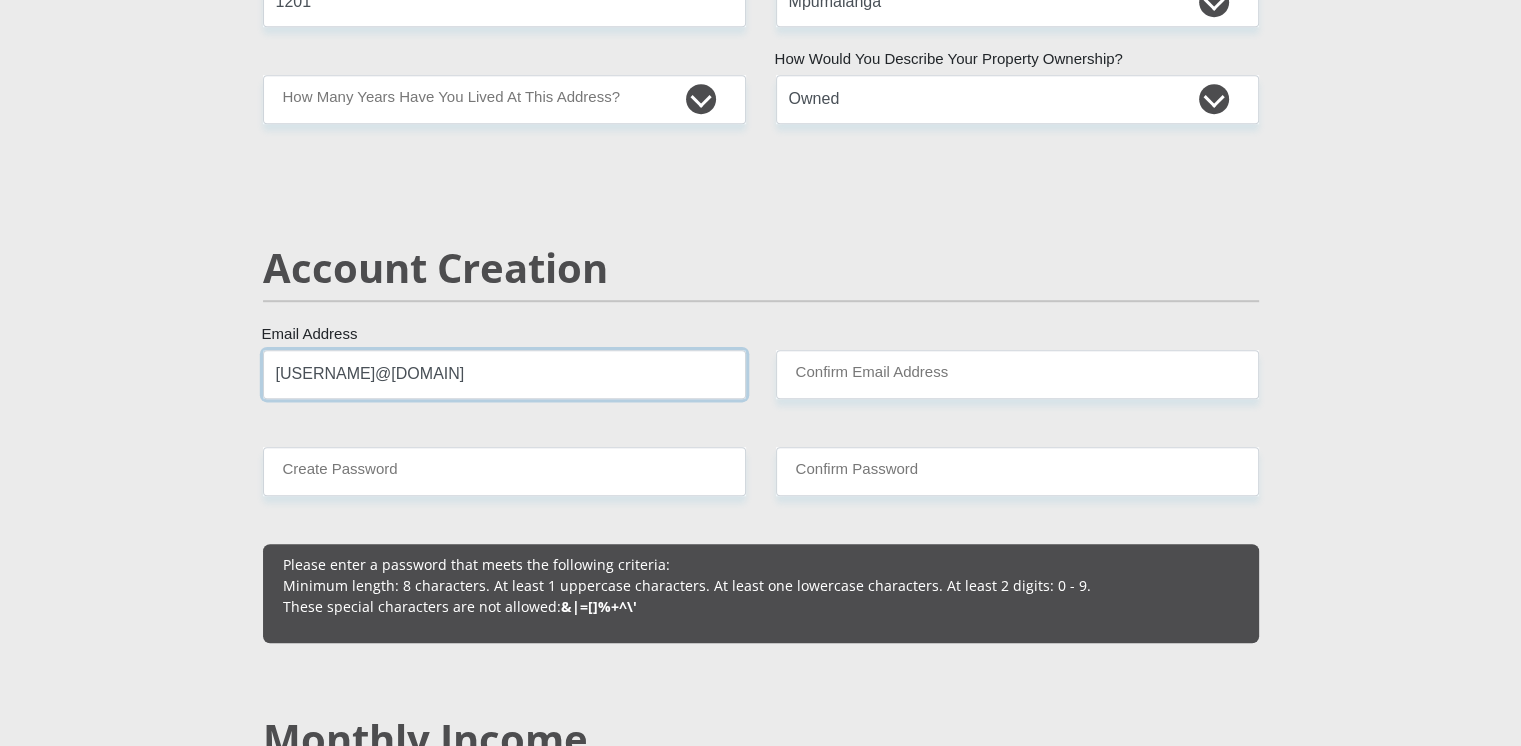 type on "[USERNAME]@[DOMAIN]" 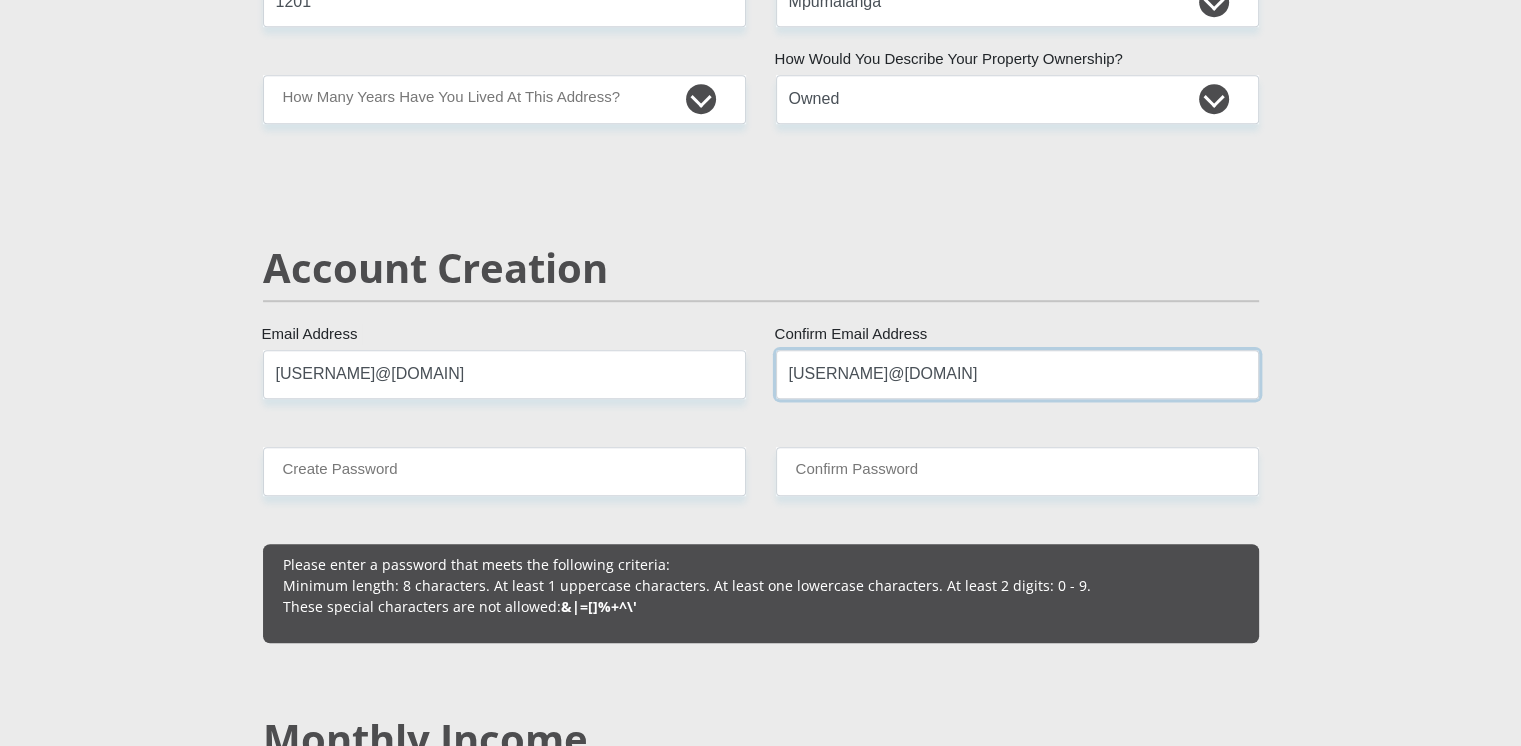 type on "[USERNAME]@[DOMAIN]" 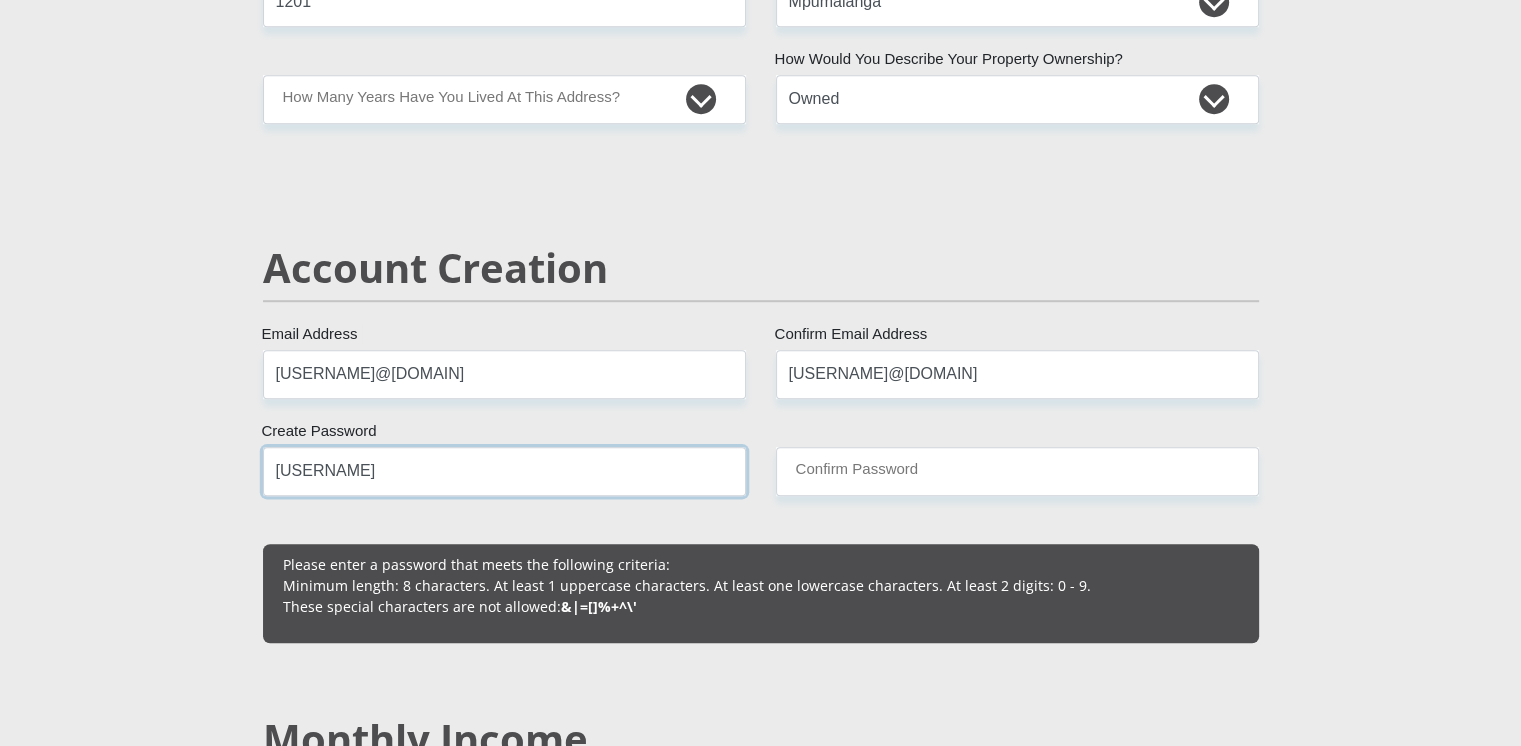 type on "[USERNAME]" 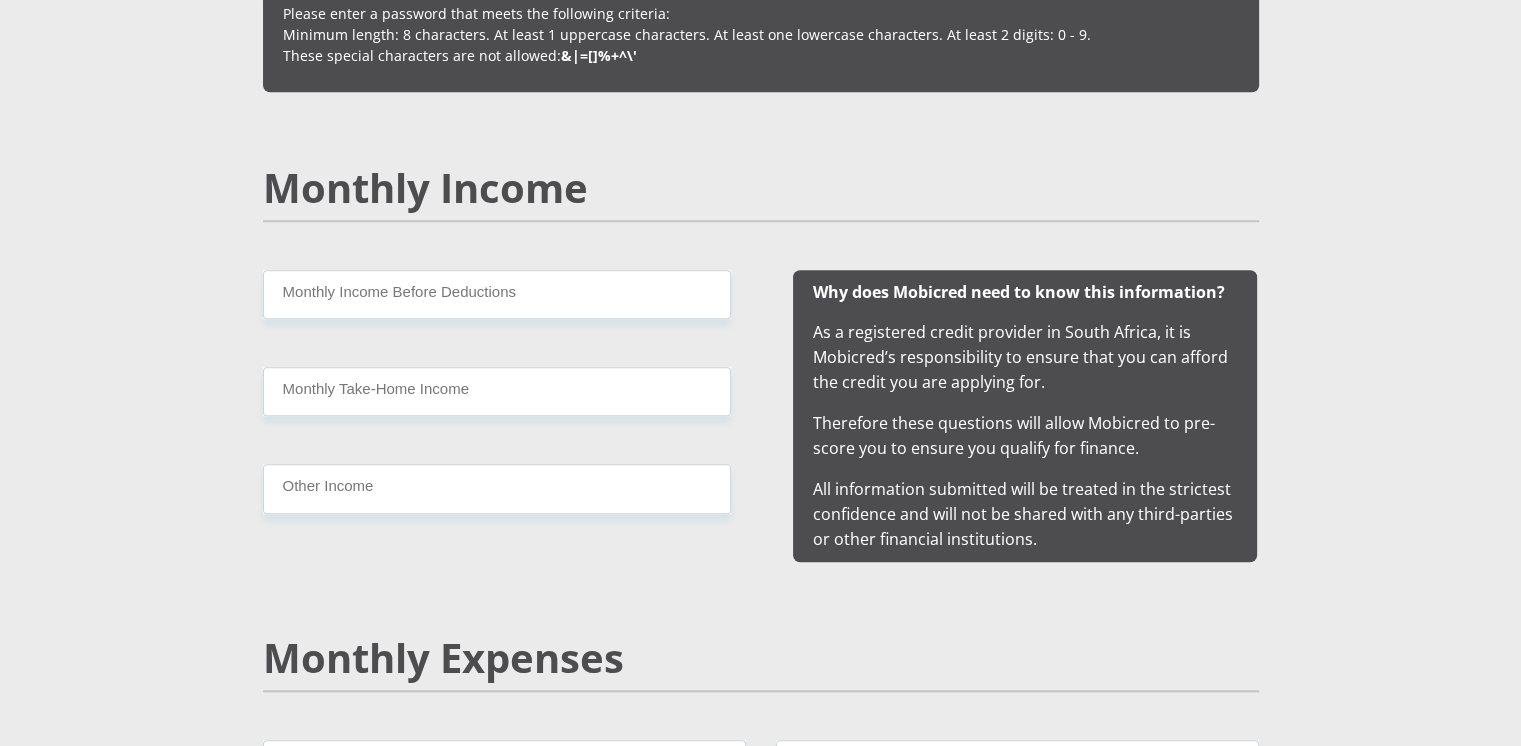 scroll, scrollTop: 1849, scrollLeft: 0, axis: vertical 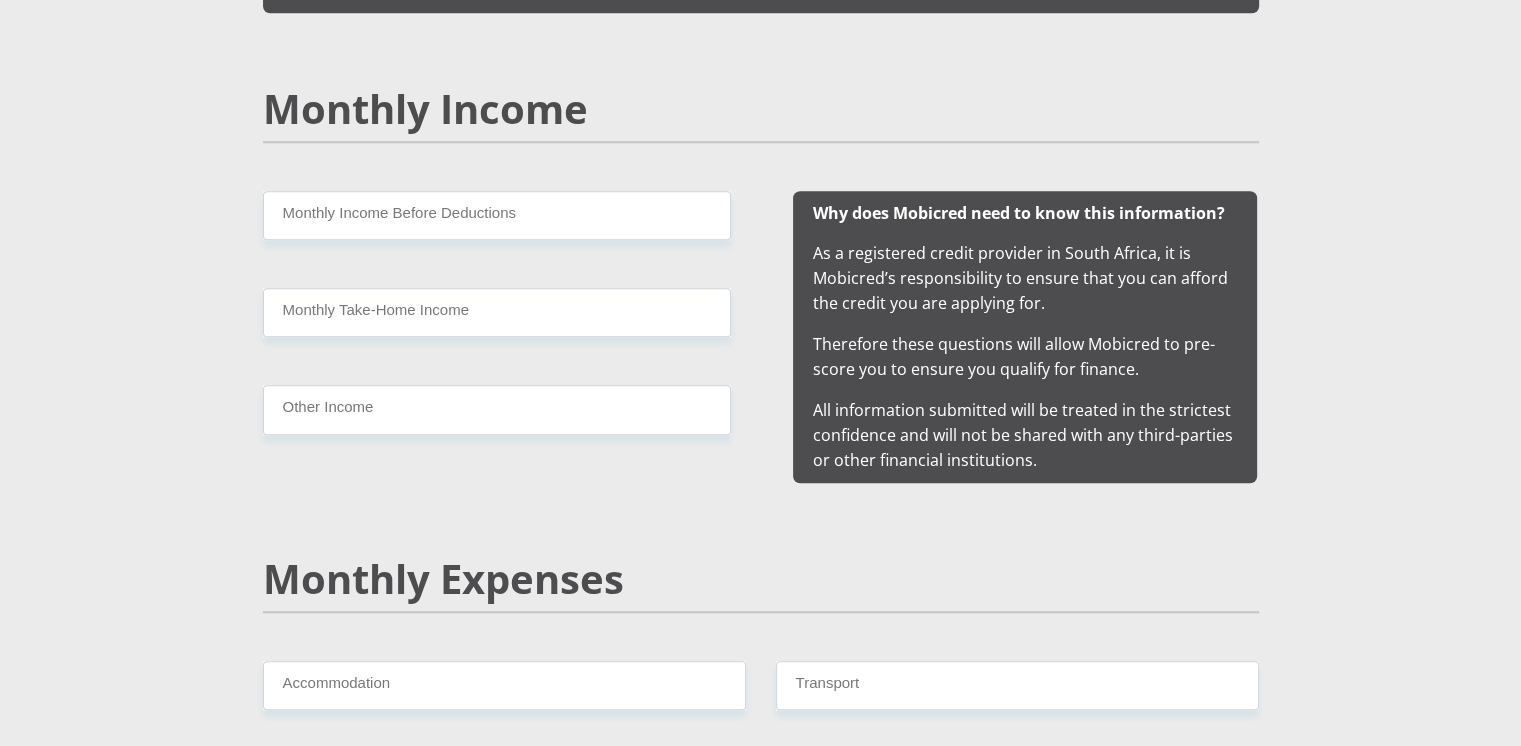type on "[USERNAME]" 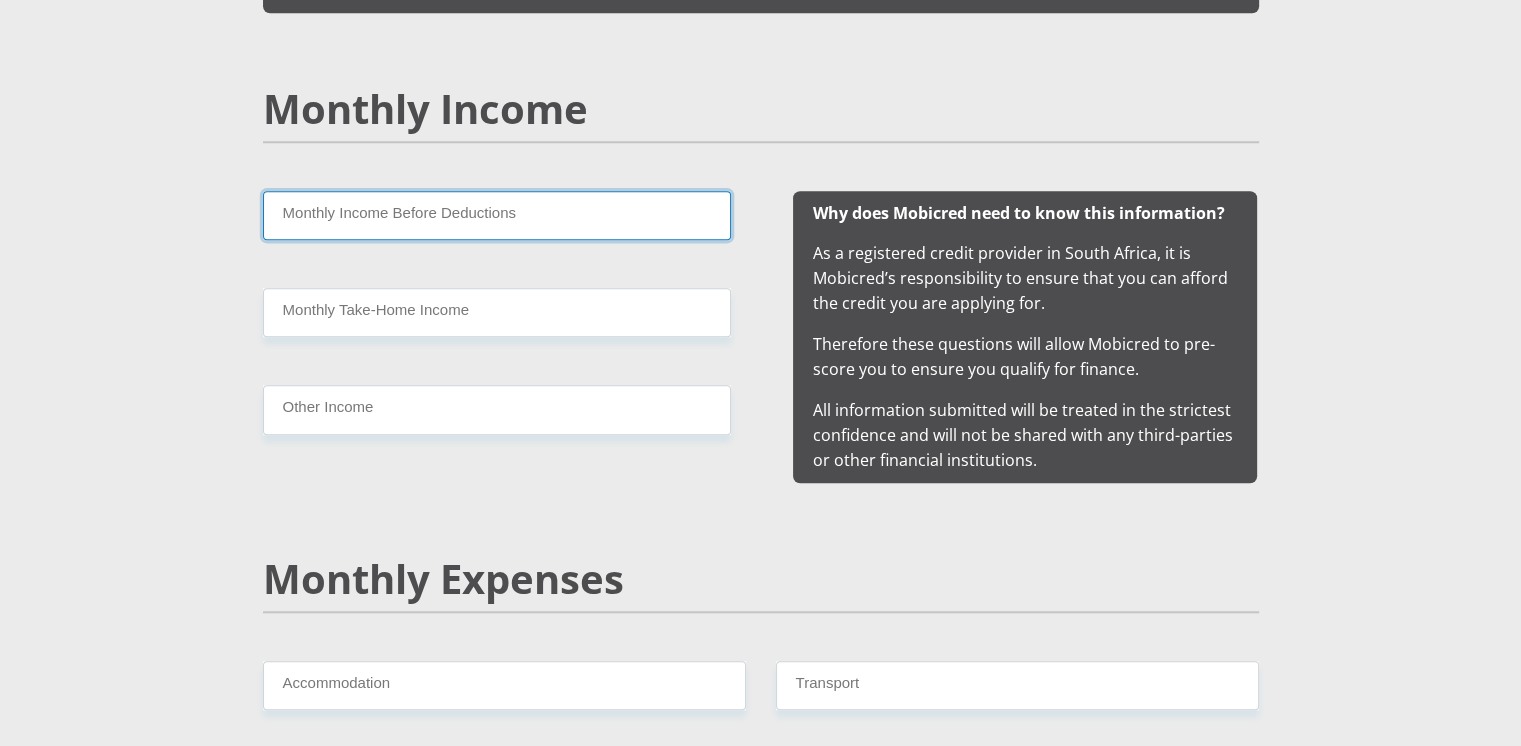 click on "Monthly Income Before Deductions" at bounding box center (497, 215) 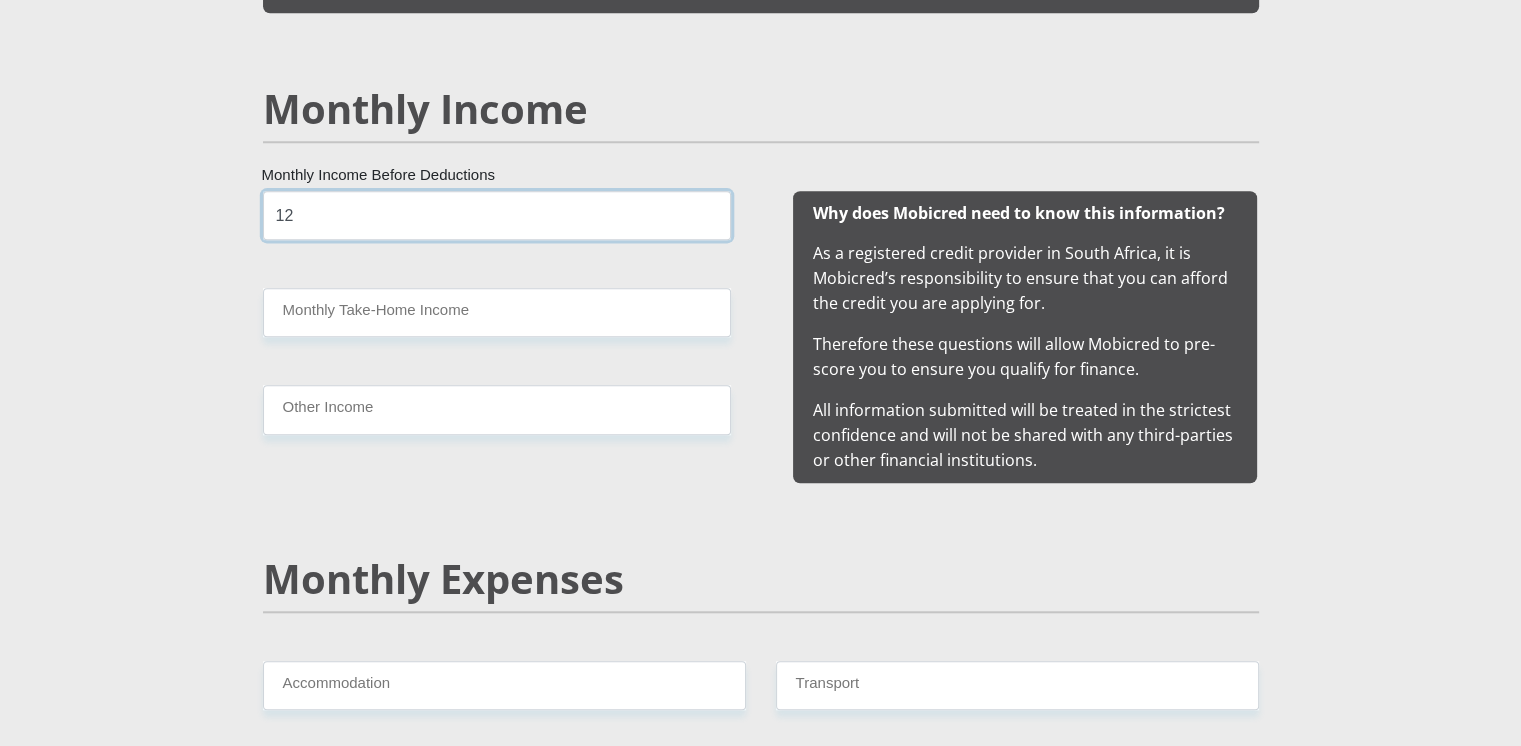 type on "1" 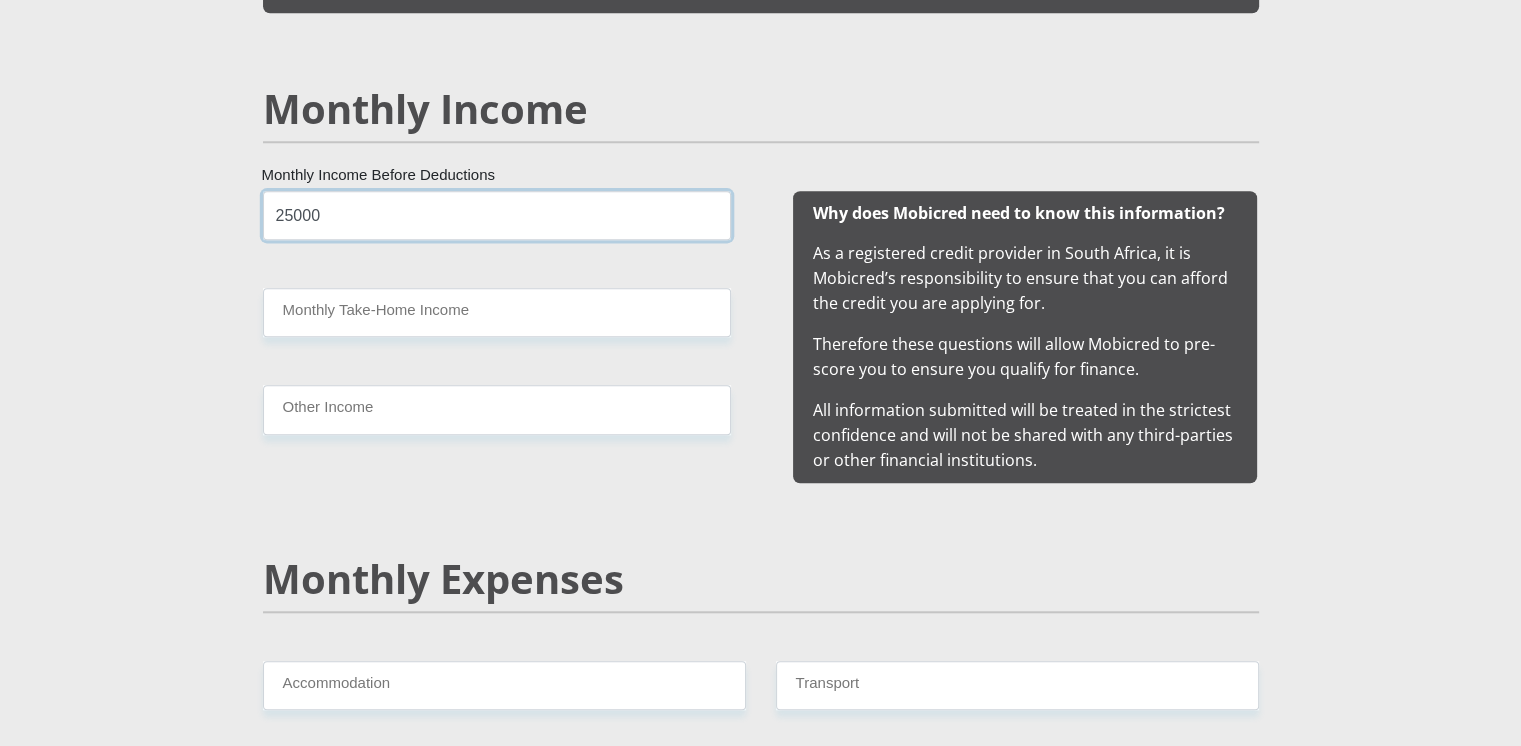 type on "25000" 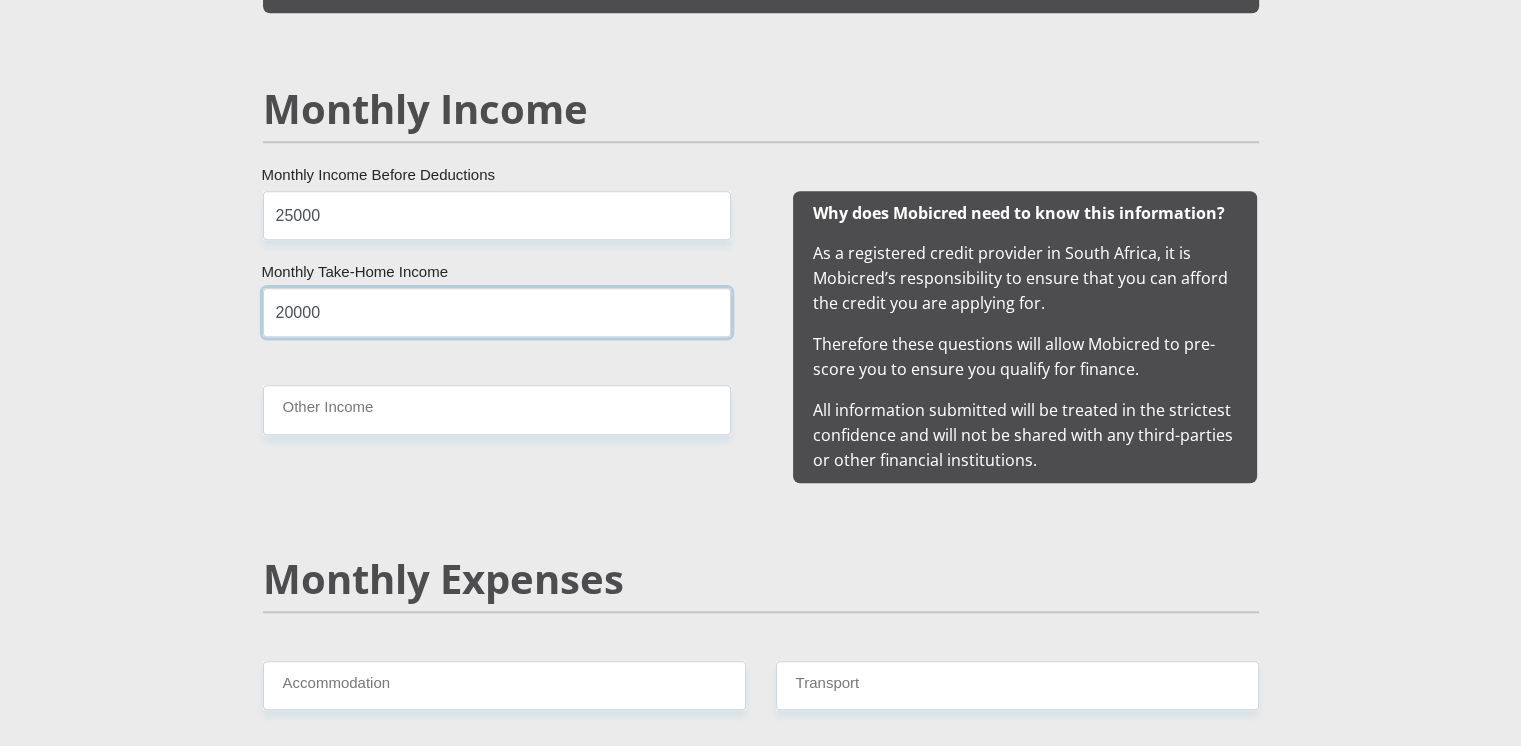 type on "20000" 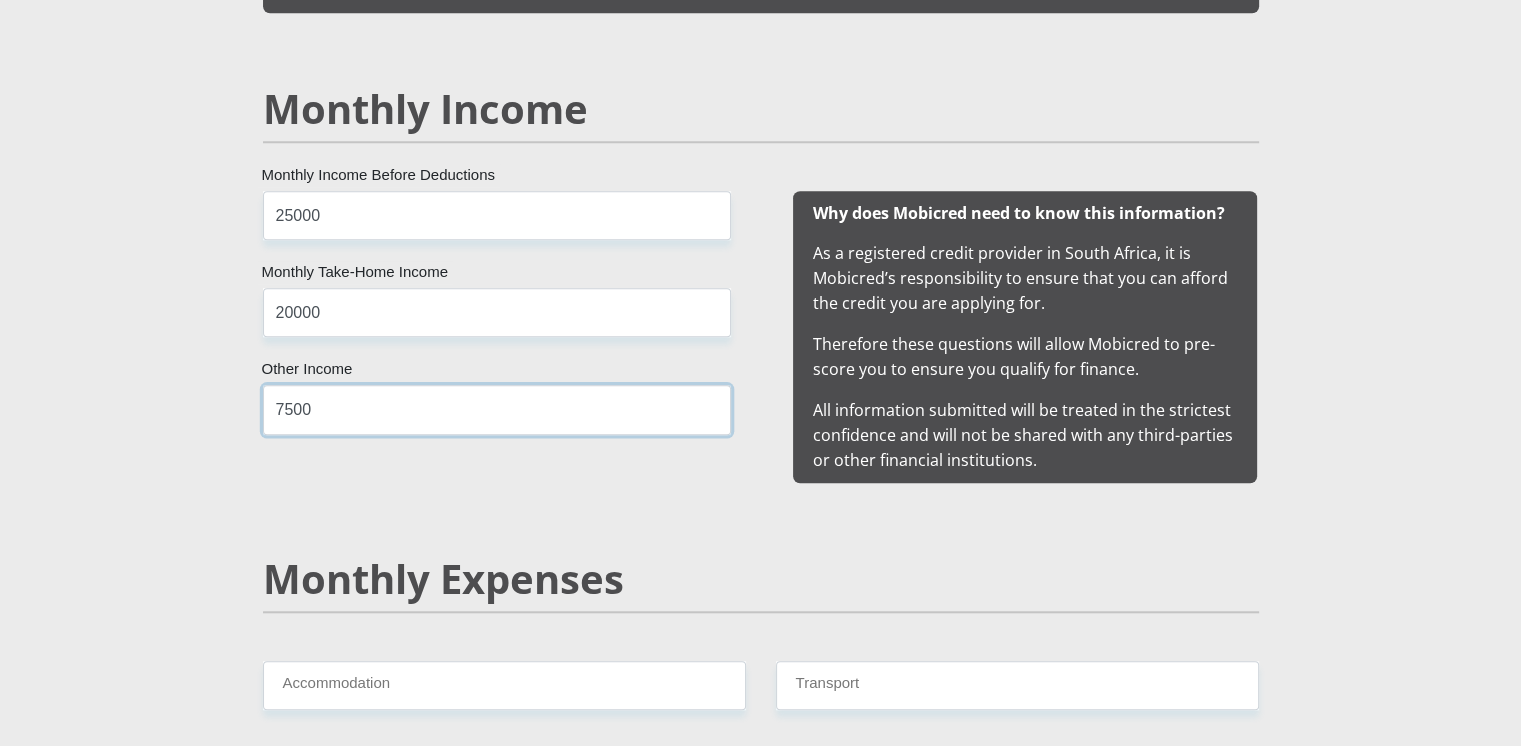 type on "7500" 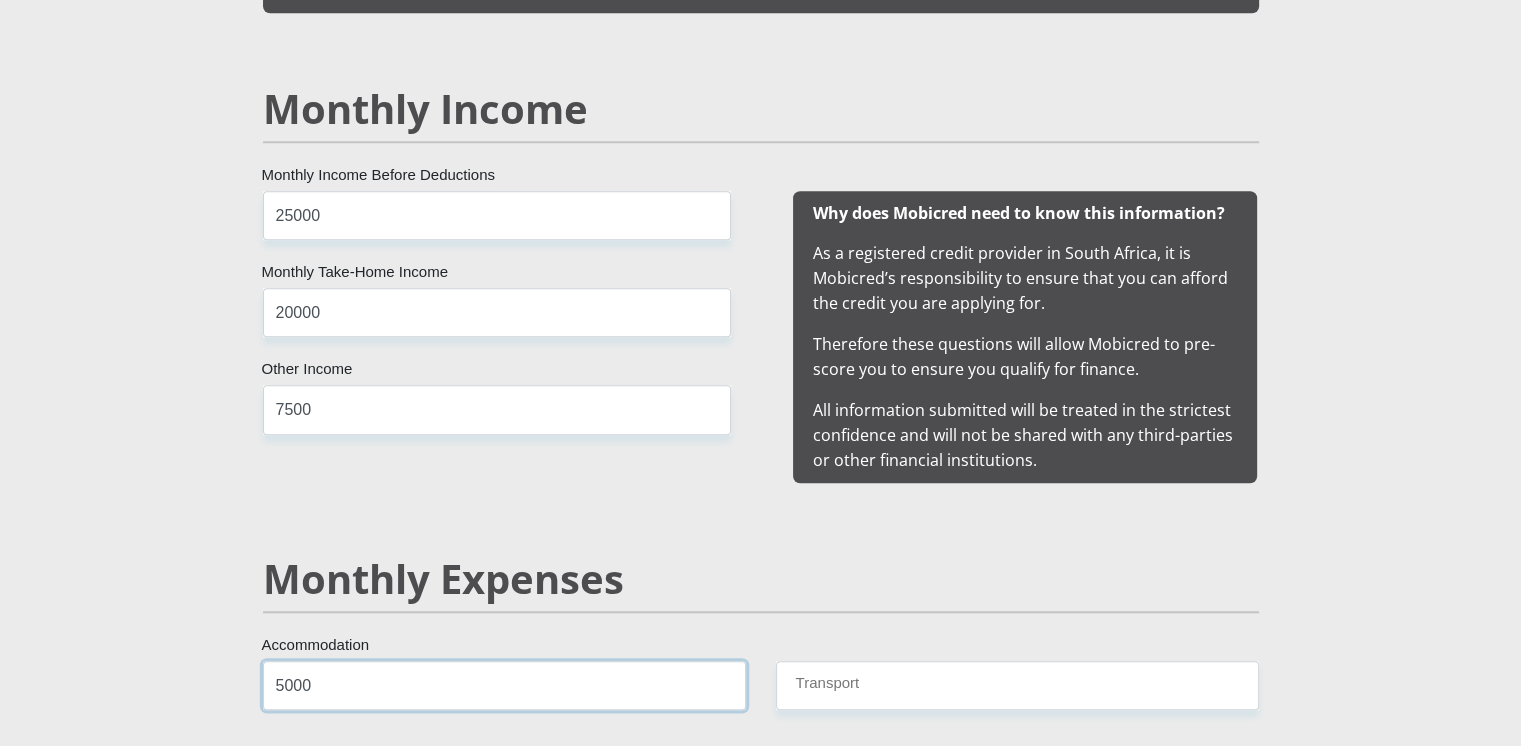 type on "5000" 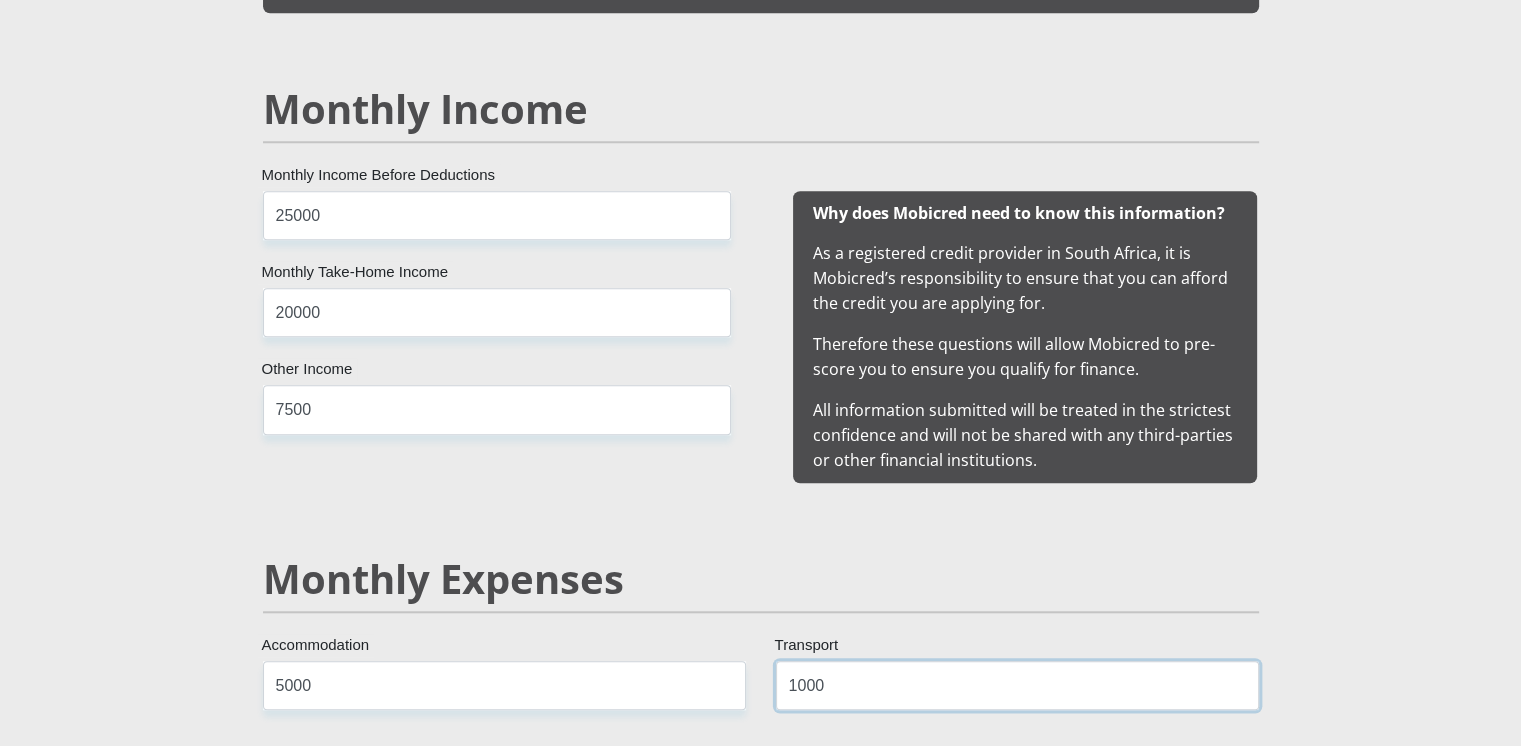 type on "1000" 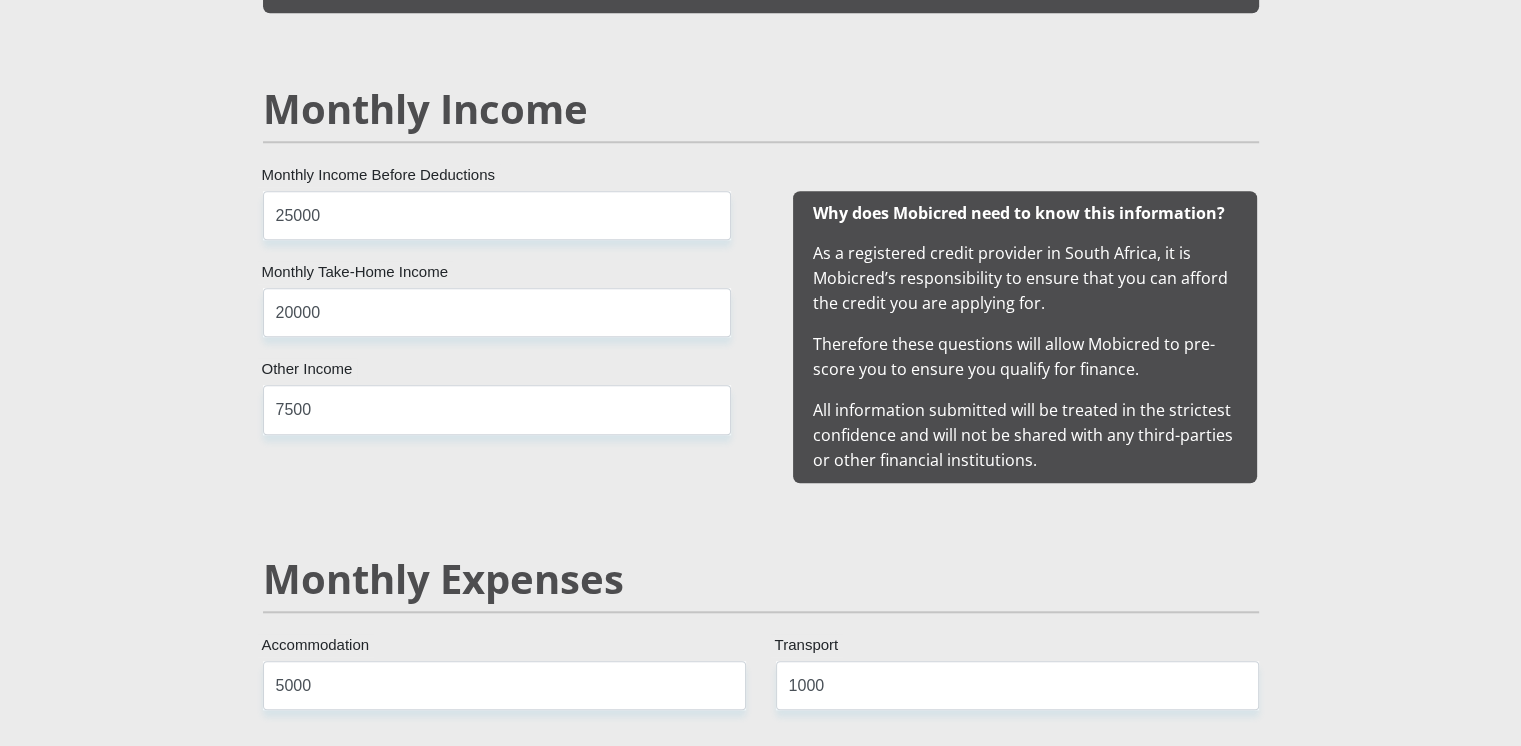 scroll, scrollTop: 2272, scrollLeft: 0, axis: vertical 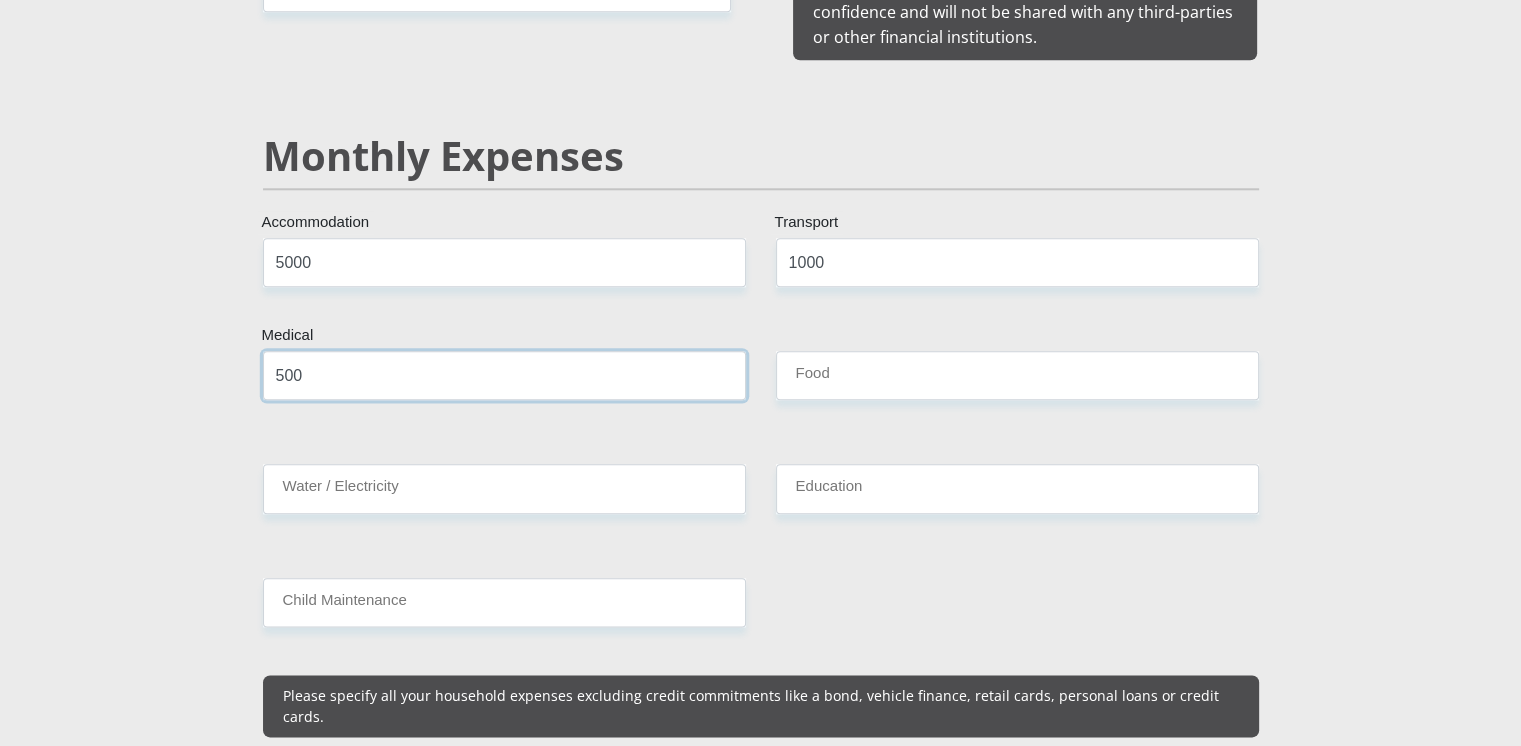 type on "500" 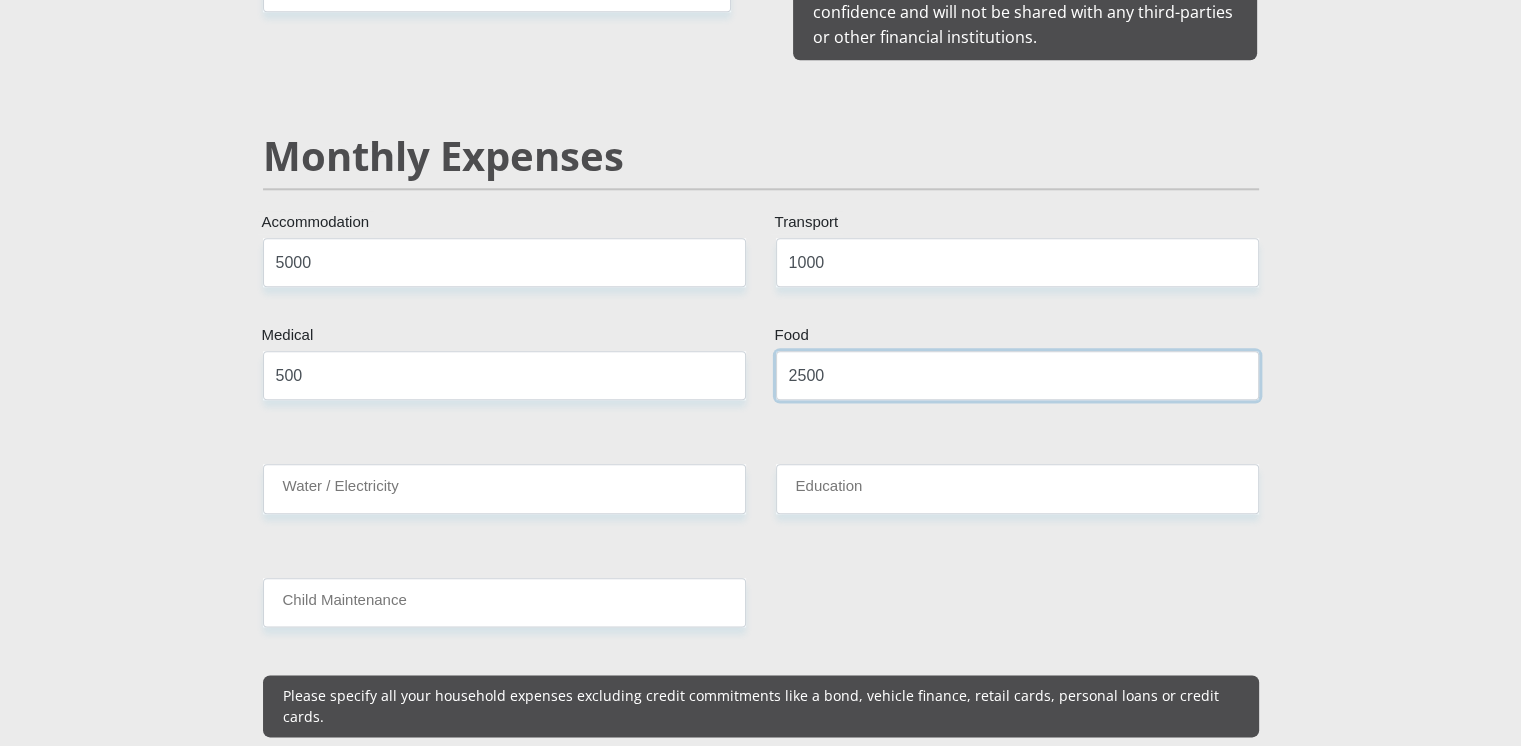 type on "2500" 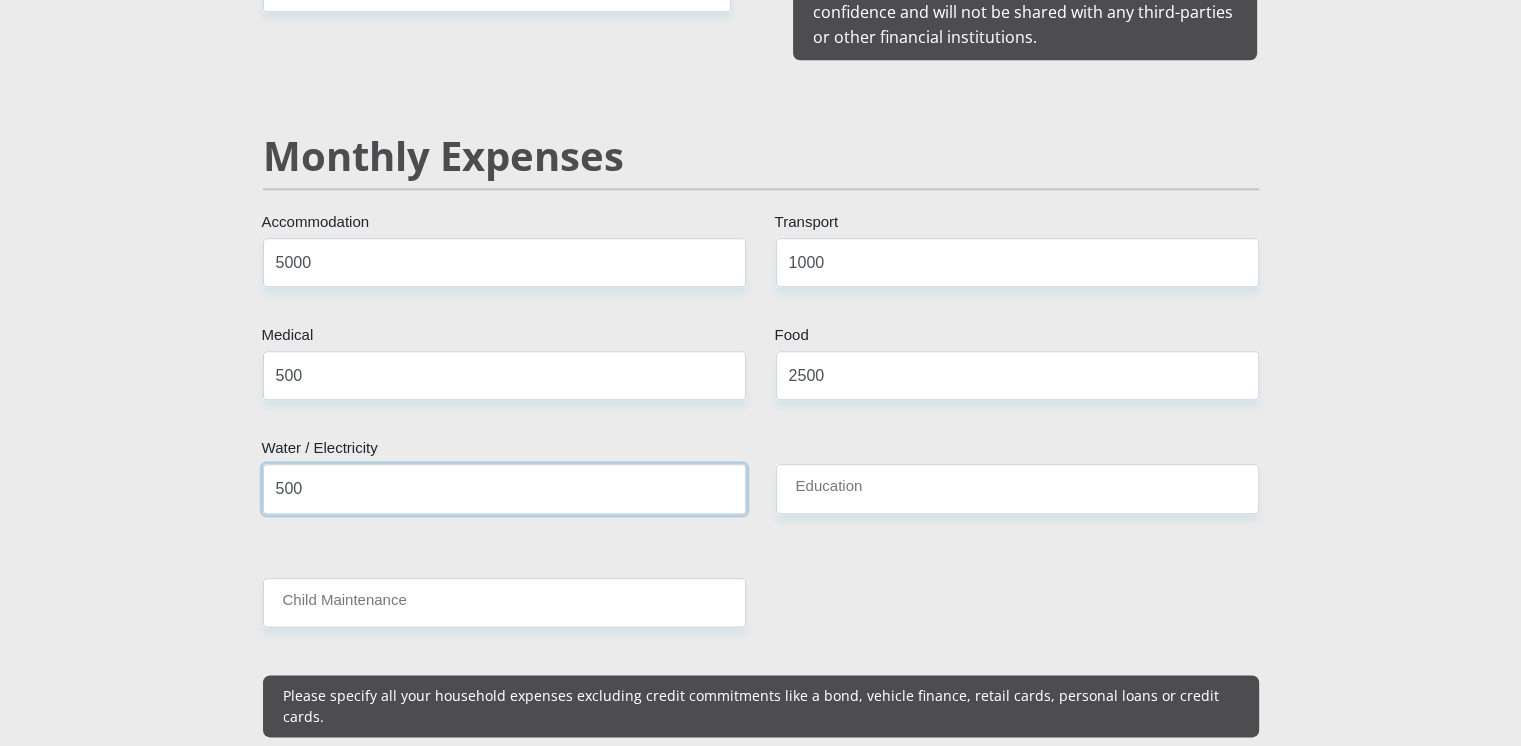 type on "500" 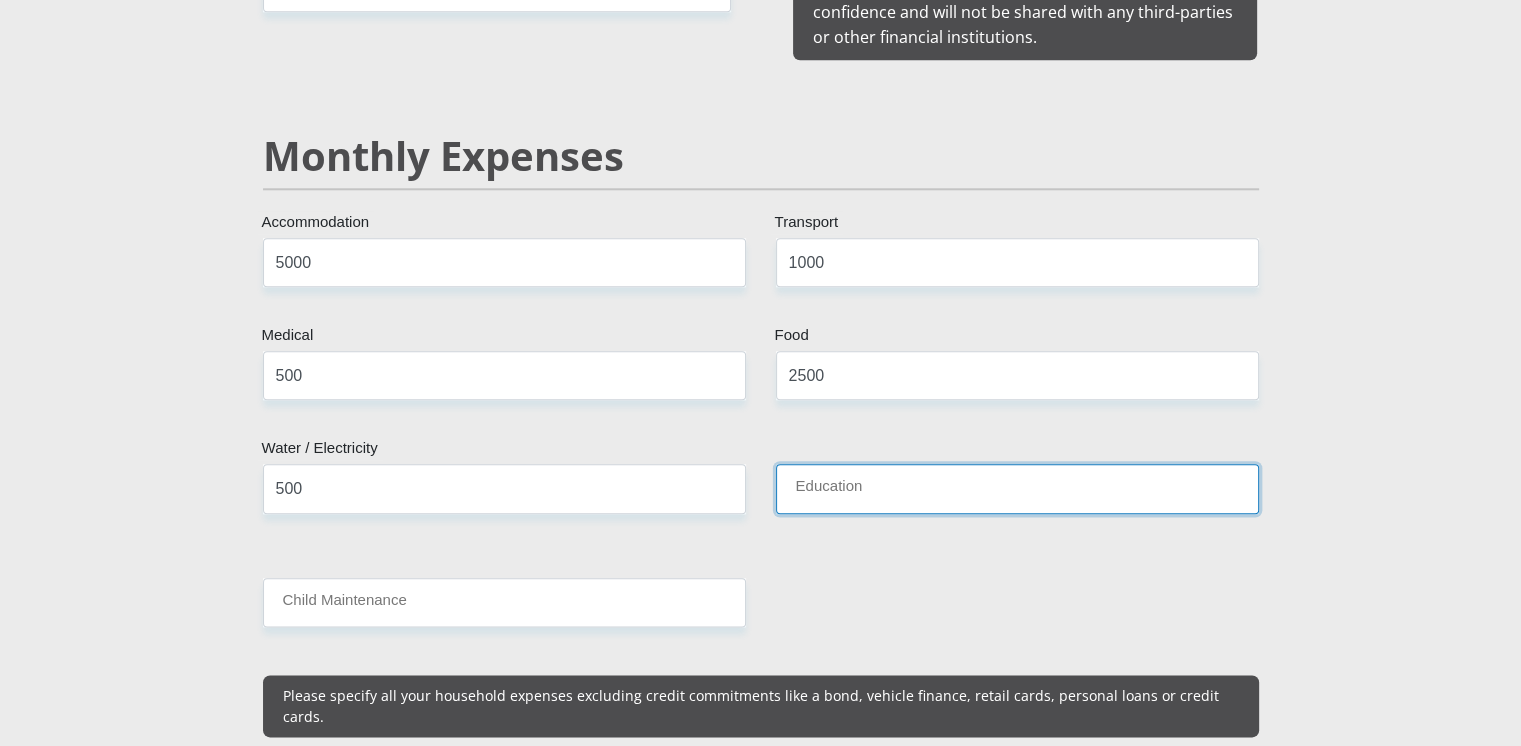 type on "5" 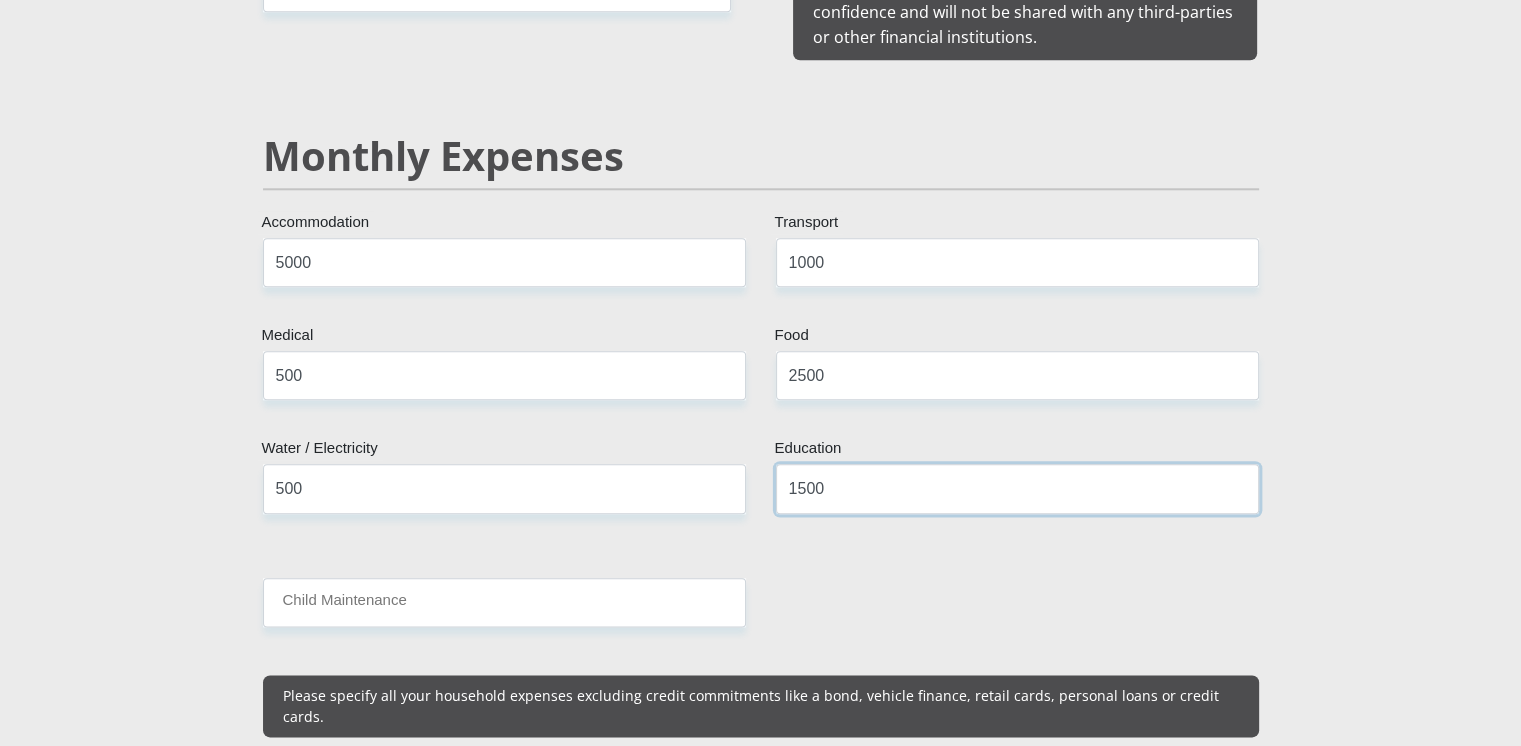 type on "1500" 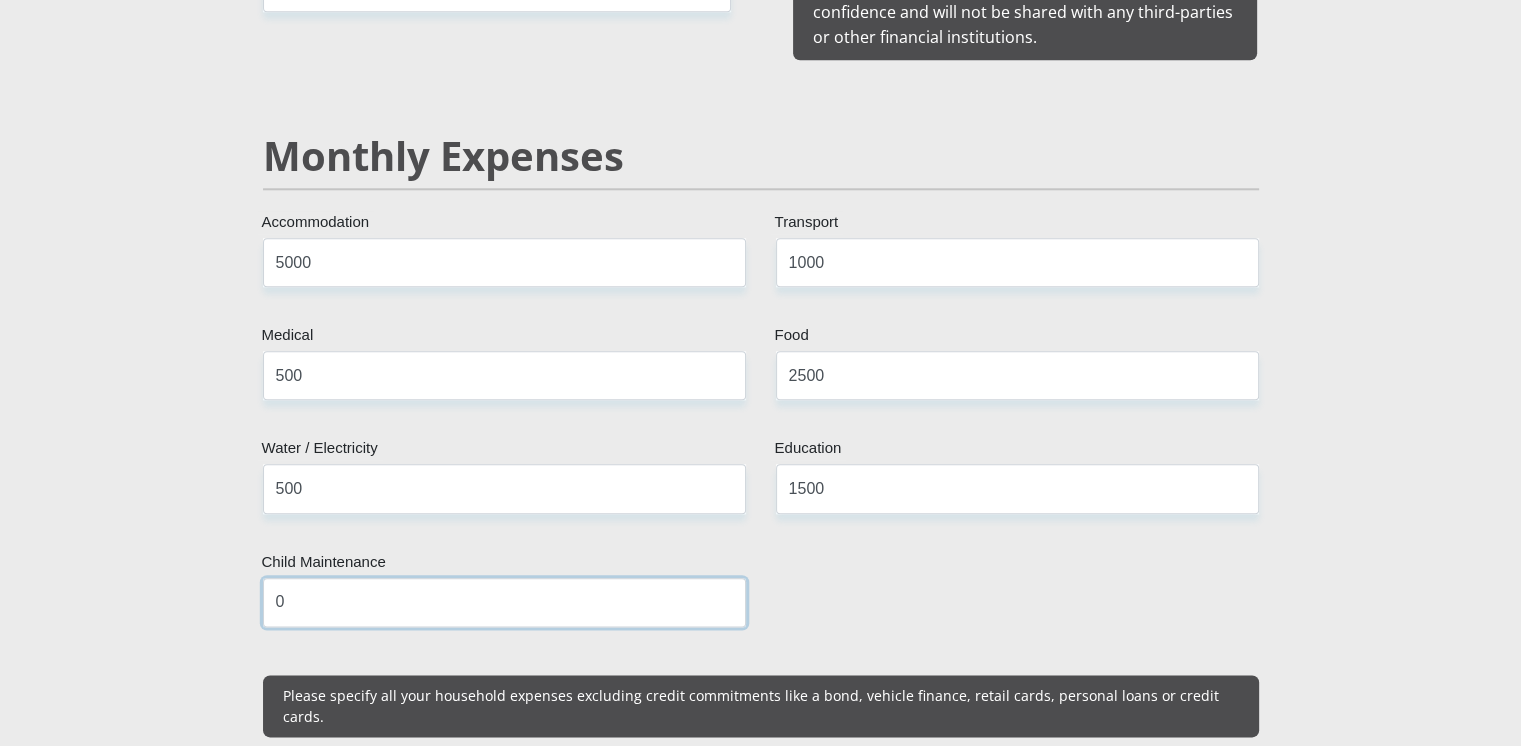 type on "0" 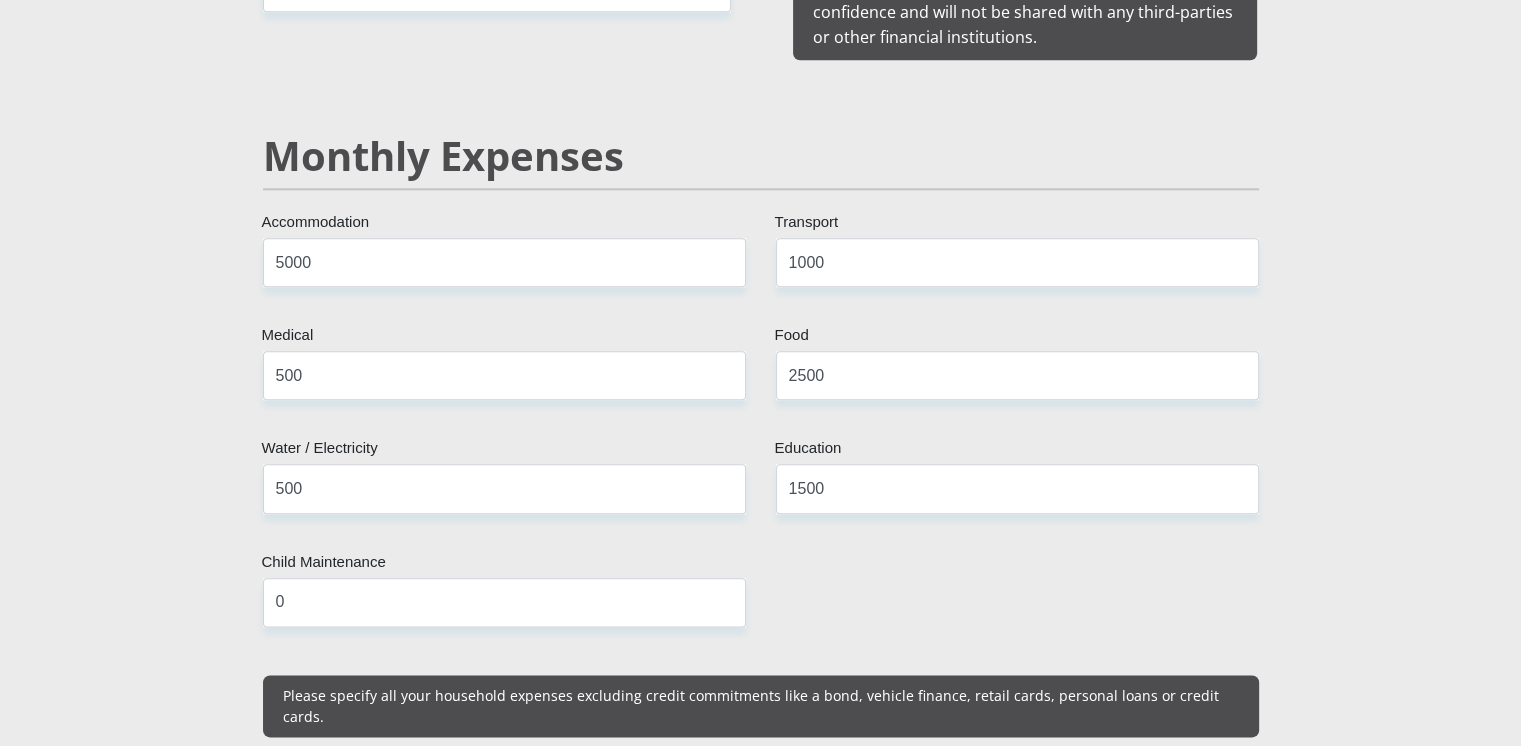 scroll, scrollTop: 2815, scrollLeft: 0, axis: vertical 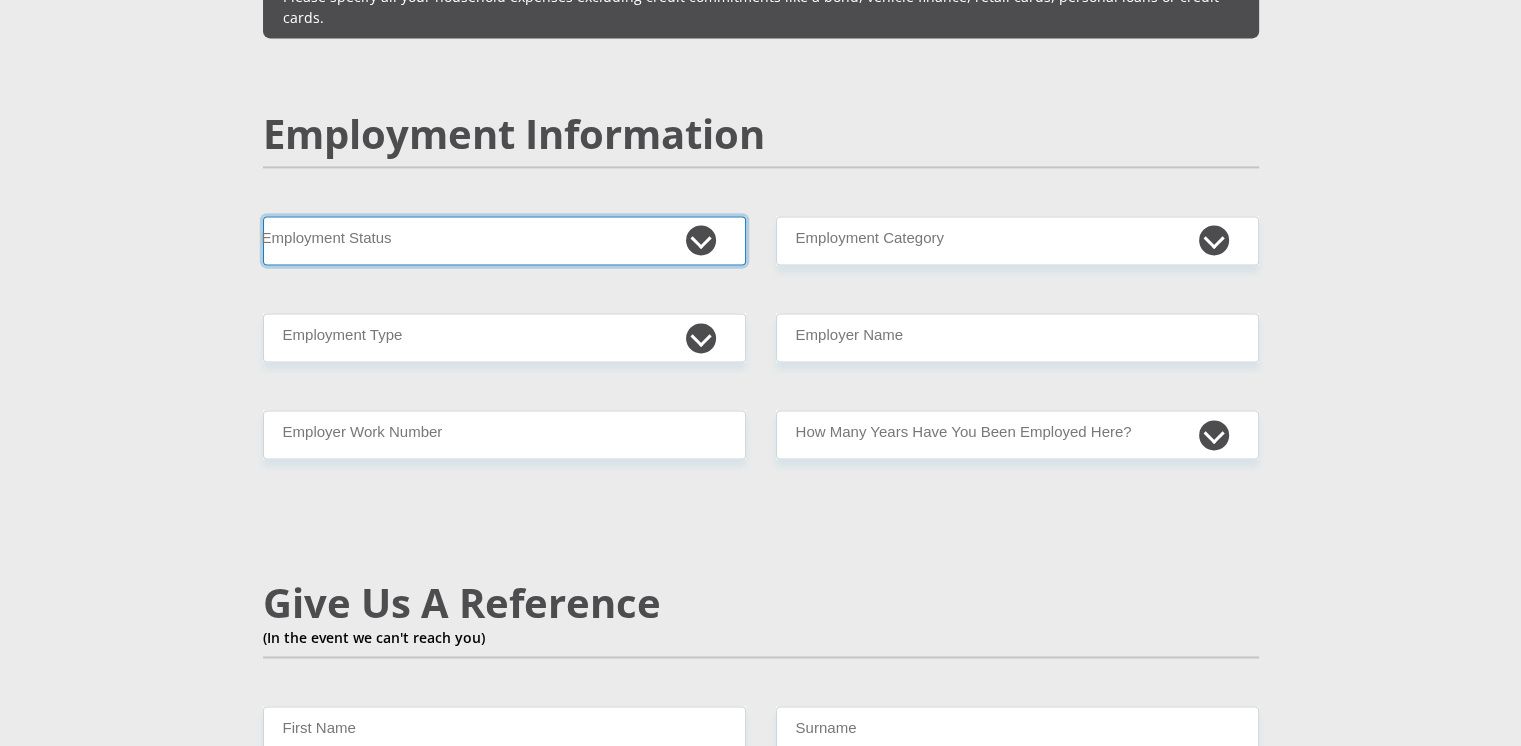 click on "Permanent/Full-time
Part-time/Casual
Contract Worker
Self-Employed
Housewife
Retired
Student
Medically Boarded
Disability
Unemployed" at bounding box center [504, 240] 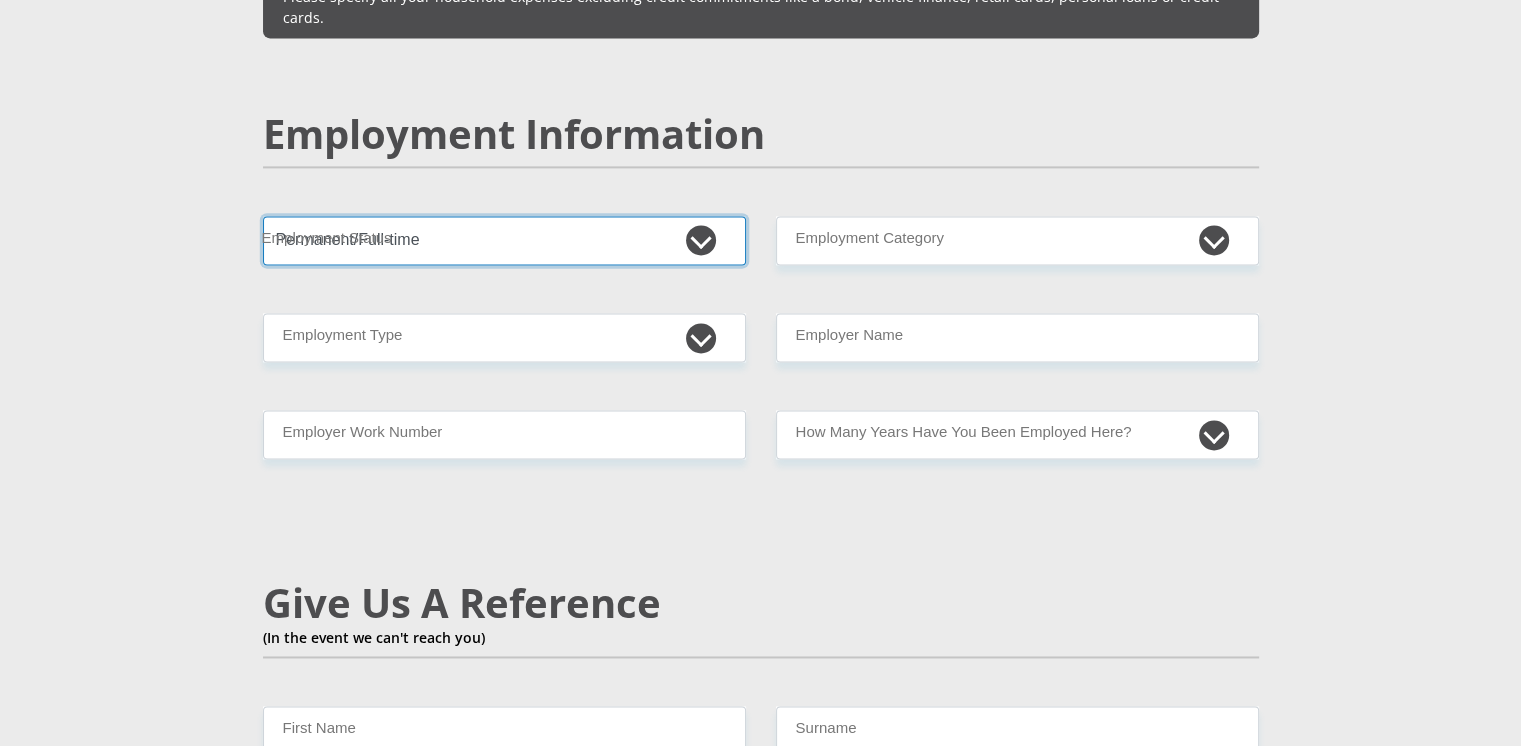 click on "Permanent/Full-time
Part-time/Casual
Contract Worker
Self-Employed
Housewife
Retired
Student
Medically Boarded
Disability
Unemployed" at bounding box center (504, 240) 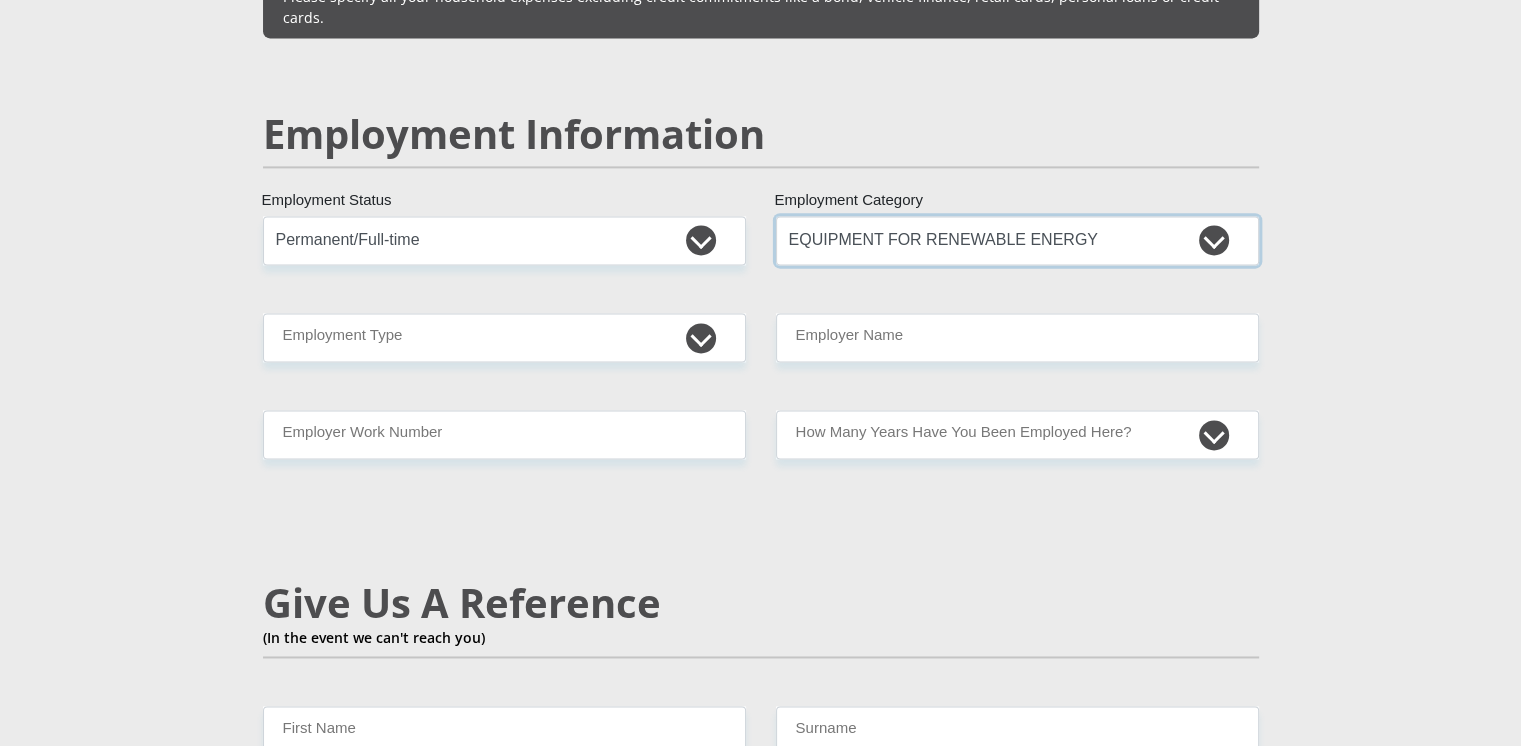 click on "AGRICULTURE
ALCOHOL & TOBACCO
CONSTRUCTION MATERIALS
METALLURGY
EQUIPMENT FOR RENEWABLE ENERGY
SPECIALIZED CONTRACTORS
CAR
GAMING (INCL. INTERNET
OTHER WHOLESALE
UNLICENSED PHARMACEUTICALS
CURRENCY EXCHANGE HOUSES
OTHER FINANCIAL INSTITUTIONS & INSURANCE
REAL ESTATE AGENTS
OIL & GAS
OTHER MATERIALS (E.G. IRON ORE)
PRECIOUS STONES & PRECIOUS METALS
POLITICAL ORGANIZATIONS
RELIGIOUS ORGANIZATIONS(NOT SECTS)
ACTI. HAVING BUSINESS DEAL WITH PUBLIC ADMINISTRATION
LAUNDROMATS" at bounding box center [1017, 240] 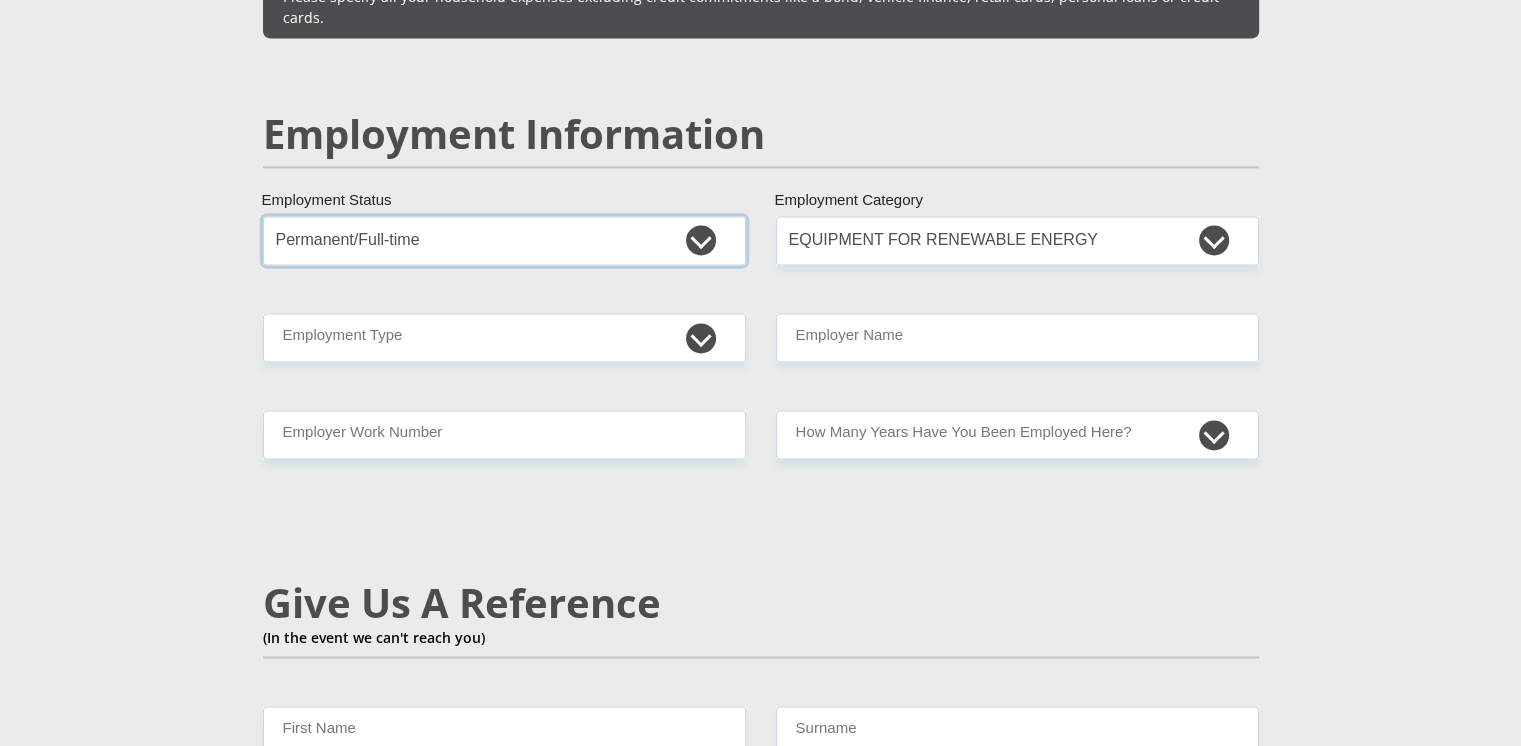 click on "Permanent/Full-time
Part-time/Casual
Contract Worker
Self-Employed
Housewife
Retired
Student
Medically Boarded
Disability
Unemployed" at bounding box center [504, 240] 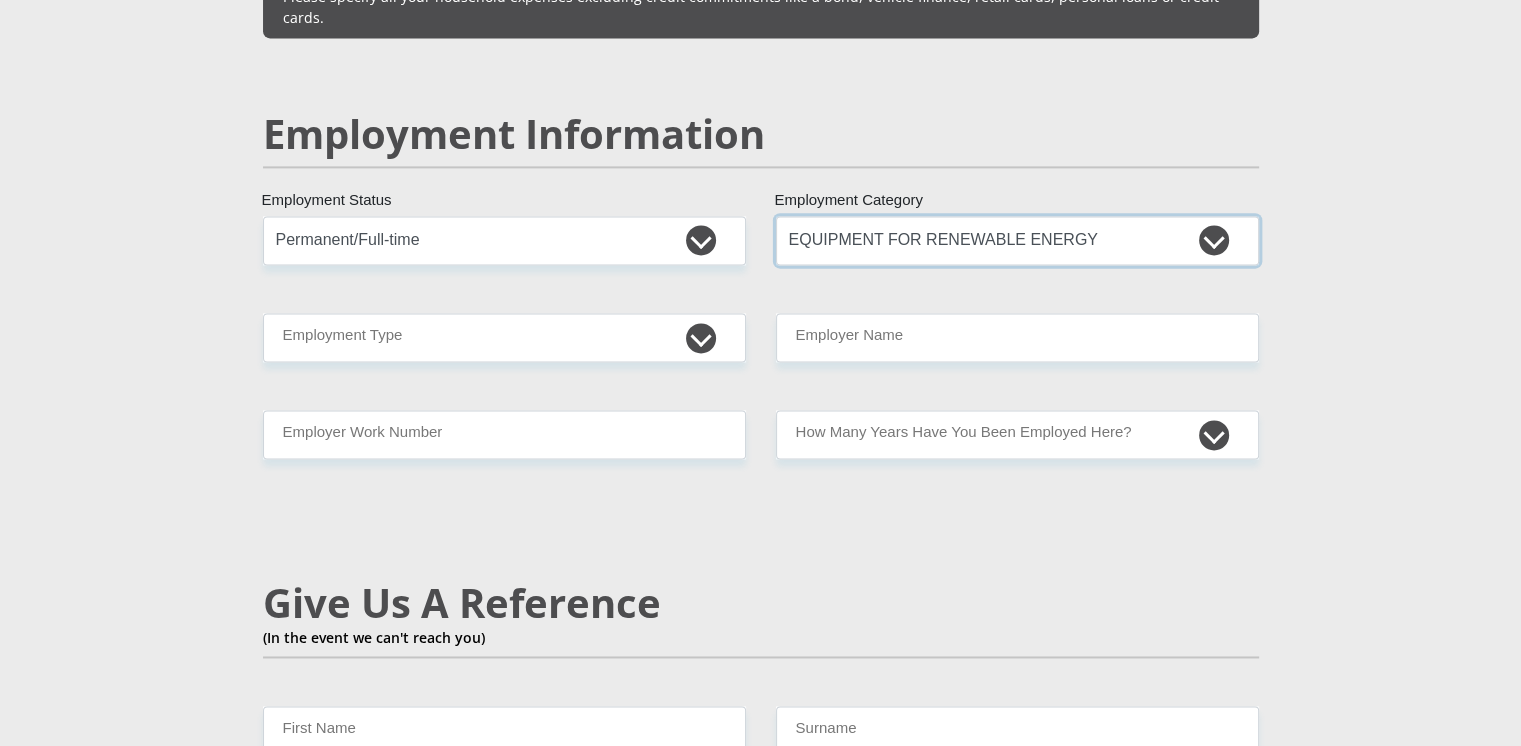 click on "AGRICULTURE
ALCOHOL & TOBACCO
CONSTRUCTION MATERIALS
METALLURGY
EQUIPMENT FOR RENEWABLE ENERGY
SPECIALIZED CONTRACTORS
CAR
GAMING (INCL. INTERNET
OTHER WHOLESALE
UNLICENSED PHARMACEUTICALS
CURRENCY EXCHANGE HOUSES
OTHER FINANCIAL INSTITUTIONS & INSURANCE
REAL ESTATE AGENTS
OIL & GAS
OTHER MATERIALS (E.G. IRON ORE)
PRECIOUS STONES & PRECIOUS METALS
POLITICAL ORGANIZATIONS
RELIGIOUS ORGANIZATIONS(NOT SECTS)
ACTI. HAVING BUSINESS DEAL WITH PUBLIC ADMINISTRATION
LAUNDROMATS" at bounding box center (1017, 240) 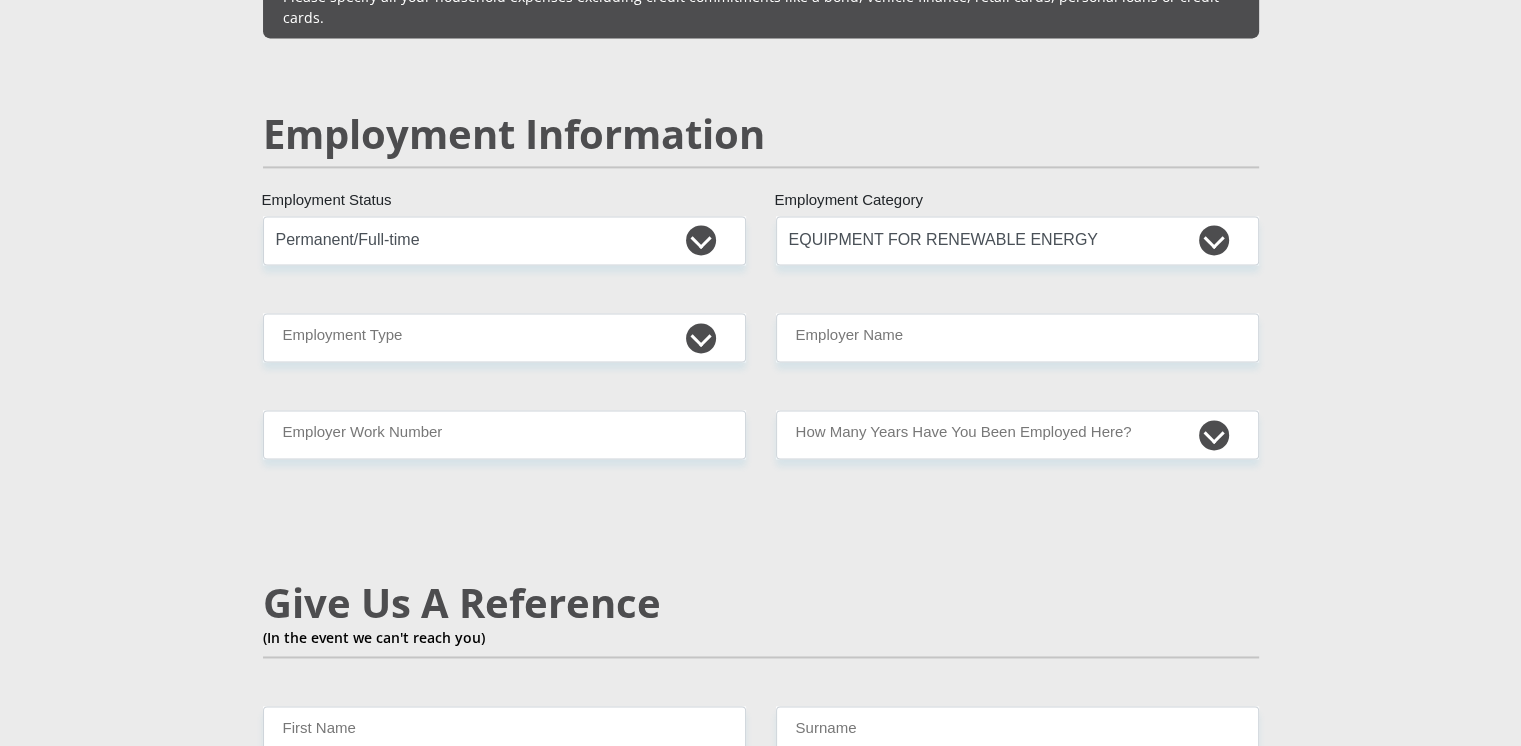 click on "[TITLE] [FIRST] [LAST] [ID NUMBER]" at bounding box center (760, 221) 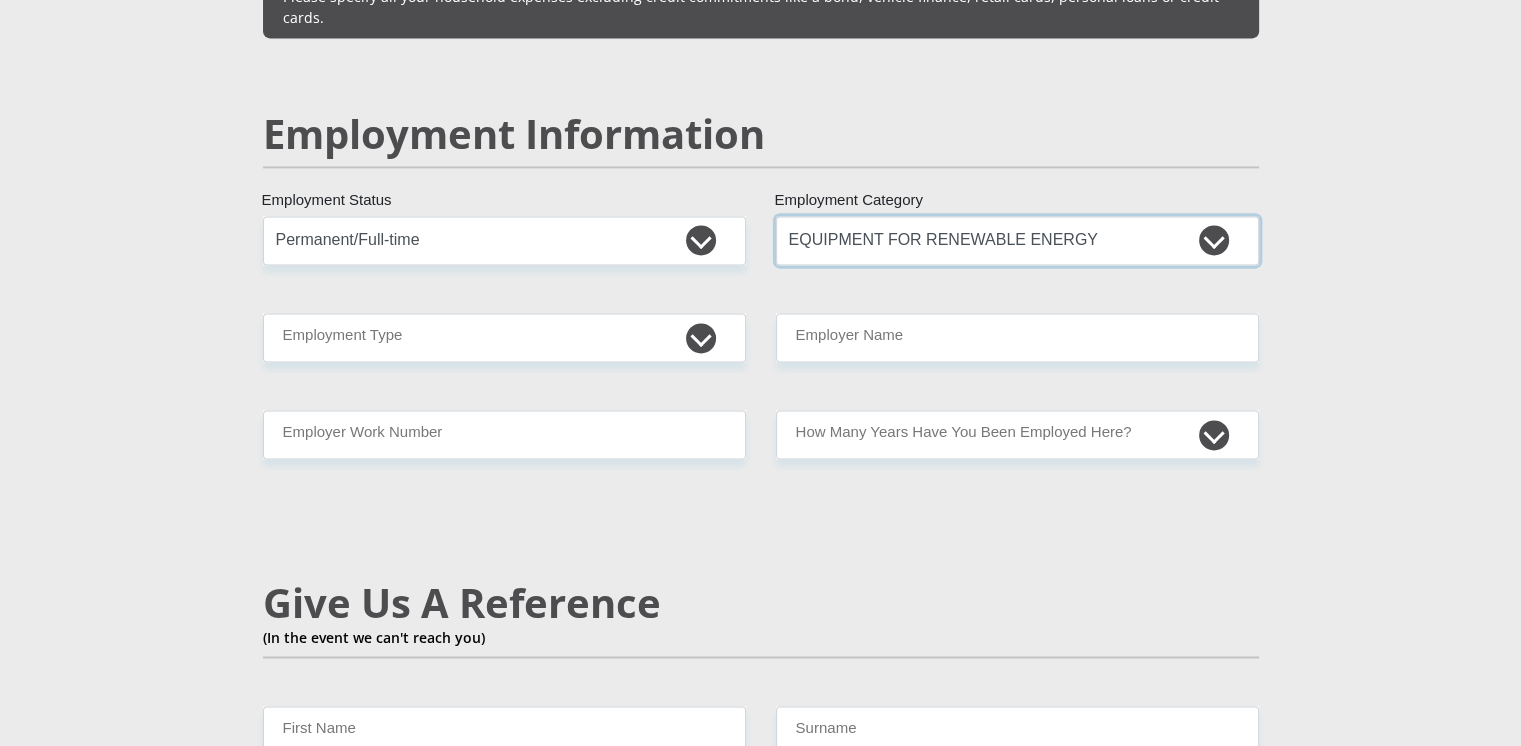 click on "AGRICULTURE
ALCOHOL & TOBACCO
CONSTRUCTION MATERIALS
METALLURGY
EQUIPMENT FOR RENEWABLE ENERGY
SPECIALIZED CONTRACTORS
CAR
GAMING (INCL. INTERNET
OTHER WHOLESALE
UNLICENSED PHARMACEUTICALS
CURRENCY EXCHANGE HOUSES
OTHER FINANCIAL INSTITUTIONS & INSURANCE
REAL ESTATE AGENTS
OIL & GAS
OTHER MATERIALS (E.G. IRON ORE)
PRECIOUS STONES & PRECIOUS METALS
POLITICAL ORGANIZATIONS
RELIGIOUS ORGANIZATIONS(NOT SECTS)
ACTI. HAVING BUSINESS DEAL WITH PUBLIC ADMINISTRATION
LAUNDROMATS" at bounding box center (1017, 240) 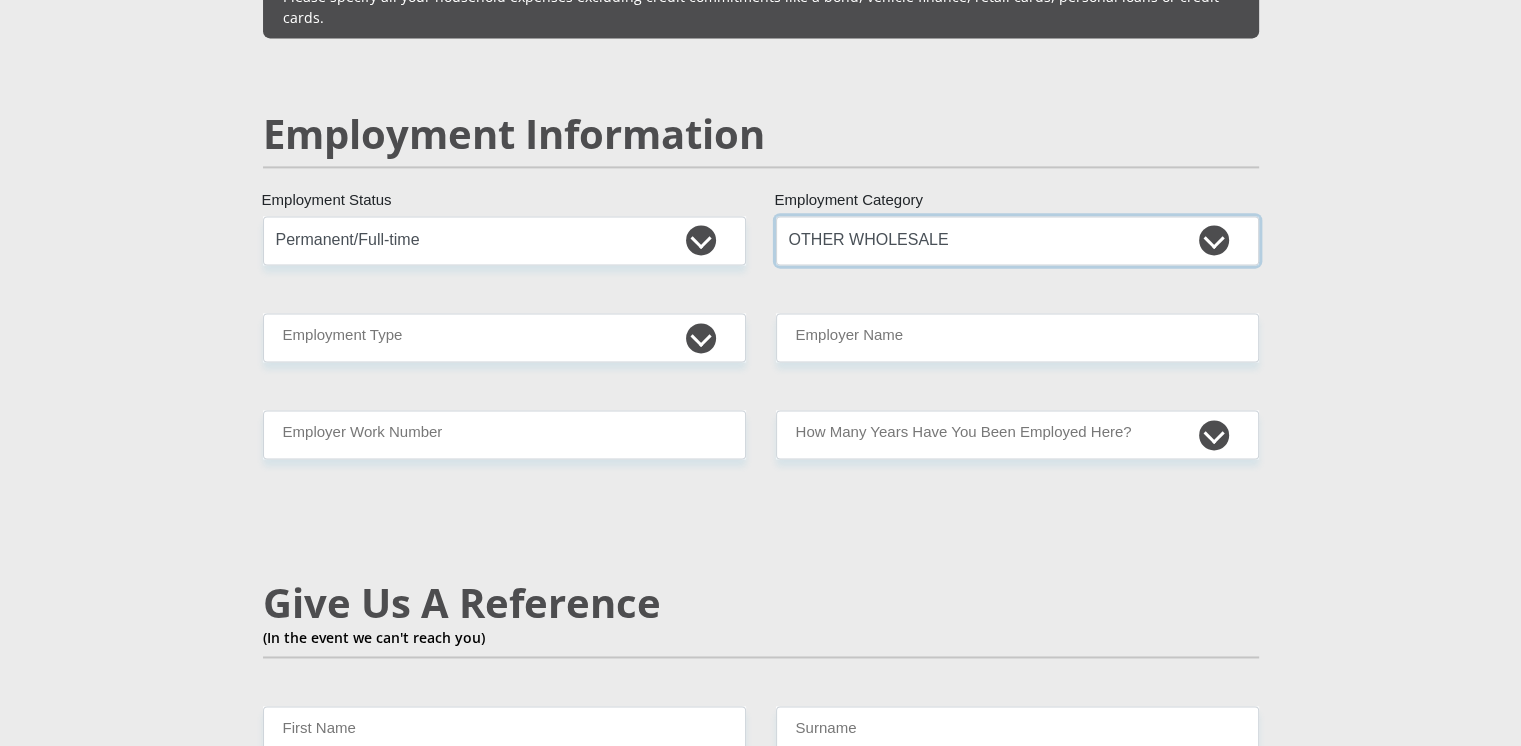 click on "AGRICULTURE
ALCOHOL & TOBACCO
CONSTRUCTION MATERIALS
METALLURGY
EQUIPMENT FOR RENEWABLE ENERGY
SPECIALIZED CONTRACTORS
CAR
GAMING (INCL. INTERNET
OTHER WHOLESALE
UNLICENSED PHARMACEUTICALS
CURRENCY EXCHANGE HOUSES
OTHER FINANCIAL INSTITUTIONS & INSURANCE
REAL ESTATE AGENTS
OIL & GAS
OTHER MATERIALS (E.G. IRON ORE)
PRECIOUS STONES & PRECIOUS METALS
POLITICAL ORGANIZATIONS
RELIGIOUS ORGANIZATIONS(NOT SECTS)
ACTI. HAVING BUSINESS DEAL WITH PUBLIC ADMINISTRATION
LAUNDROMATS" at bounding box center [1017, 240] 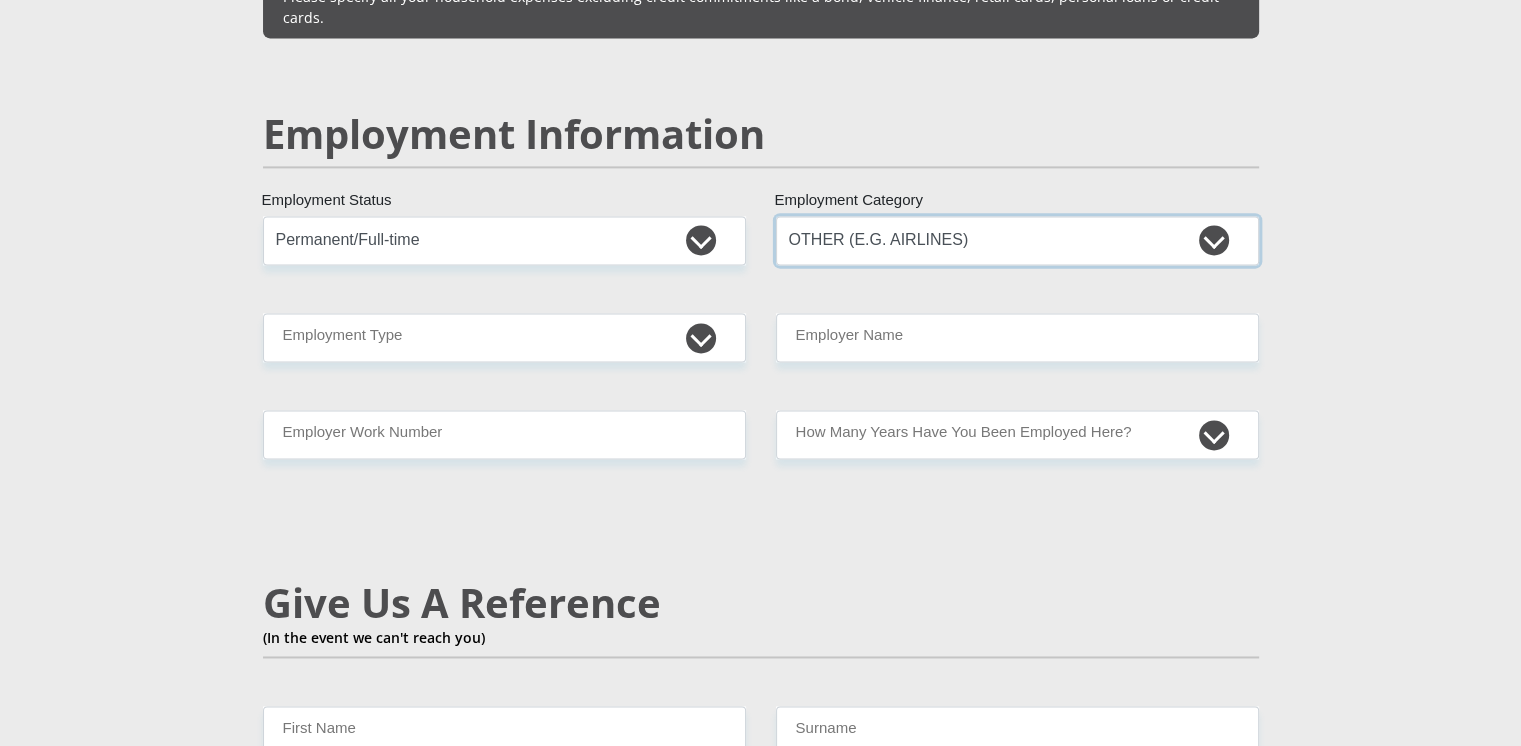 click on "AGRICULTURE
ALCOHOL & TOBACCO
CONSTRUCTION MATERIALS
METALLURGY
EQUIPMENT FOR RENEWABLE ENERGY
SPECIALIZED CONTRACTORS
CAR
GAMING (INCL. INTERNET
OTHER WHOLESALE
UNLICENSED PHARMACEUTICALS
CURRENCY EXCHANGE HOUSES
OTHER FINANCIAL INSTITUTIONS & INSURANCE
REAL ESTATE AGENTS
OIL & GAS
OTHER MATERIALS (E.G. IRON ORE)
PRECIOUS STONES & PRECIOUS METALS
POLITICAL ORGANIZATIONS
RELIGIOUS ORGANIZATIONS(NOT SECTS)
ACTI. HAVING BUSINESS DEAL WITH PUBLIC ADMINISTRATION
LAUNDROMATS" at bounding box center [1017, 240] 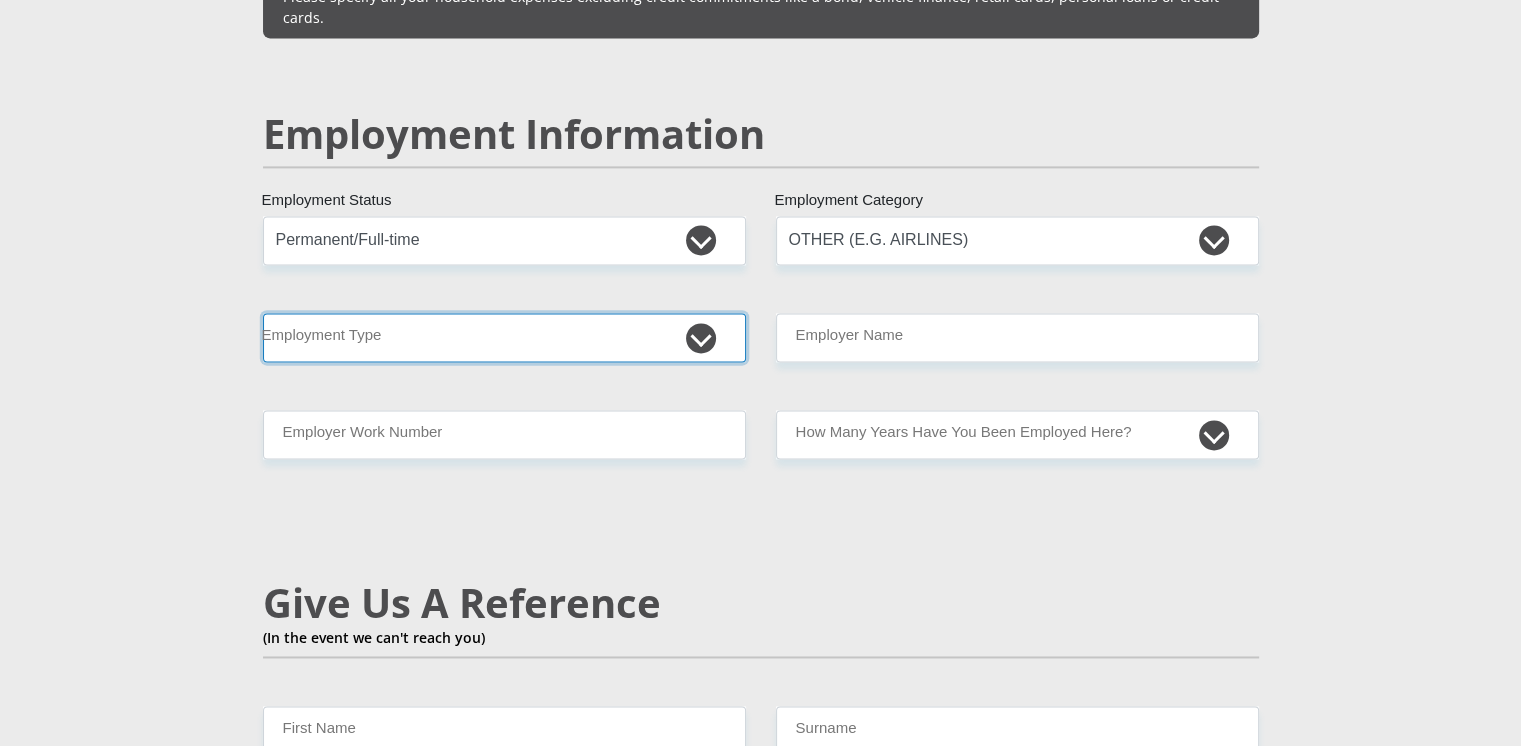 click on "College/Lecturer
Craft Seller
Creative
Driver
Executive
Farmer
Forces - Non Commissioned
Forces - Officer
Hawker
Housewife
Labourer
Licenced Professional
Manager
Miner
Non Licenced Professional
Office Staff/Clerk
Outside Worker
Pensioner
Permanent Teacher
Production/Manufacturing
Sales
Self-Employed
Semi-Professional Worker
Service Industry  Social Worker  Student" at bounding box center [504, 337] 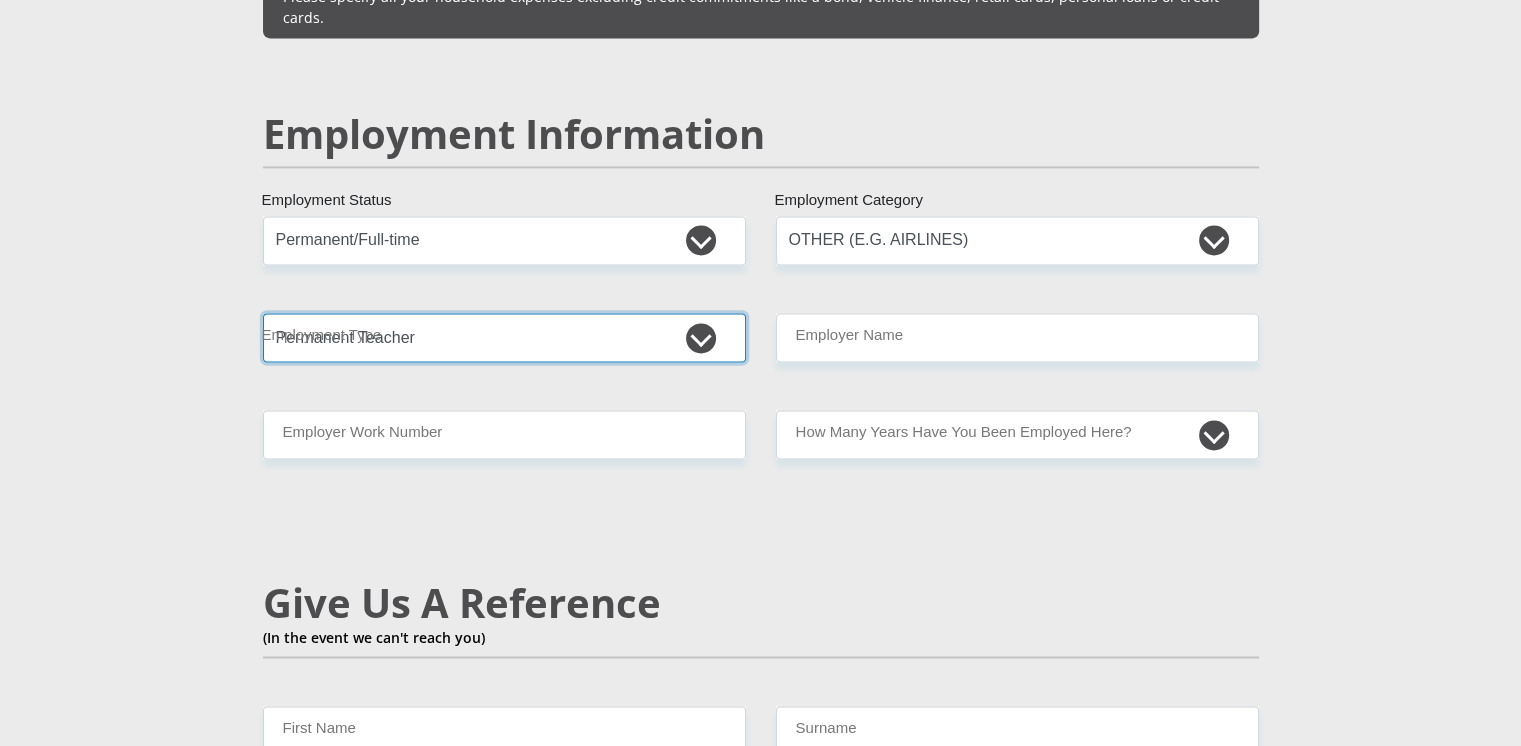 click on "College/Lecturer
Craft Seller
Creative
Driver
Executive
Farmer
Forces - Non Commissioned
Forces - Officer
Hawker
Housewife
Labourer
Licenced Professional
Manager
Miner
Non Licenced Professional
Office Staff/Clerk
Outside Worker
Pensioner
Permanent Teacher
Production/Manufacturing
Sales
Self-Employed
Semi-Professional Worker
Service Industry  Social Worker  Student" at bounding box center [504, 337] 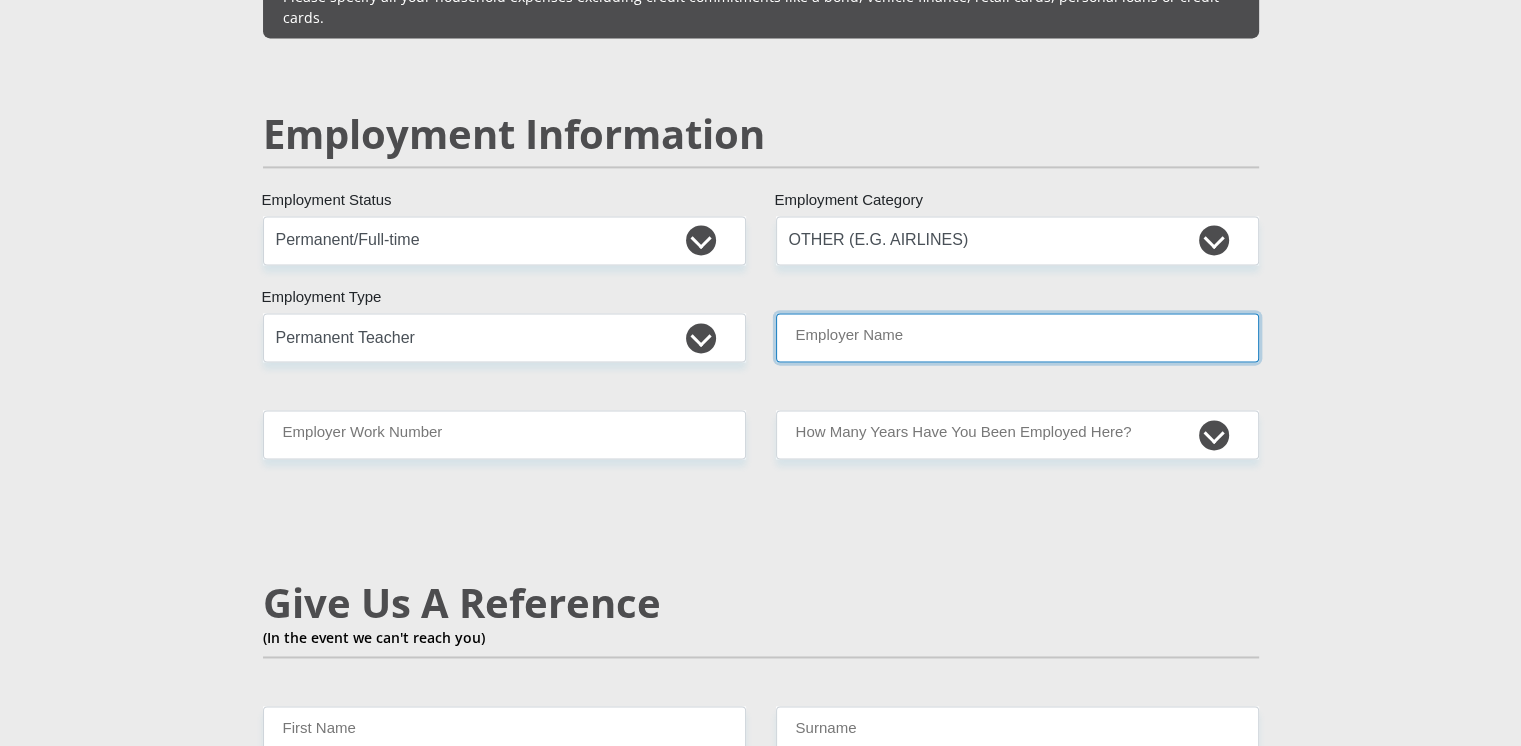 click on "Employer Name" at bounding box center [1017, 337] 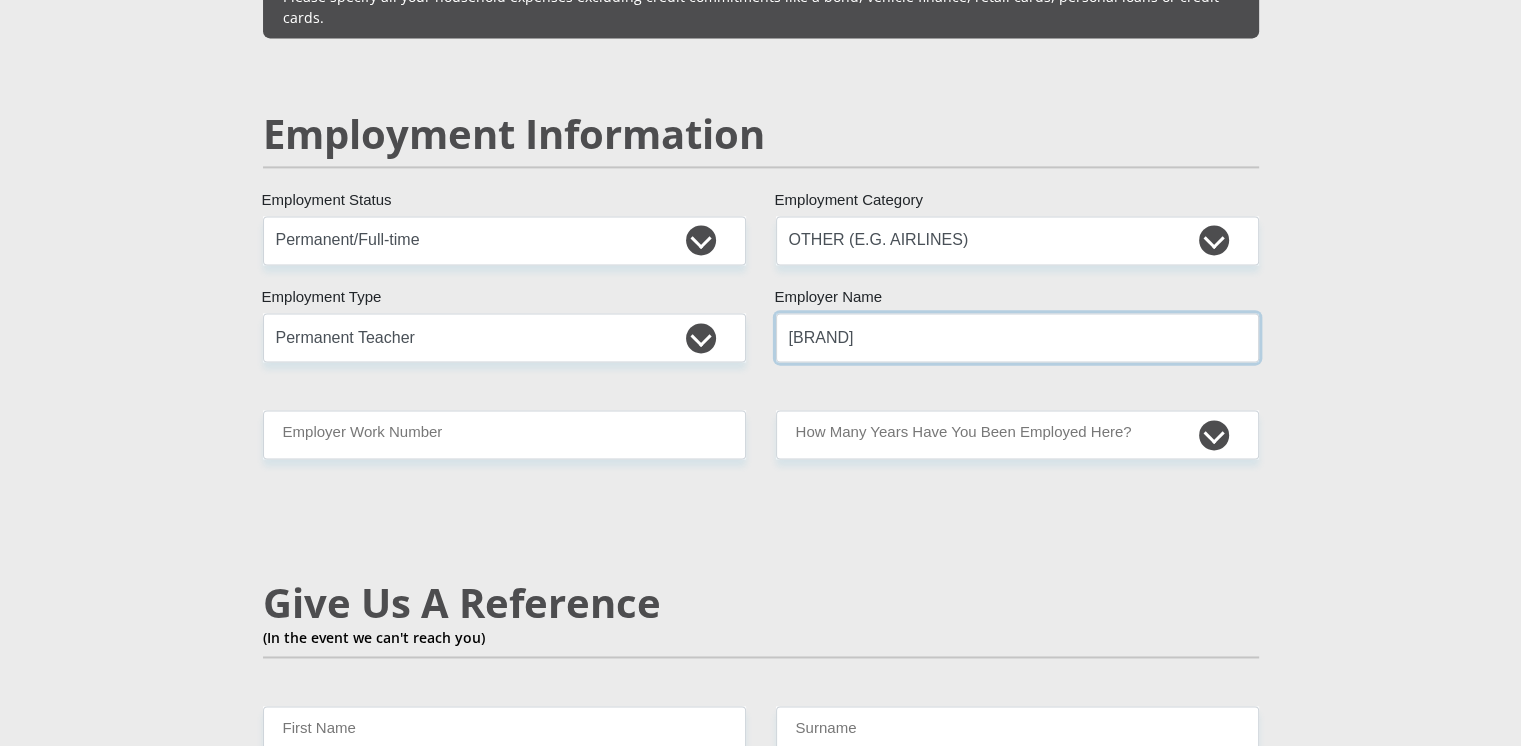 type on "[BRAND]" 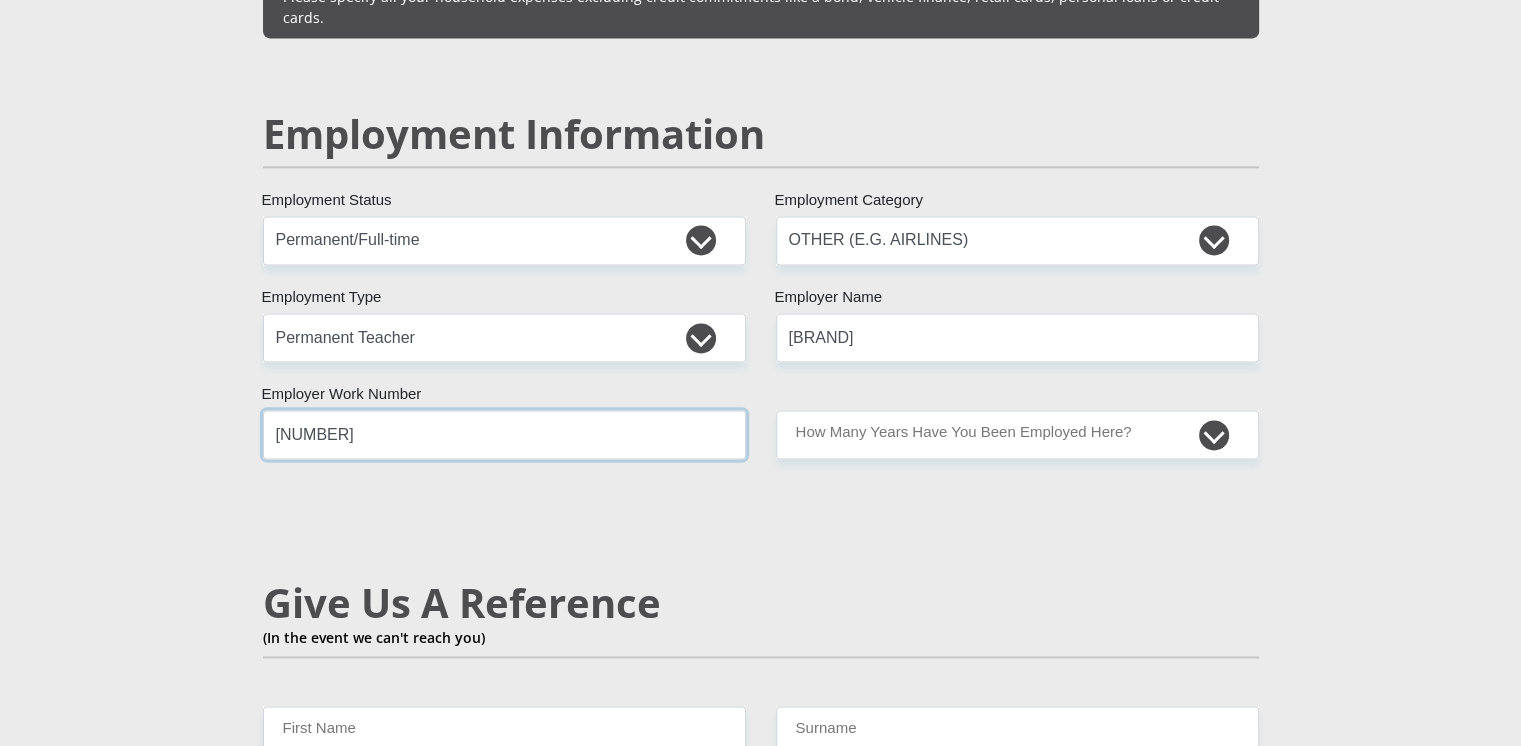type on "[NUMBER]" 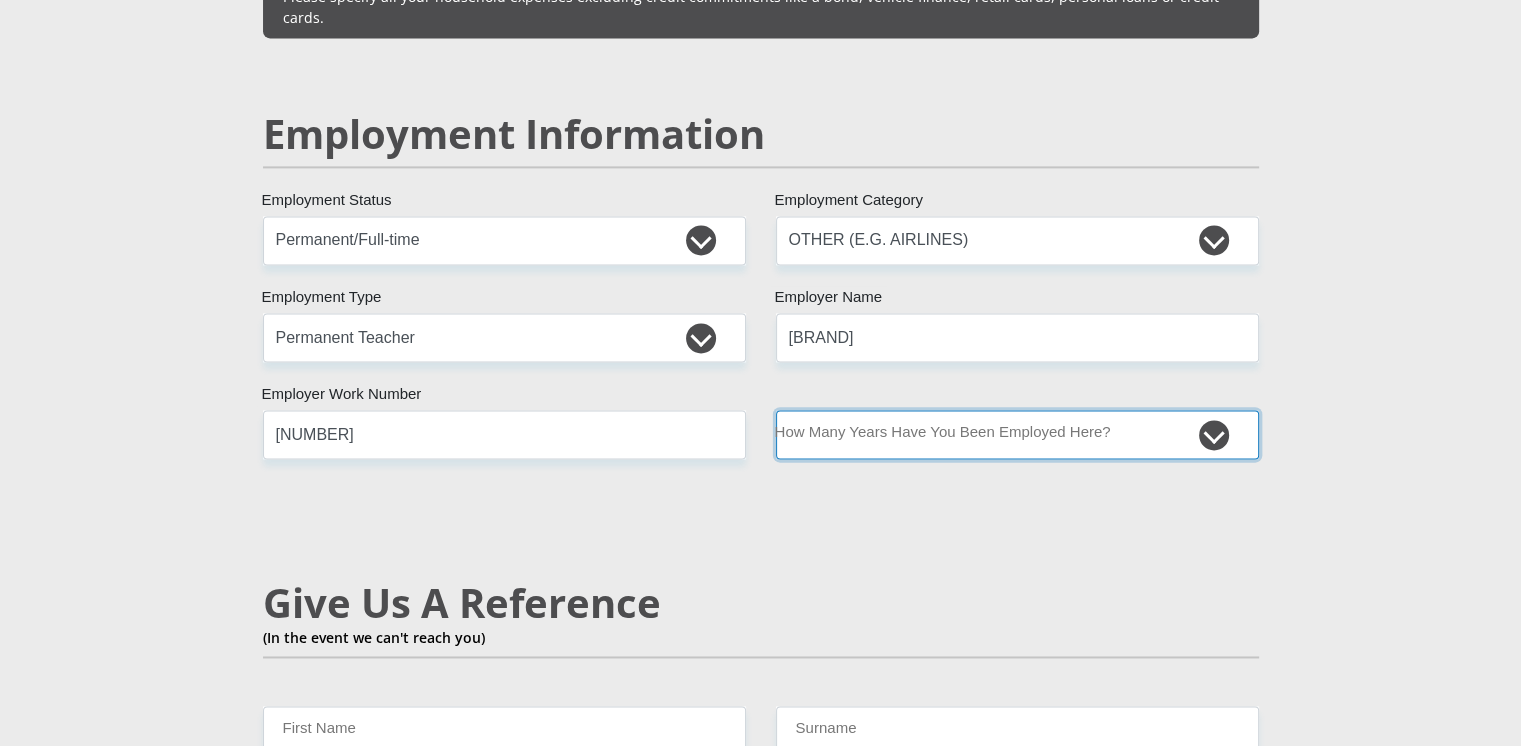 click on "less than 1 year
1-3 years
3-5 years
5+ years" at bounding box center [1017, 434] 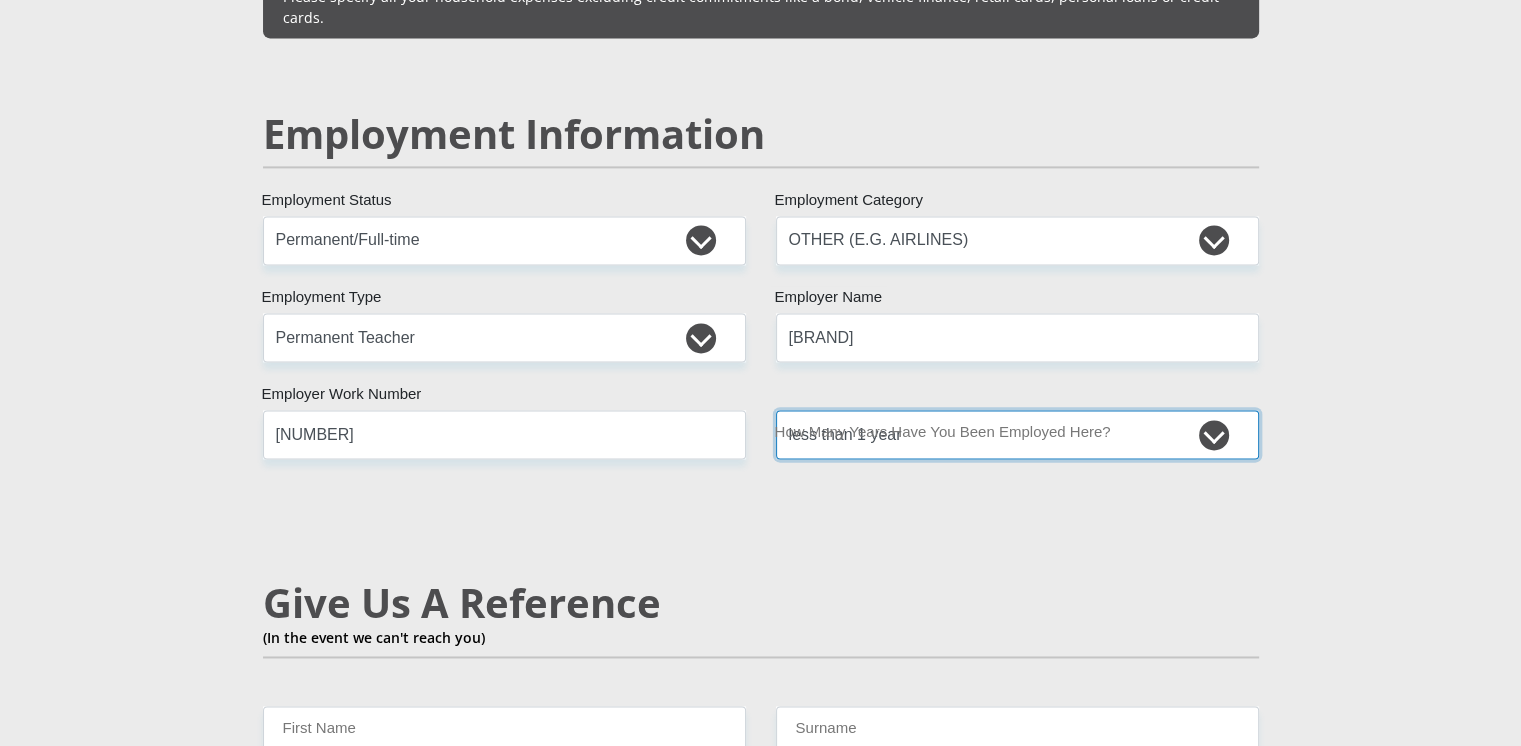 click on "less than 1 year
1-3 years
3-5 years
5+ years" at bounding box center (1017, 434) 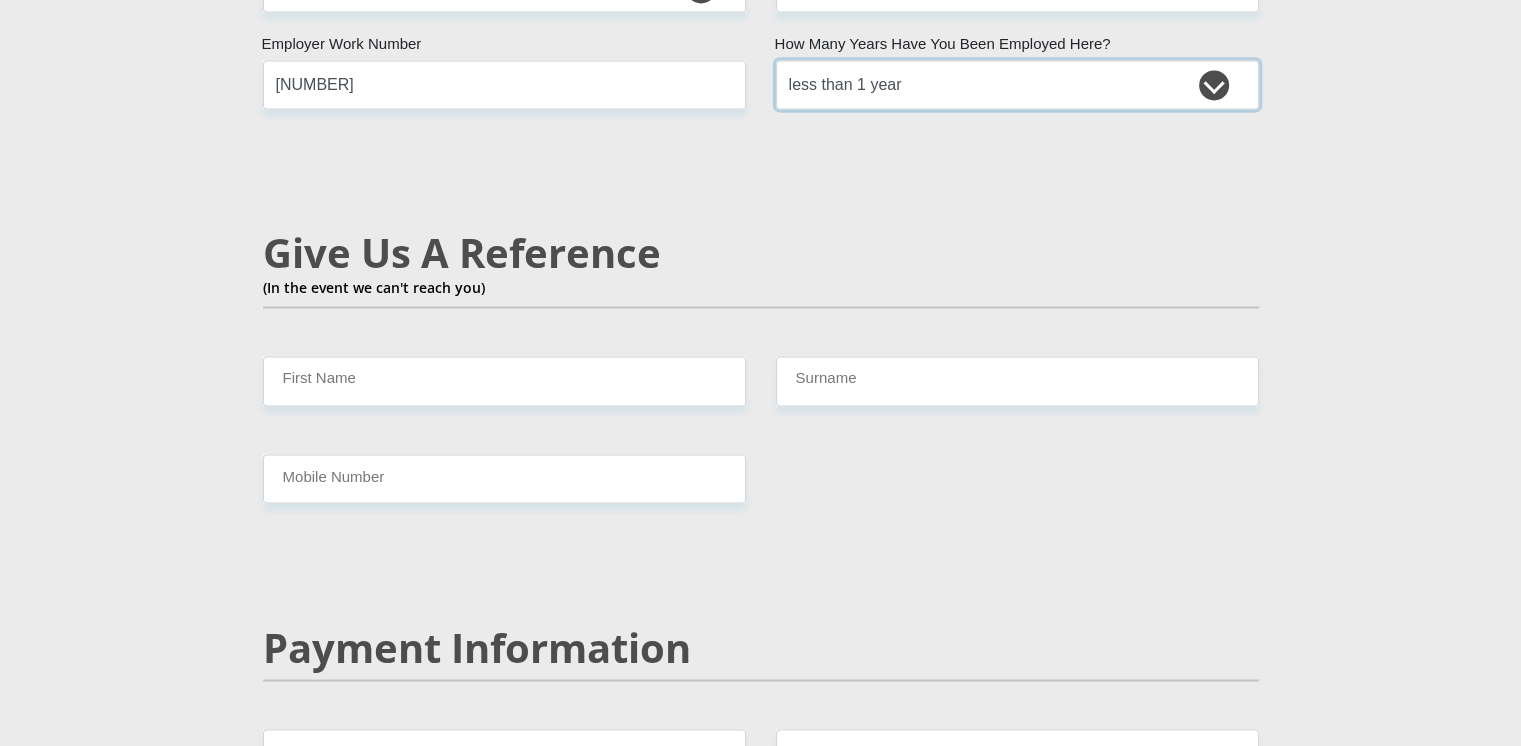 scroll, scrollTop: 3328, scrollLeft: 0, axis: vertical 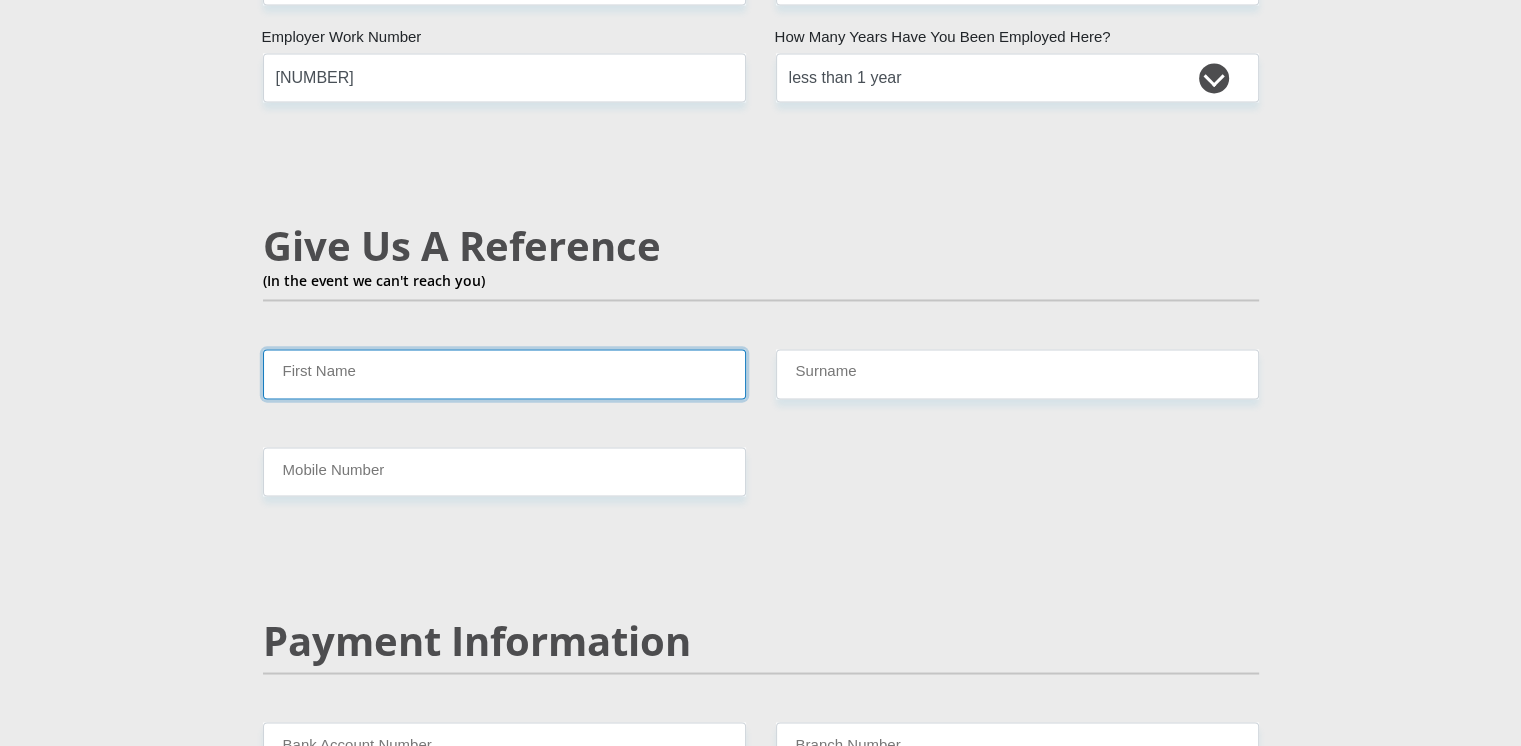 click on "First Name" at bounding box center [504, 373] 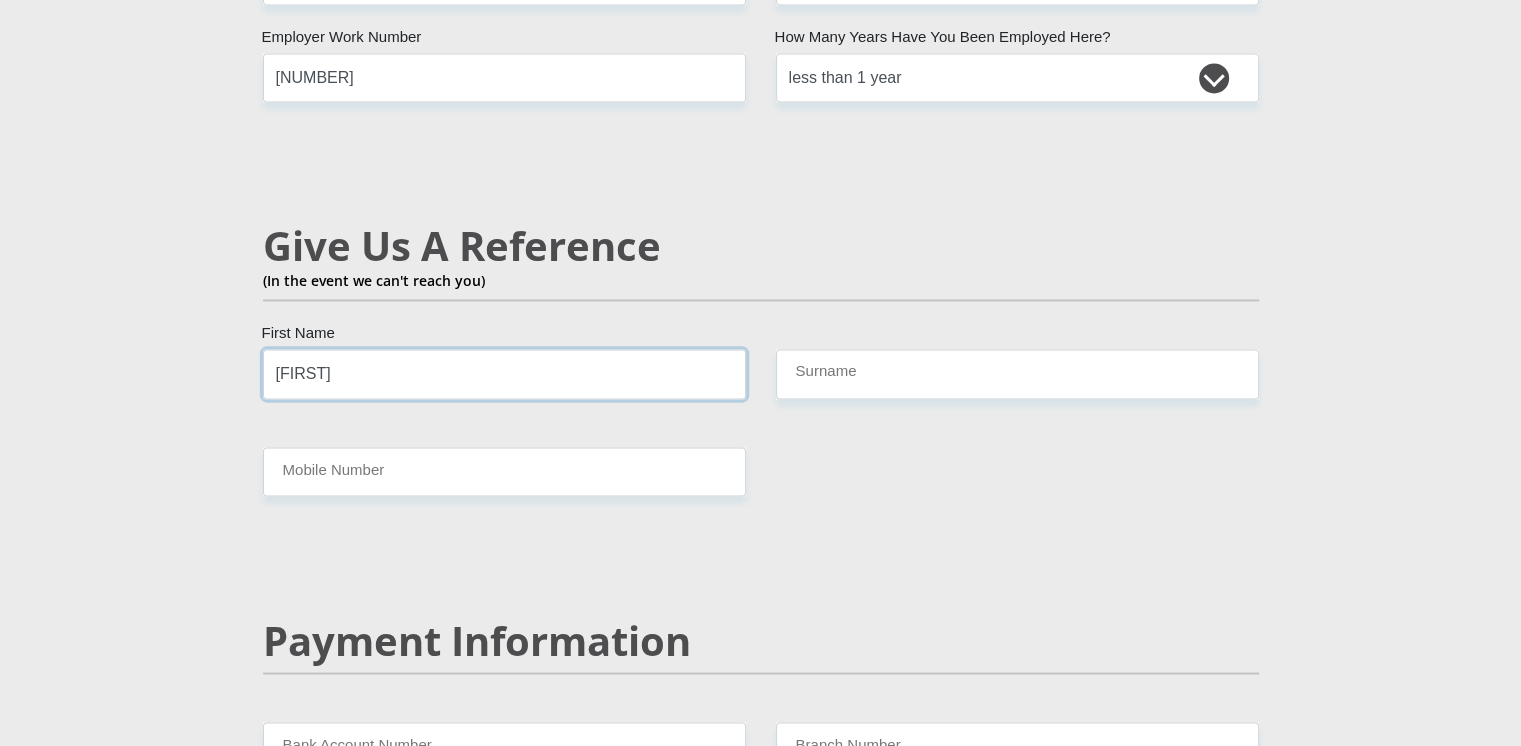 type on "[FIRST]" 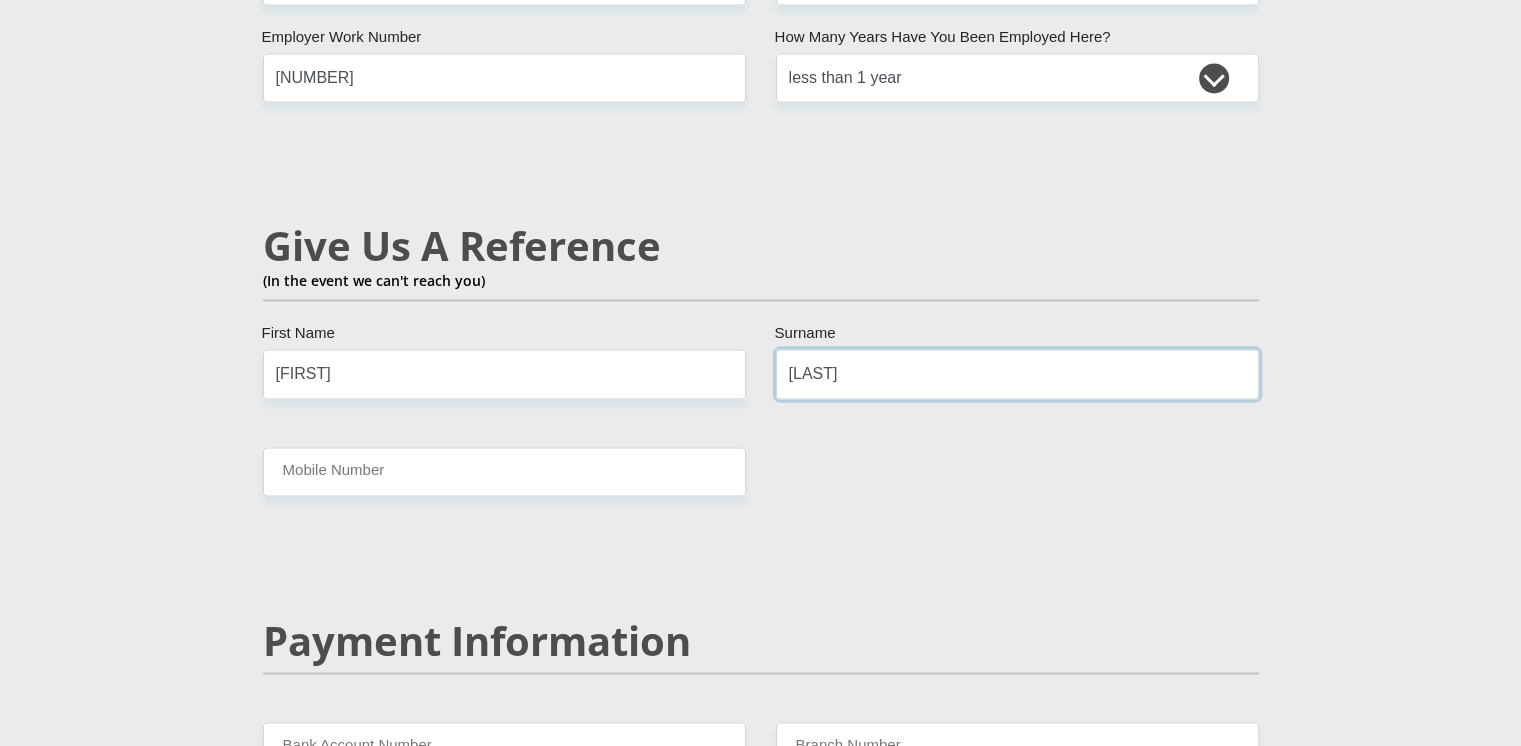 type on "[LAST]" 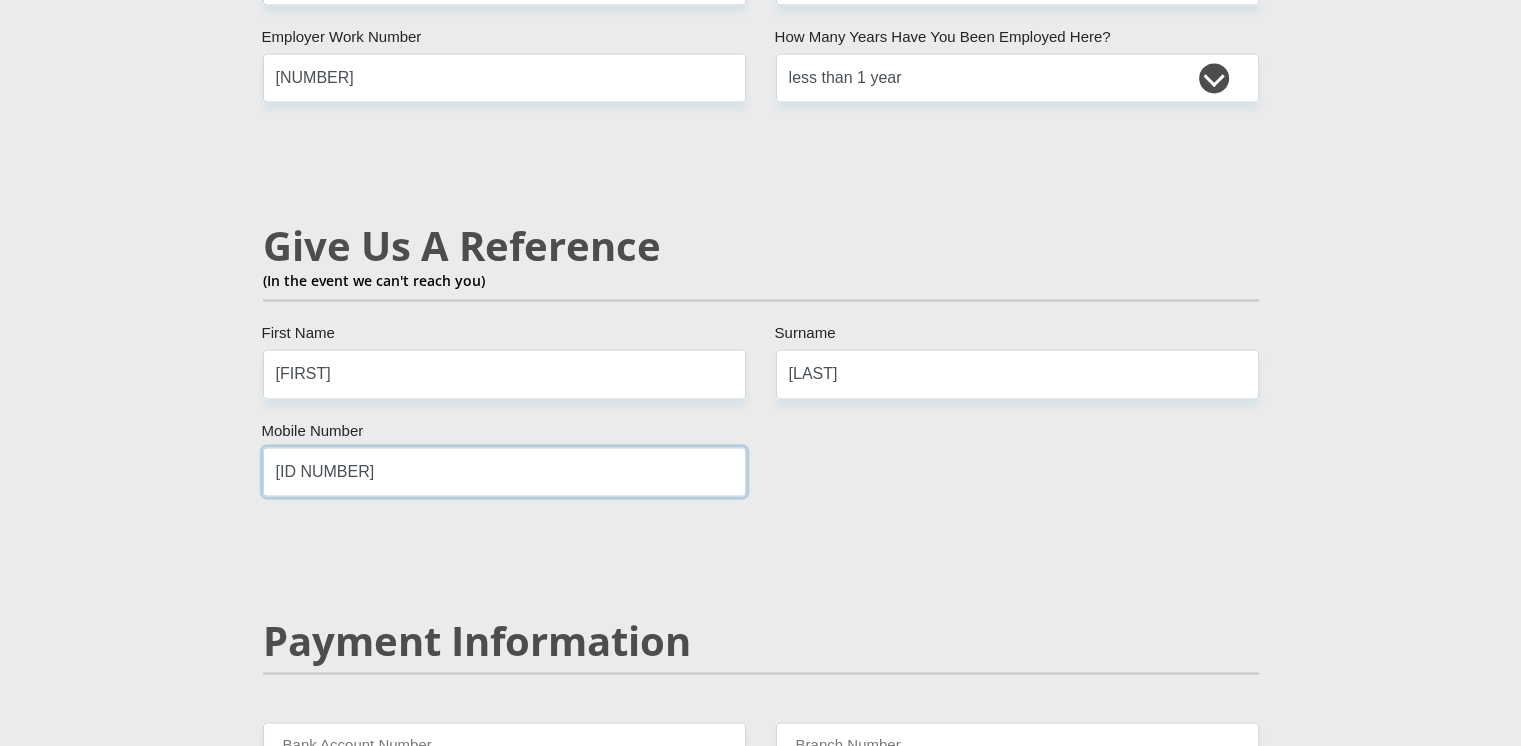 type on "[ID NUMBER]" 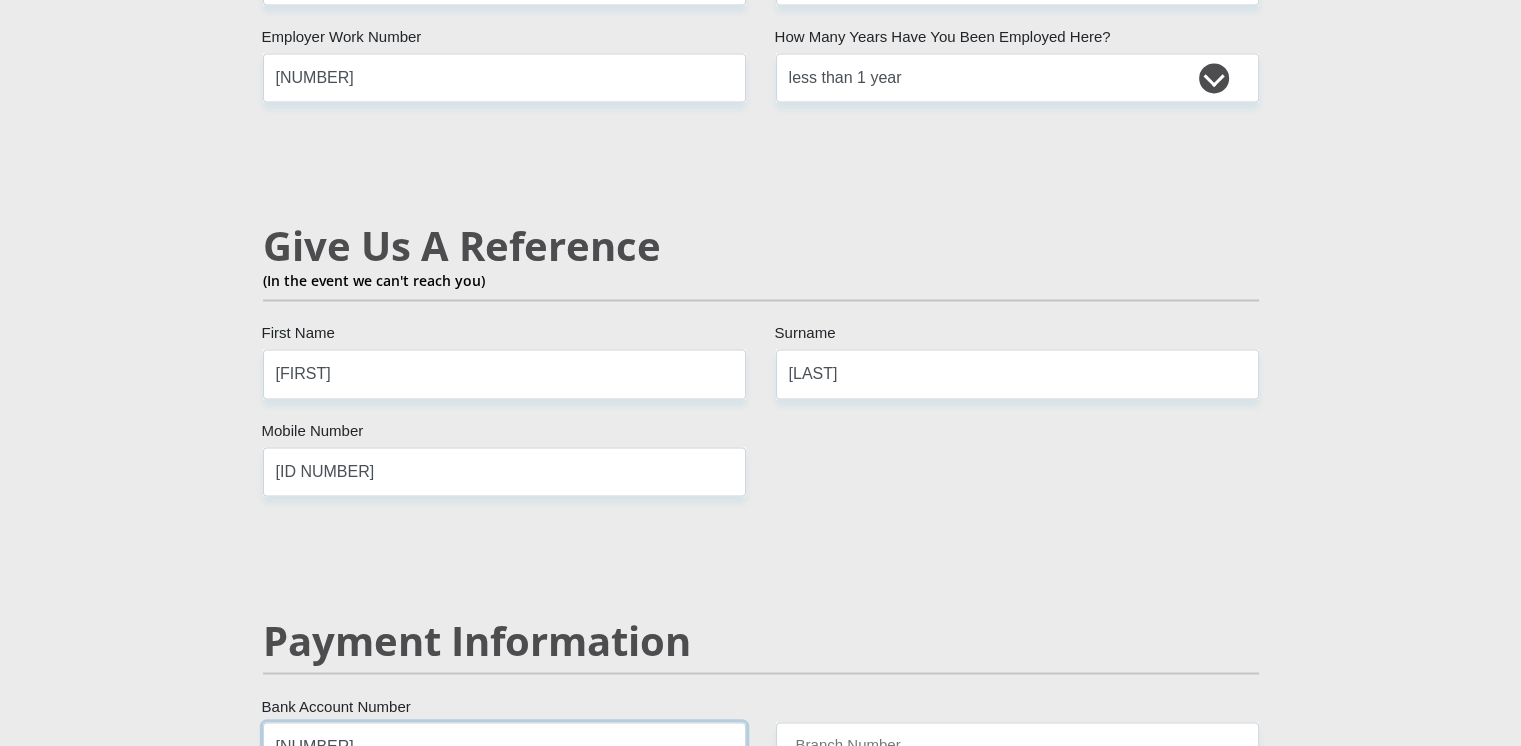 type on "[NUMBER]" 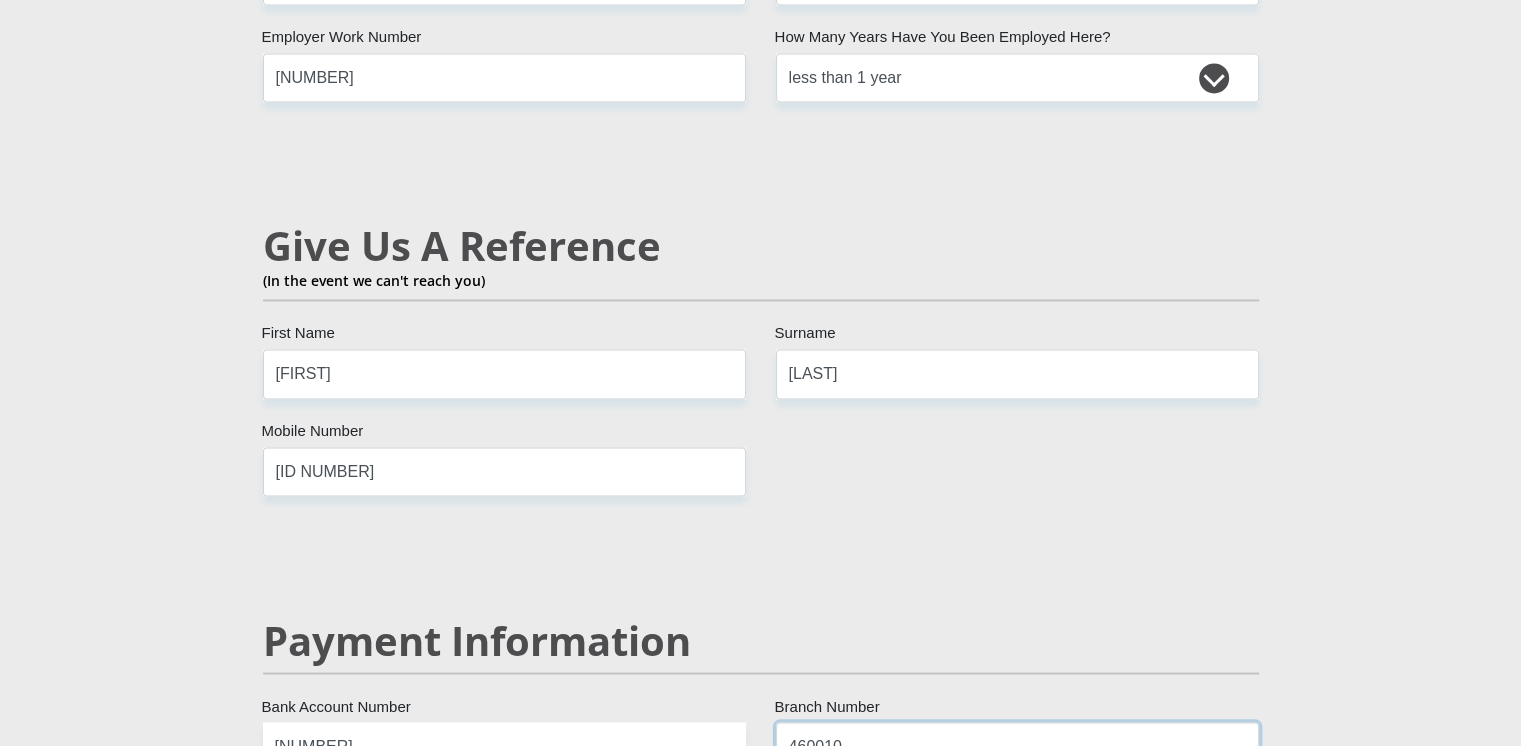 type on "460010" 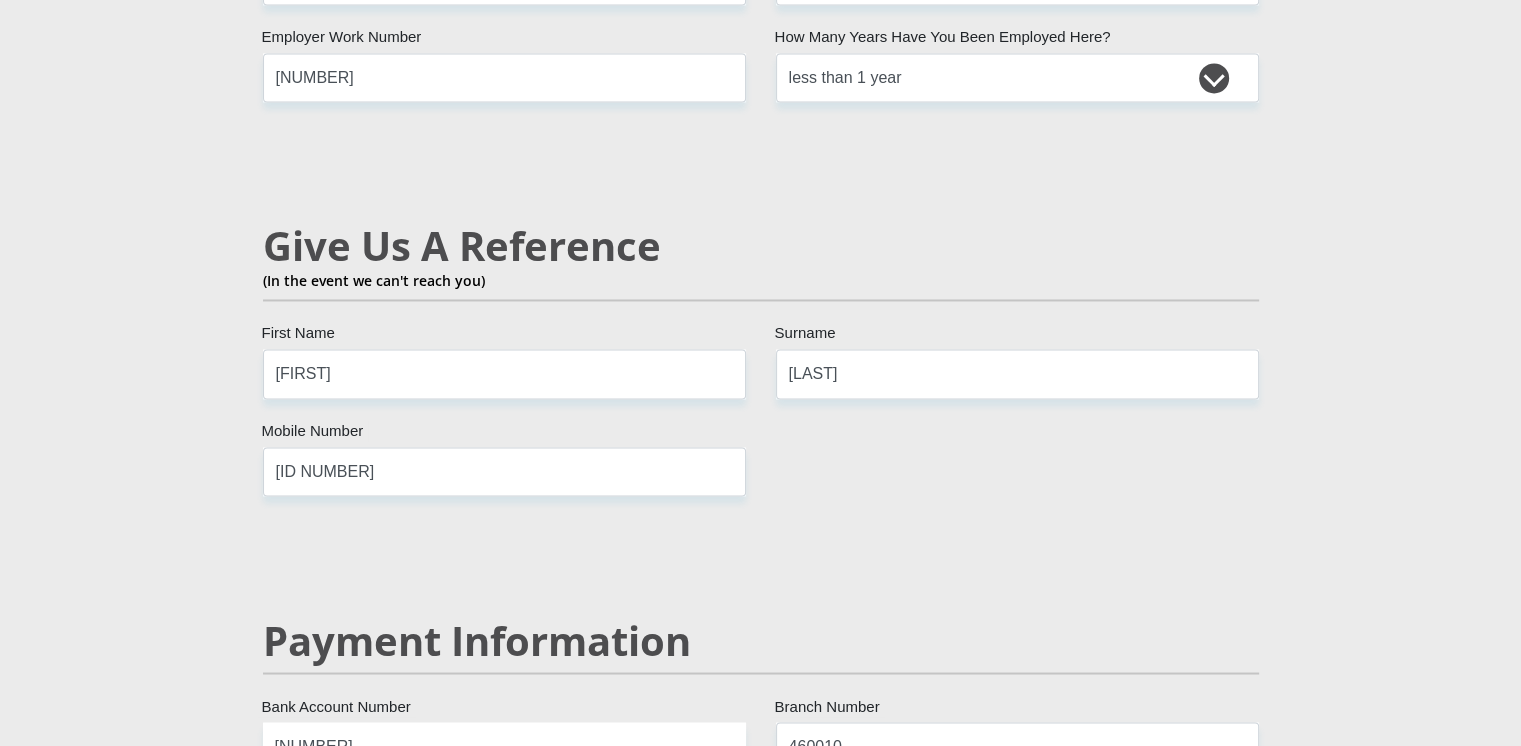 scroll, scrollTop: 3774, scrollLeft: 0, axis: vertical 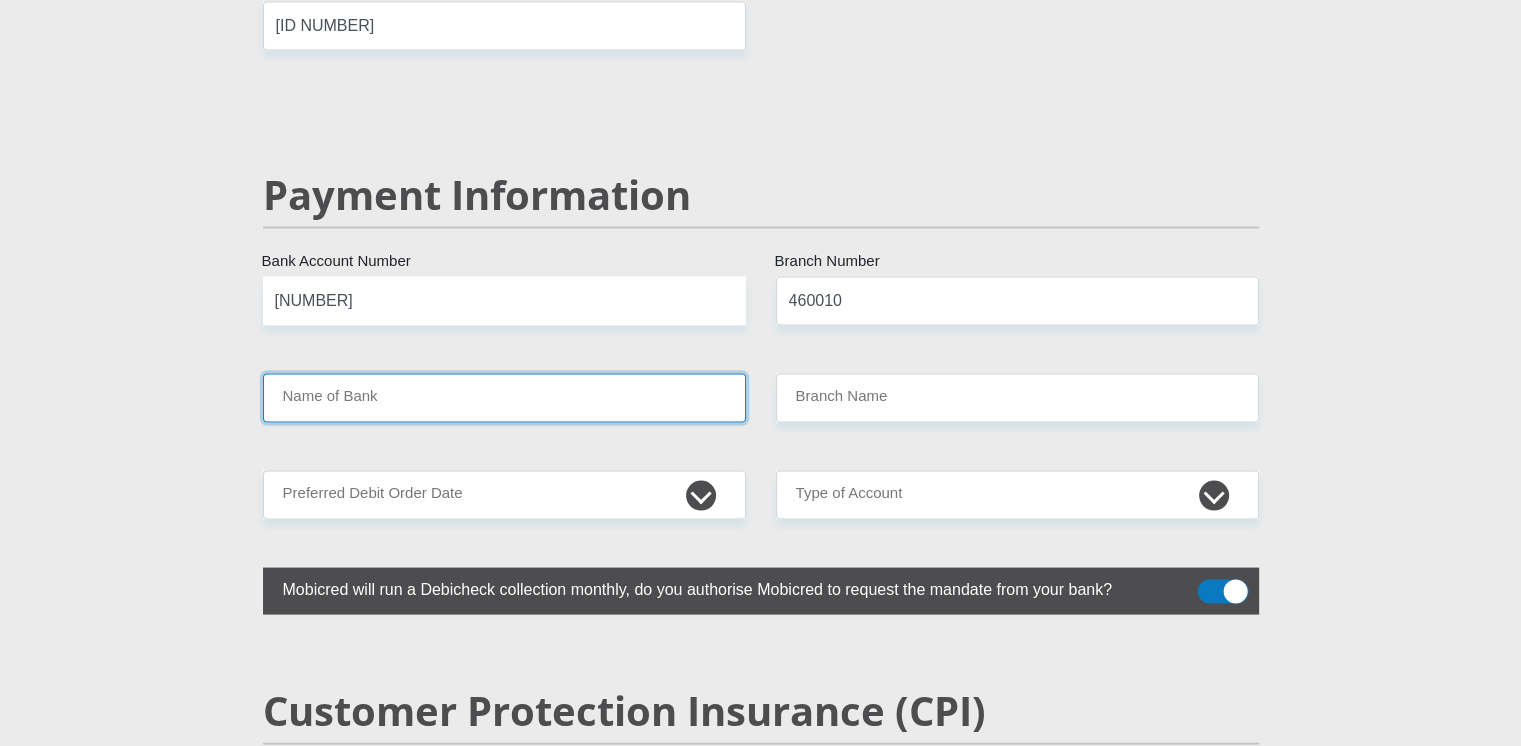 click on "Name of Bank" at bounding box center [504, 397] 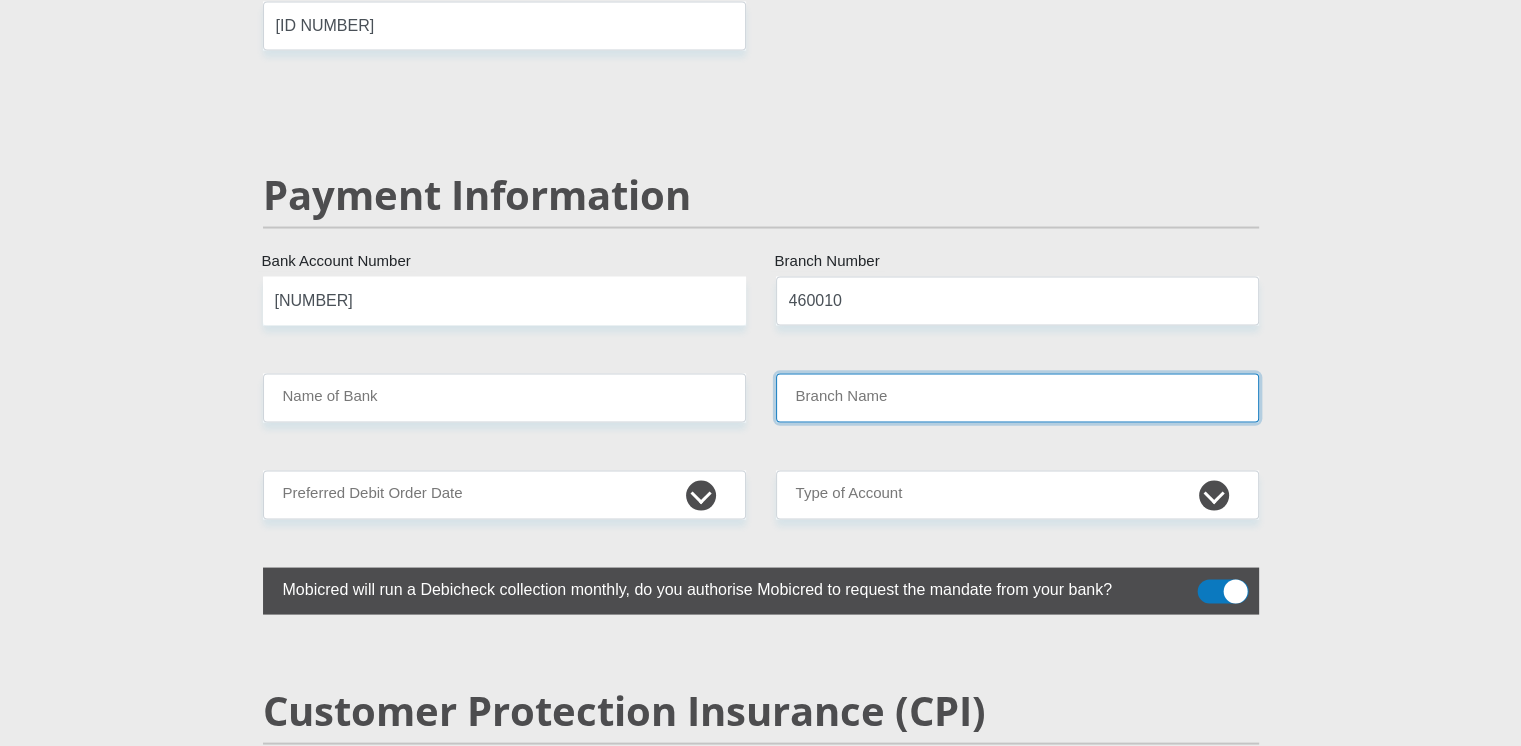 click on "Branch Name" at bounding box center (1017, 397) 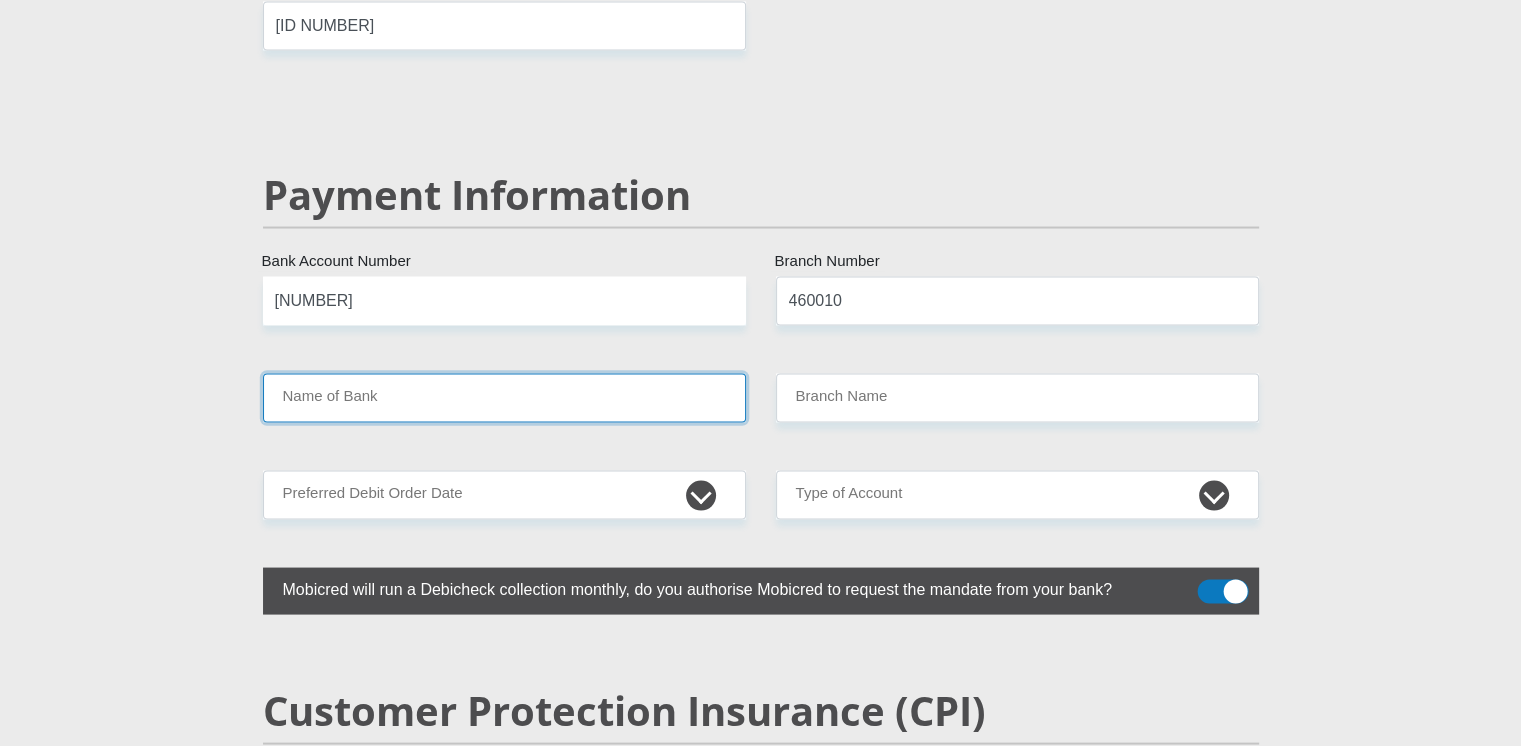 click on "Name of Bank" at bounding box center [504, 397] 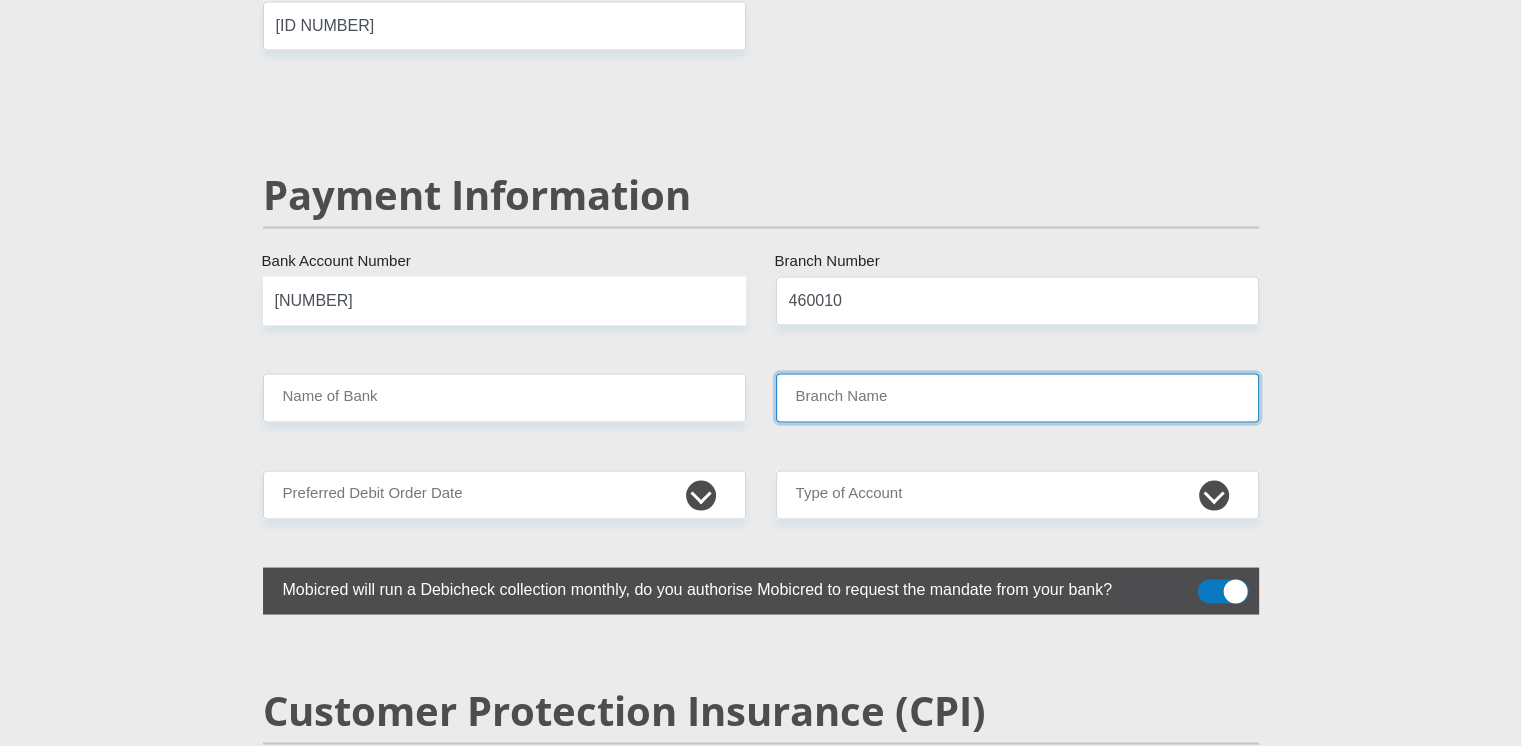 click on "Branch Name" at bounding box center [1017, 397] 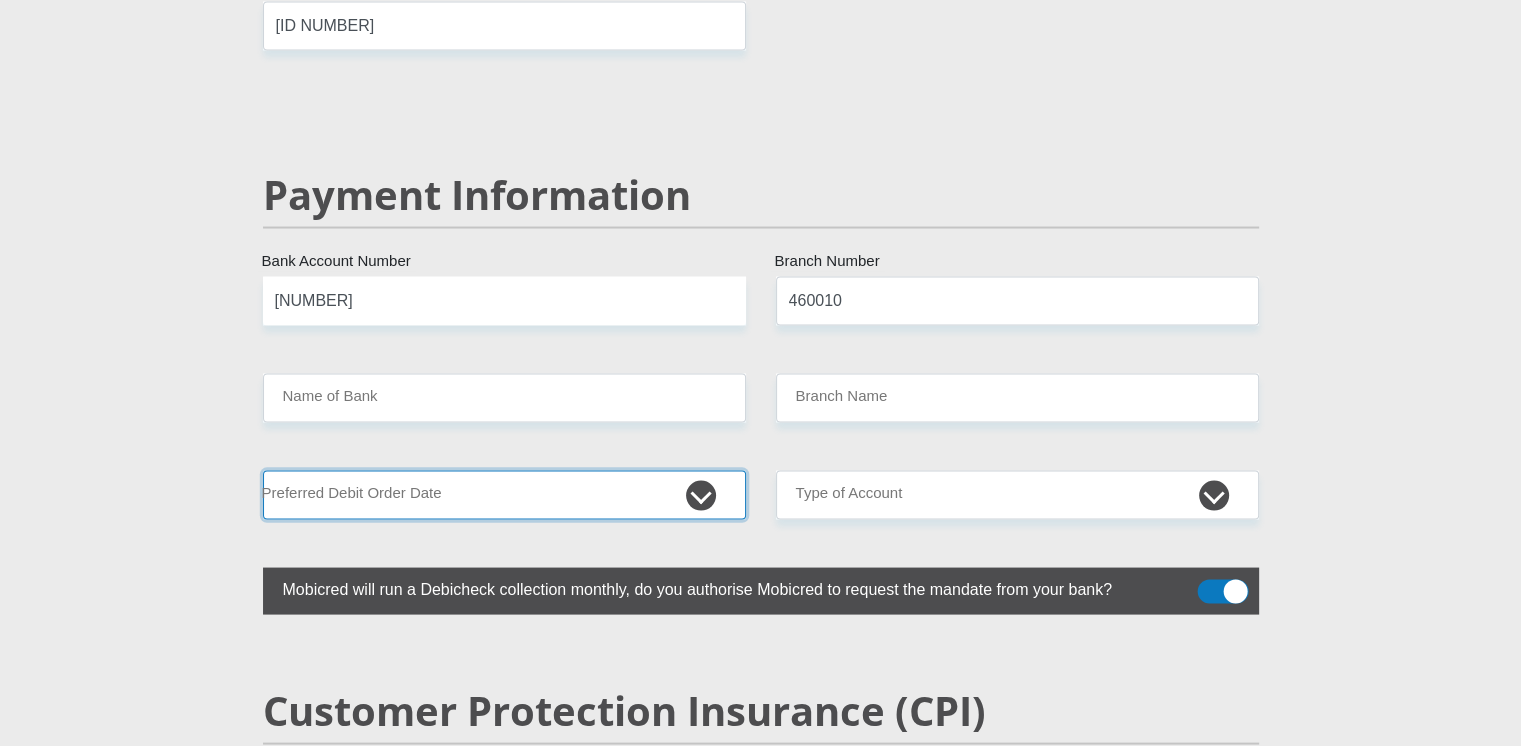 click on "1st
2nd
3rd
4th
5th
7th
18th
19th
20th
21st
22nd
23rd
24th
25th
26th
27th
28th
29th
30th" at bounding box center (504, 494) 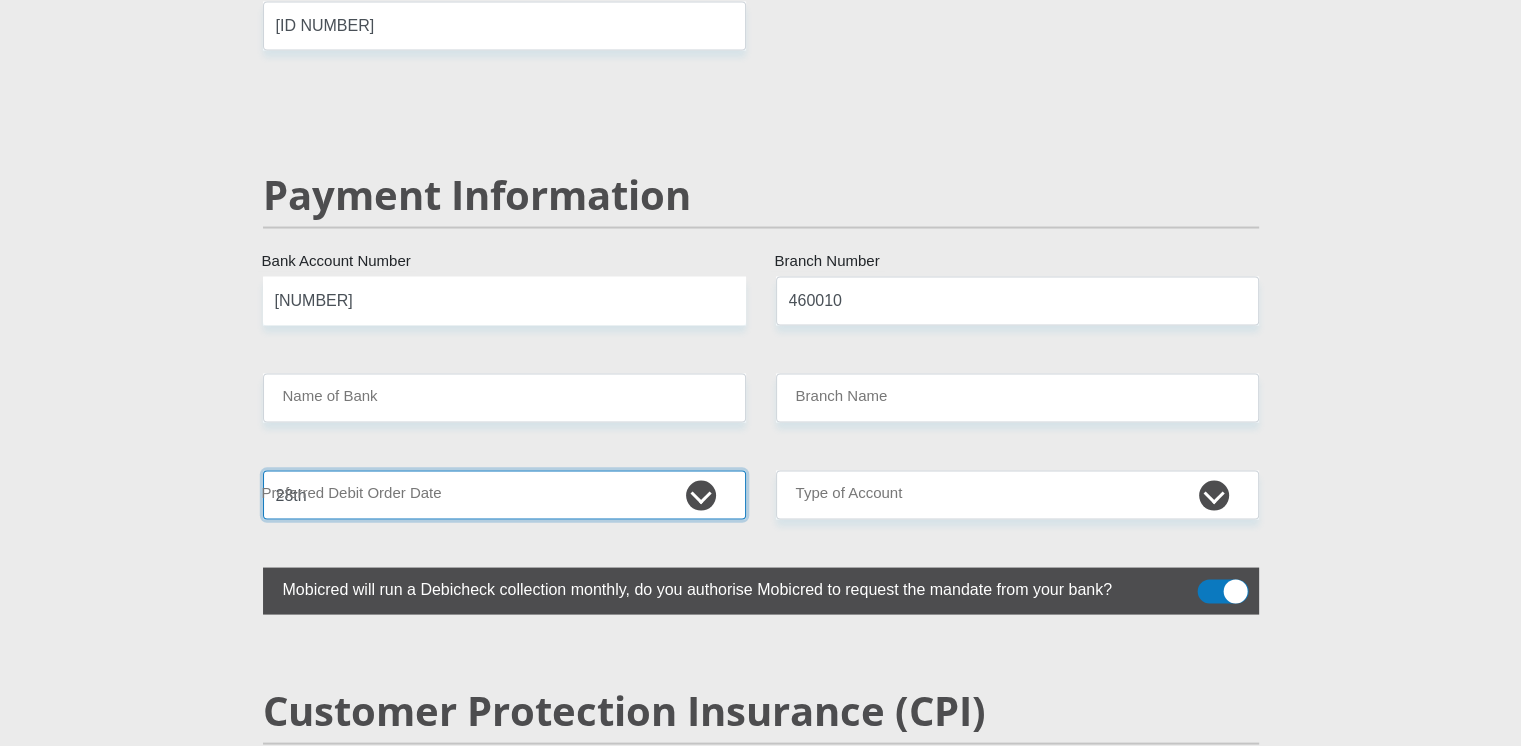 click on "1st
2nd
3rd
4th
5th
7th
18th
19th
20th
21st
22nd
23rd
24th
25th
26th
27th
28th
29th
30th" at bounding box center [504, 494] 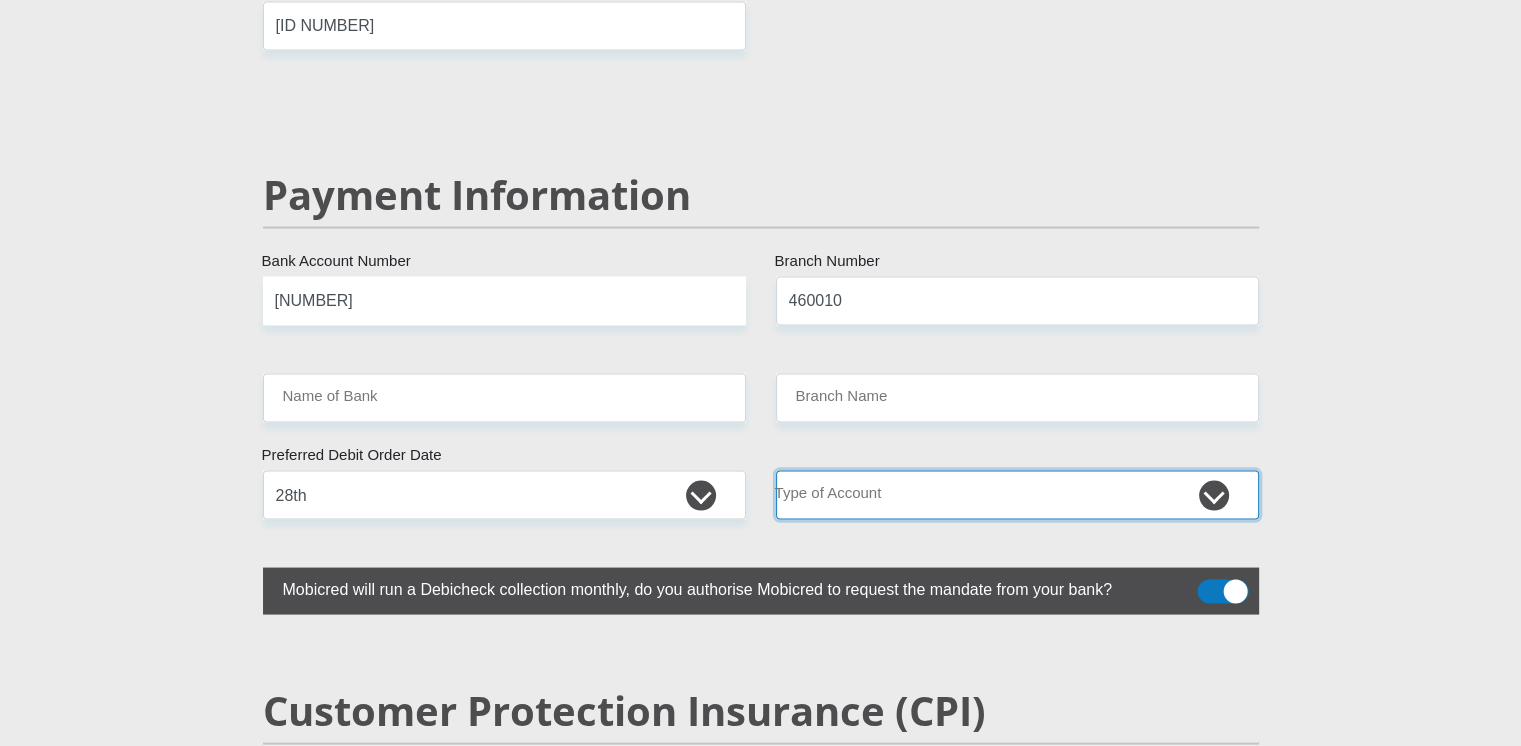 click on "Cheque
Savings" at bounding box center (1017, 494) 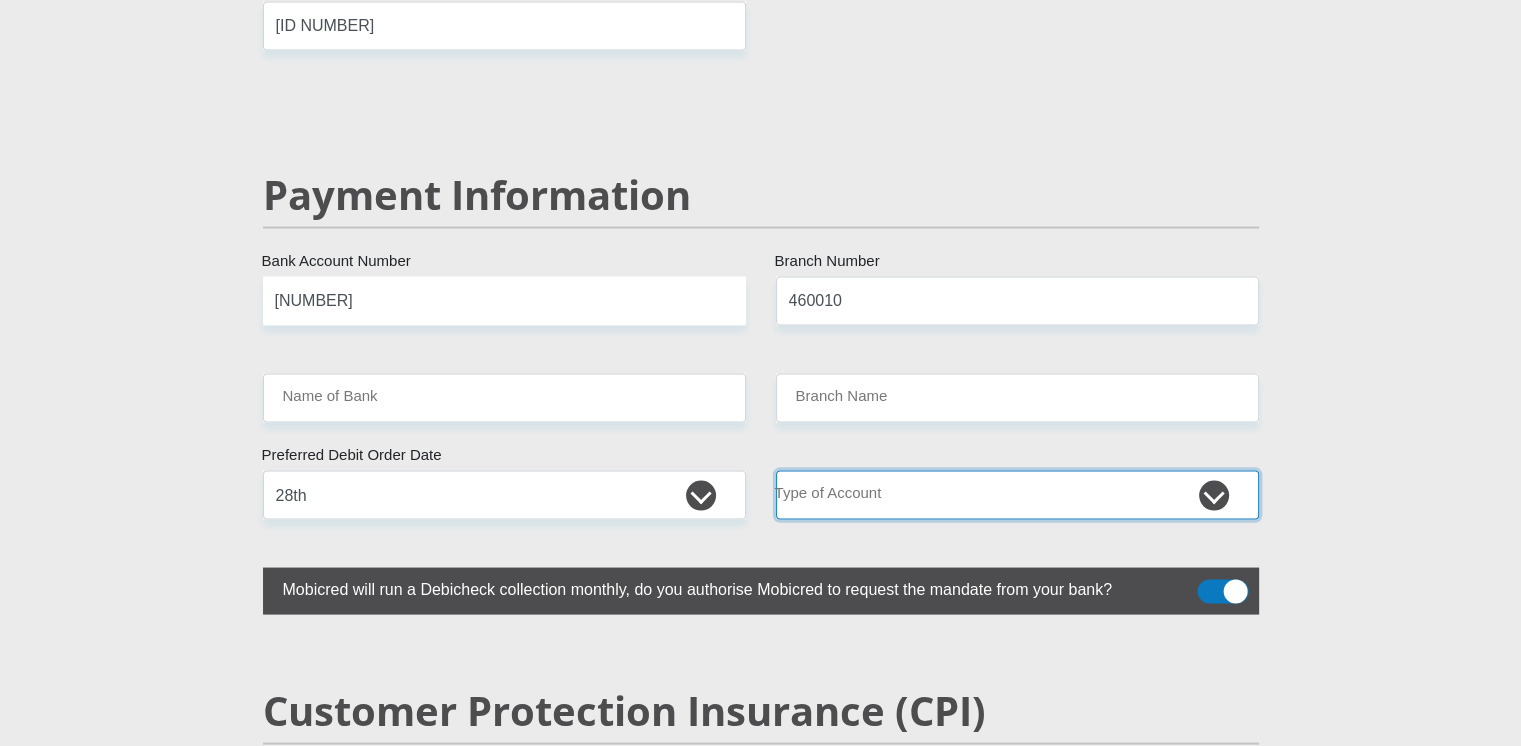 select on "SAV" 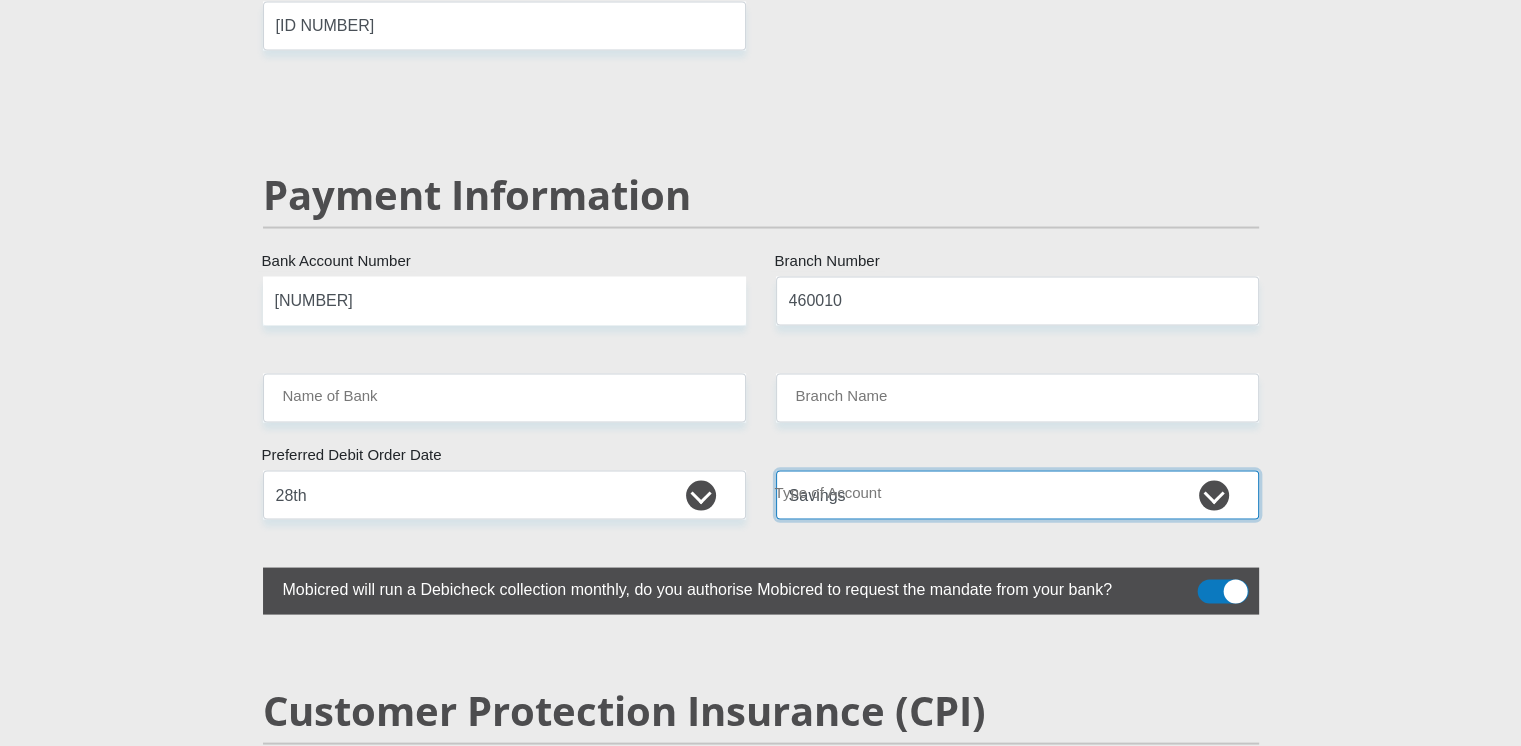click on "Cheque
Savings" at bounding box center (1017, 494) 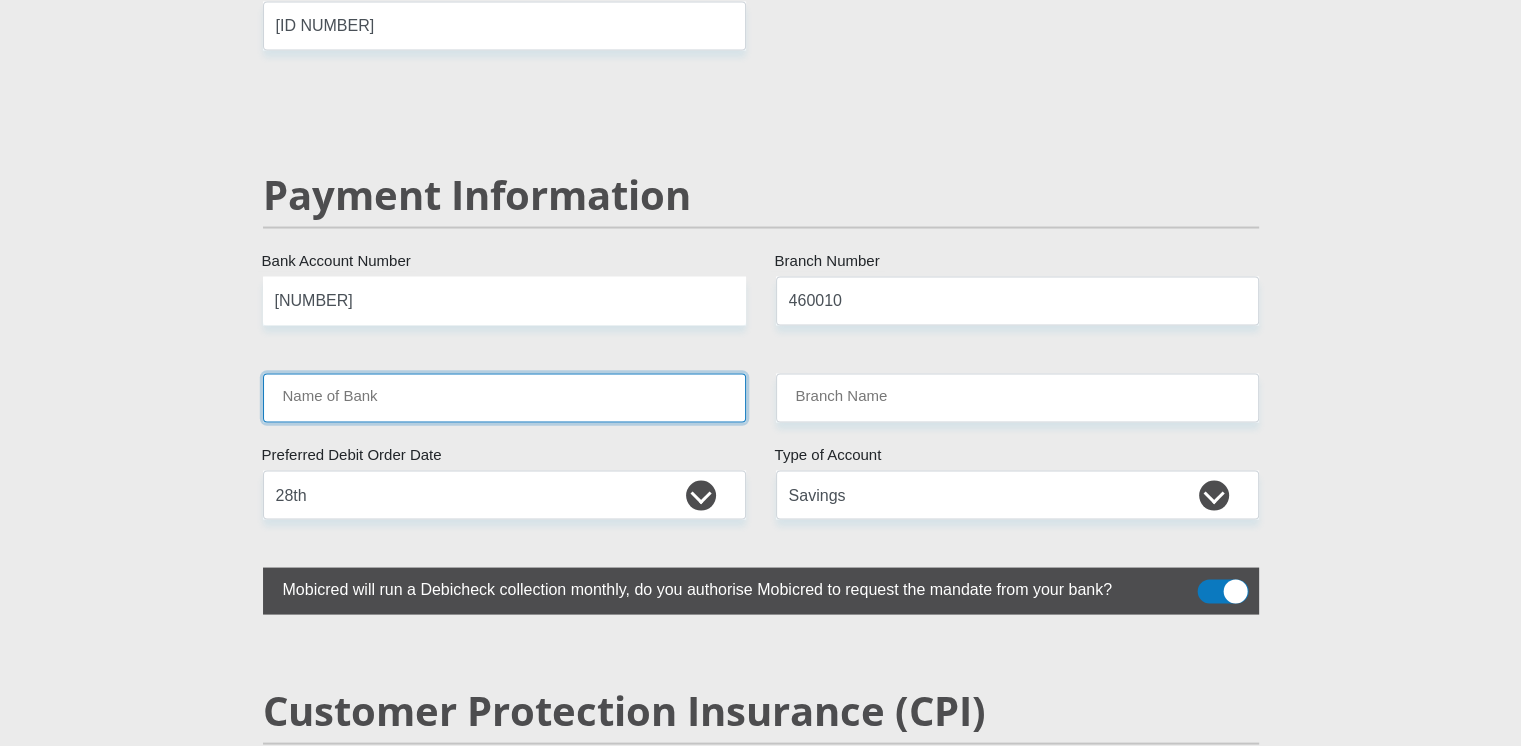 click on "Name of Bank" at bounding box center [504, 397] 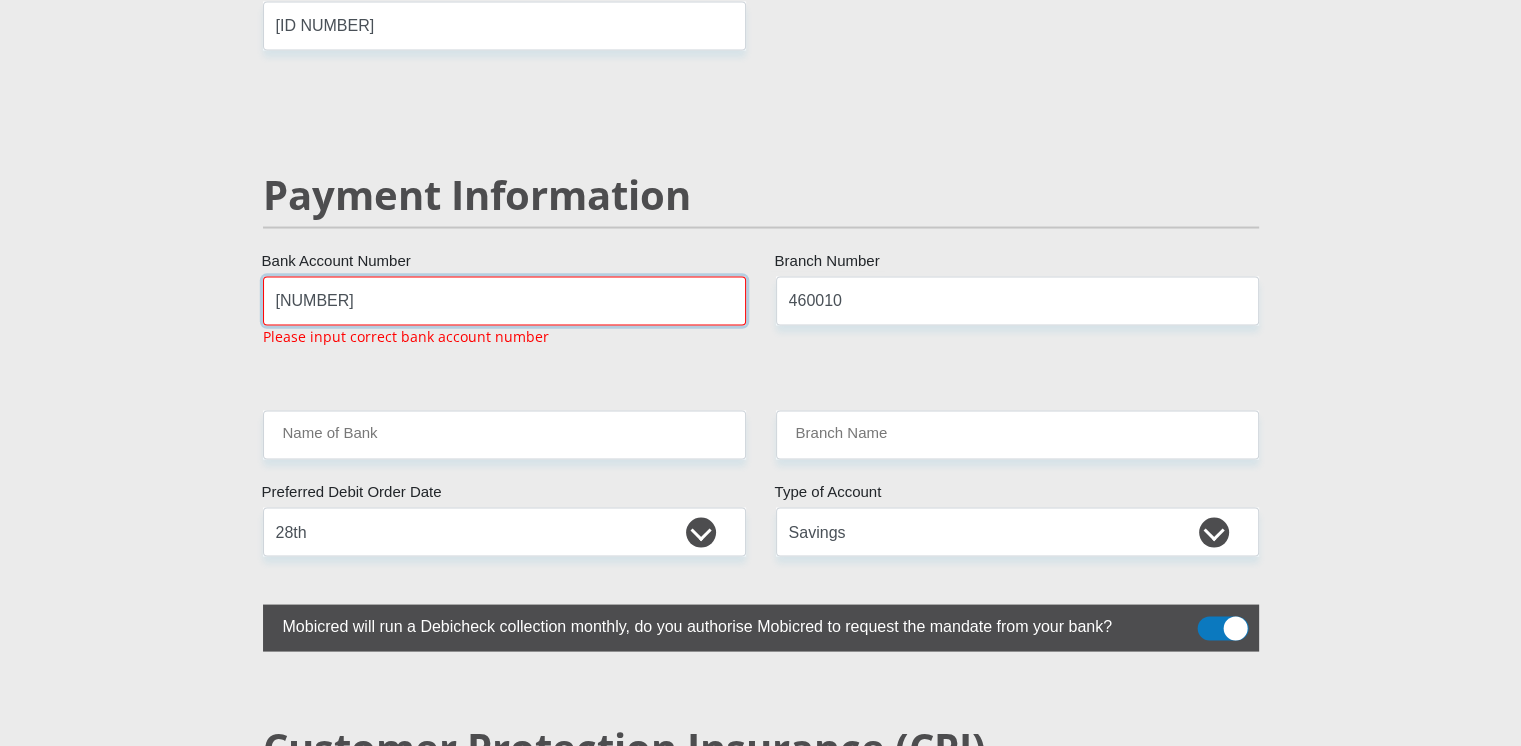 click on "[NUMBER]" at bounding box center (504, 300) 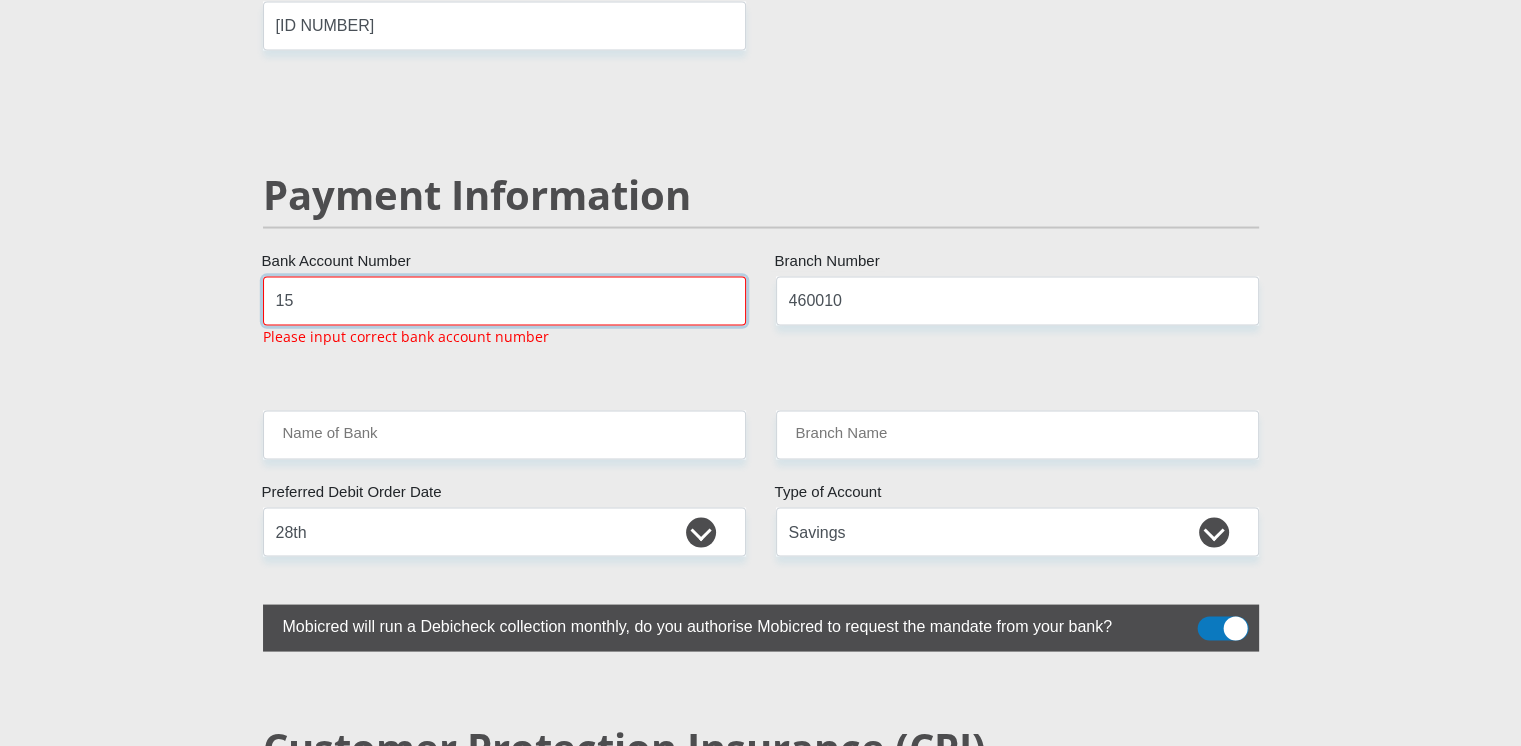 type on "1" 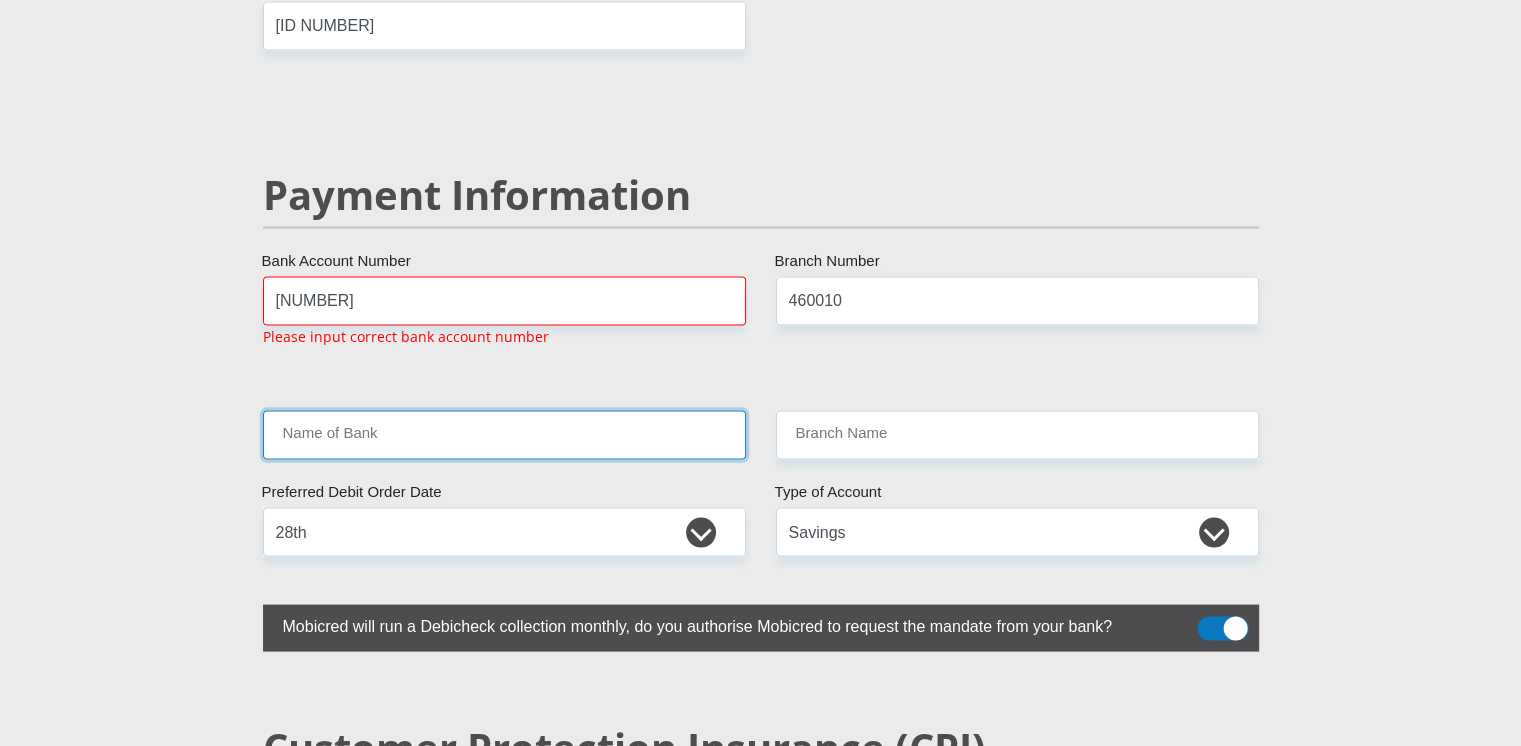 click on "[TITLE] [FIRST] [LAST] [ID NUMBER]" at bounding box center (761, -578) 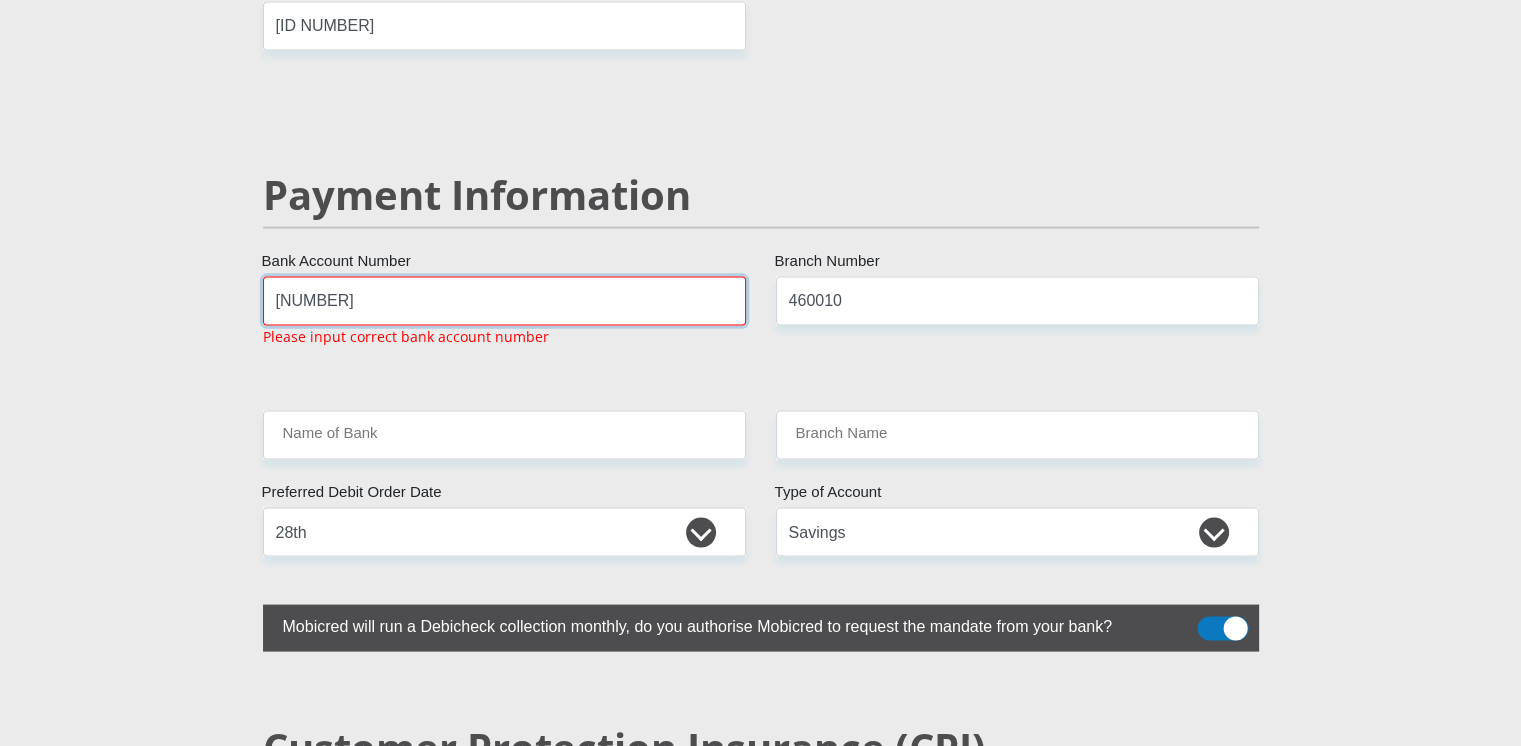 click on "[NUMBER]" at bounding box center (504, 300) 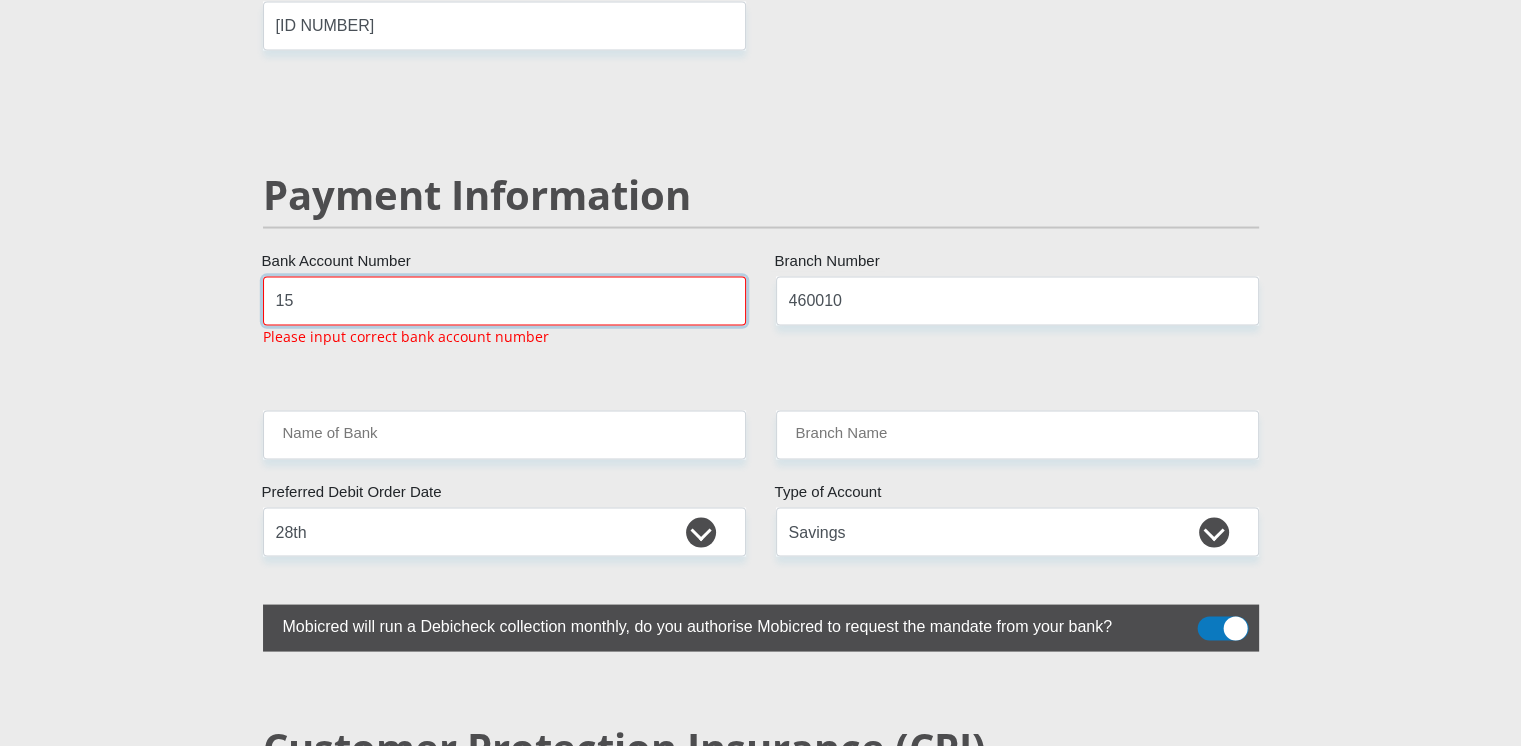 type on "1" 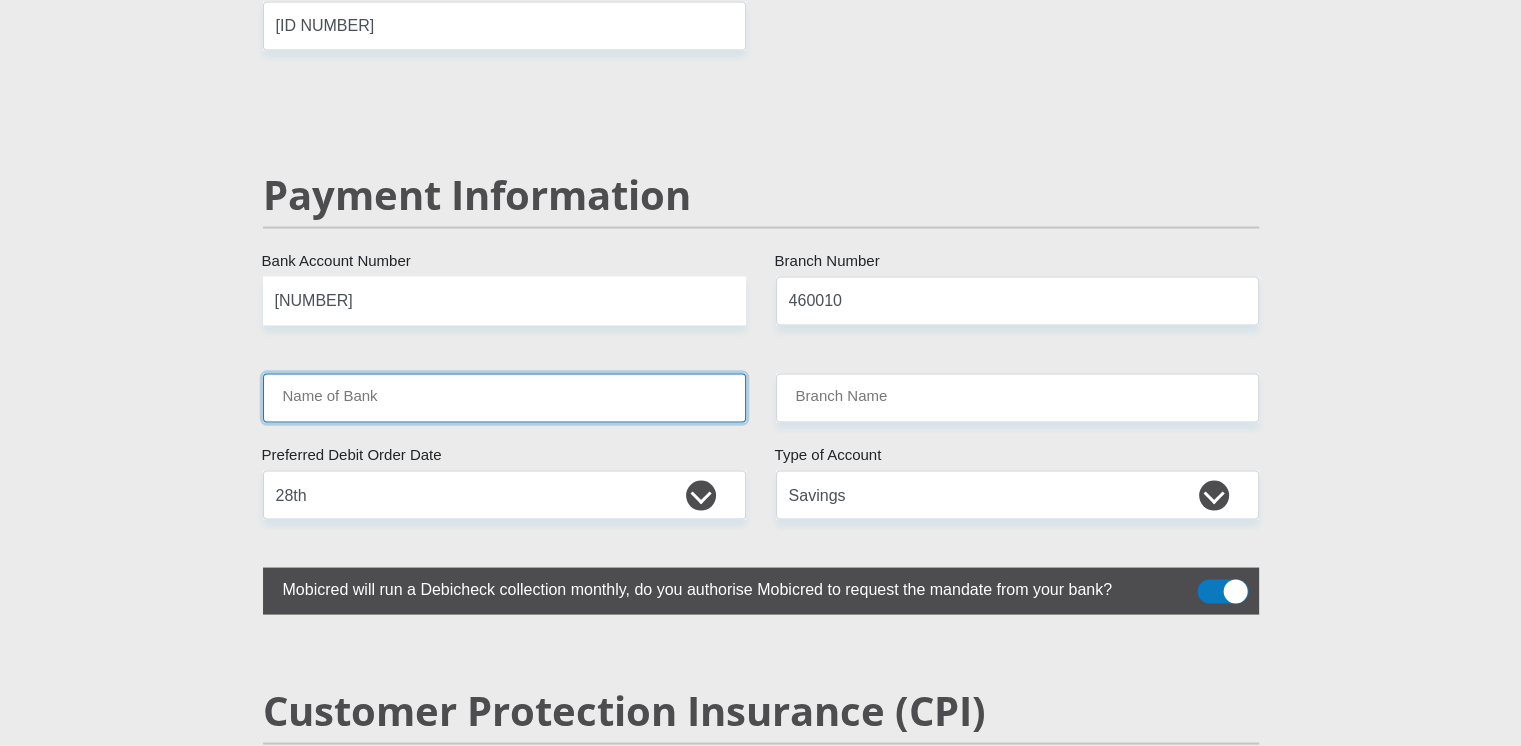 click on "[TITLE] [FIRST] [LAST] [ID NUMBER]" at bounding box center (761, -596) 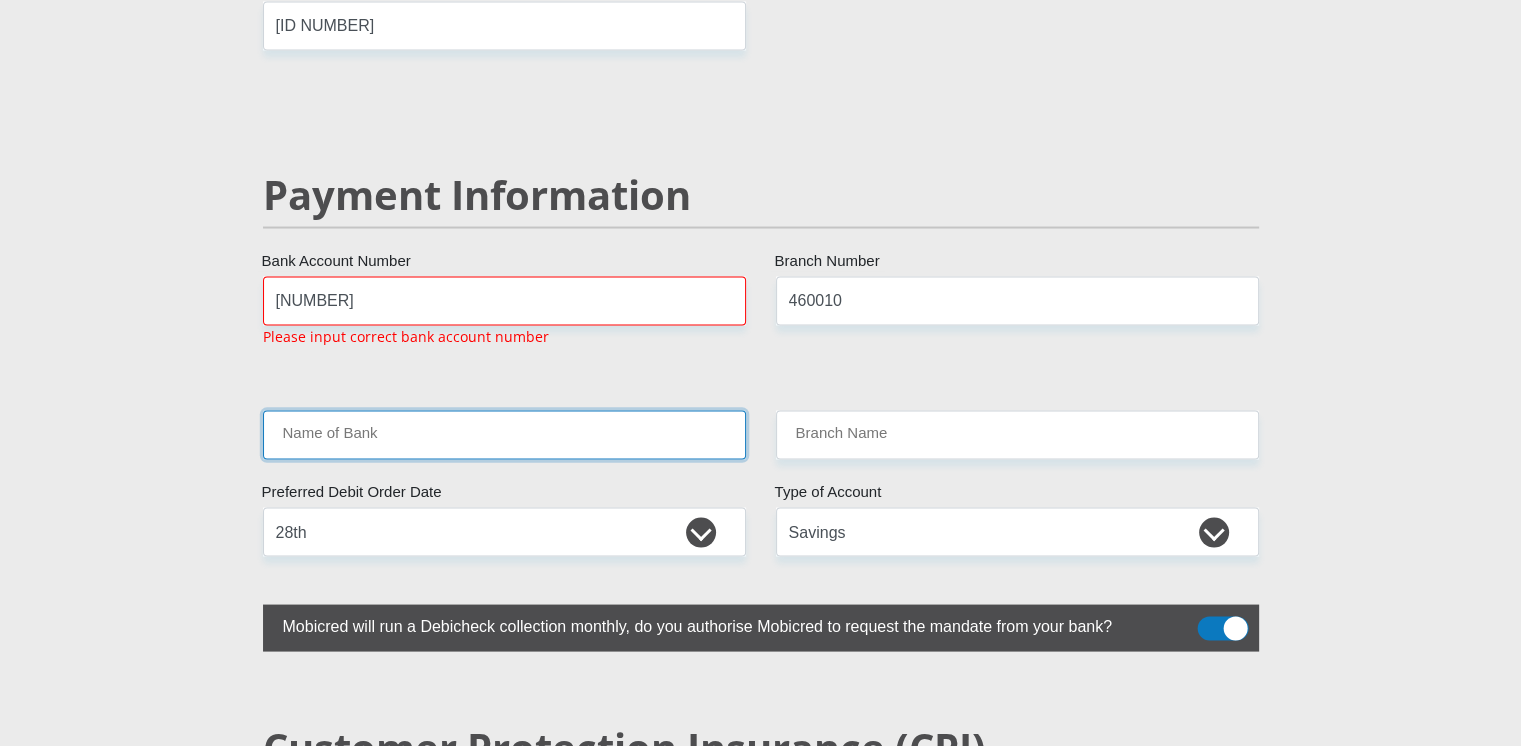 click on "Name of Bank" at bounding box center (504, 434) 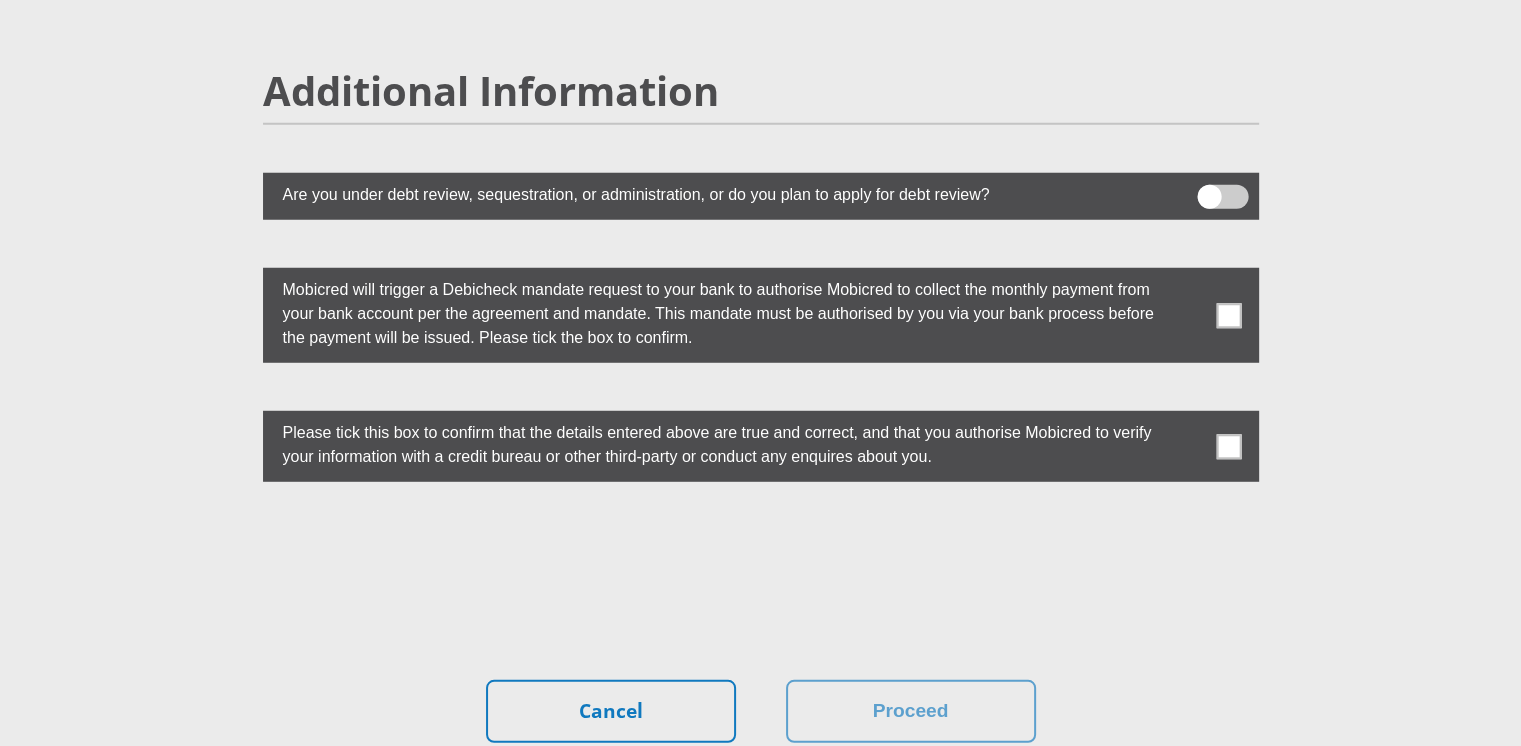 scroll, scrollTop: 5490, scrollLeft: 0, axis: vertical 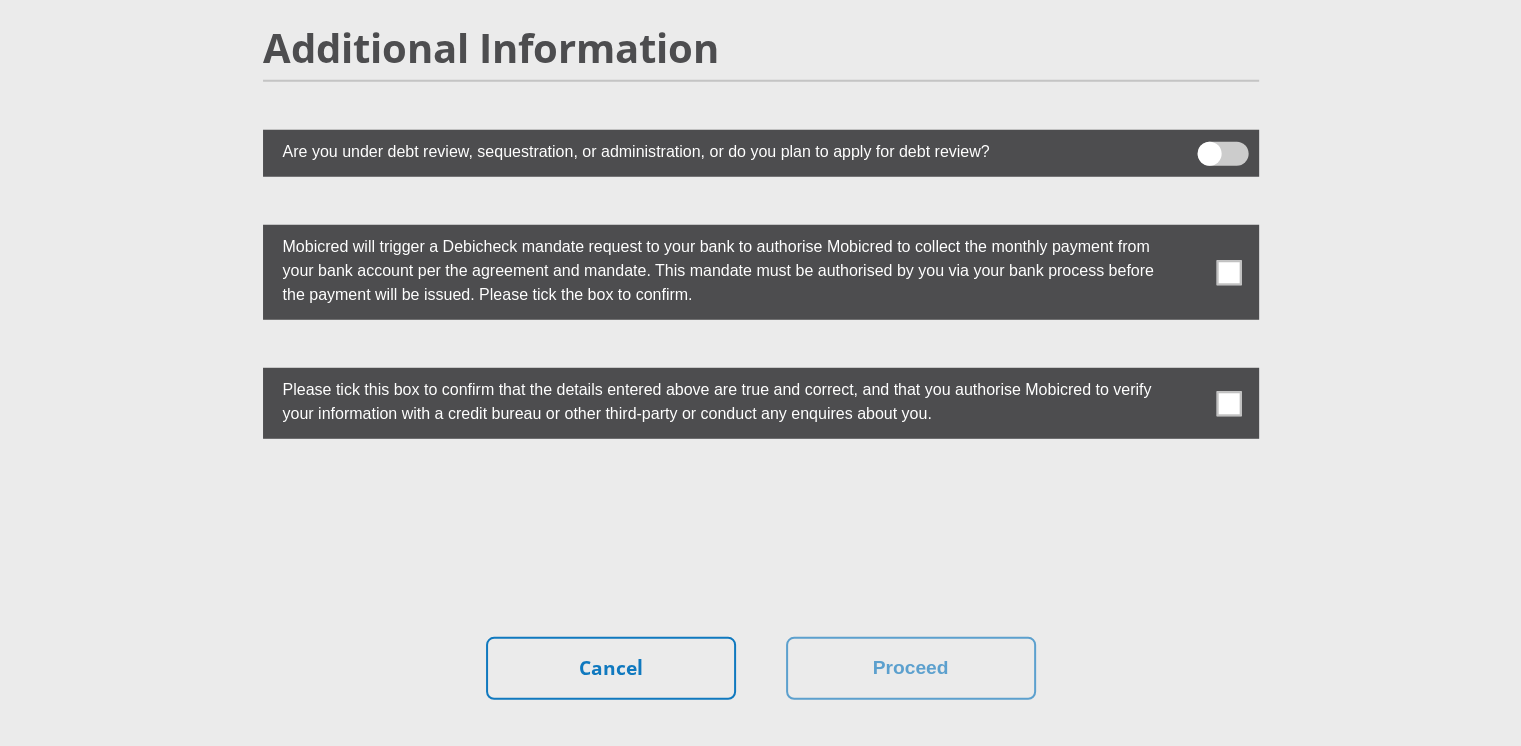 click at bounding box center (1222, 154) 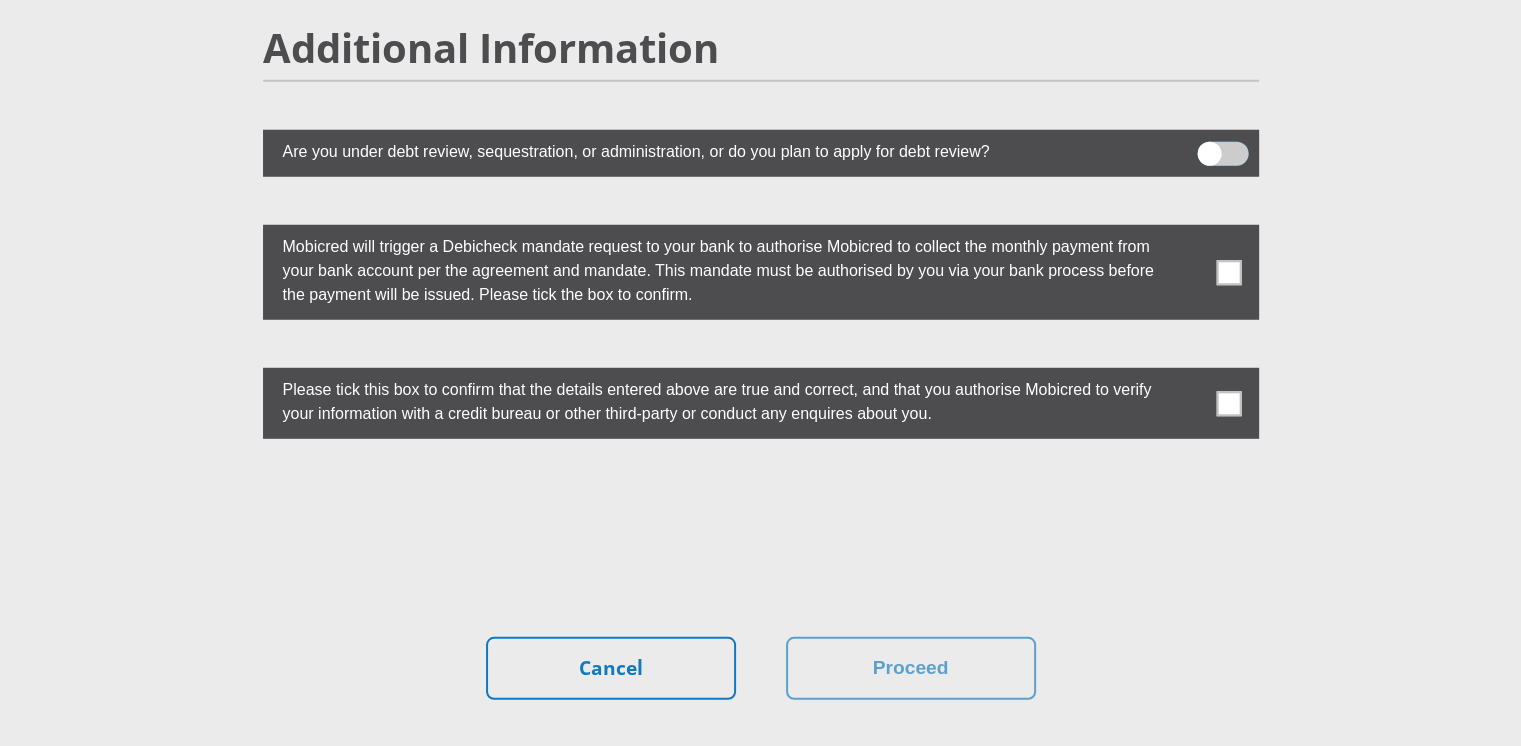 click at bounding box center [1209, 147] 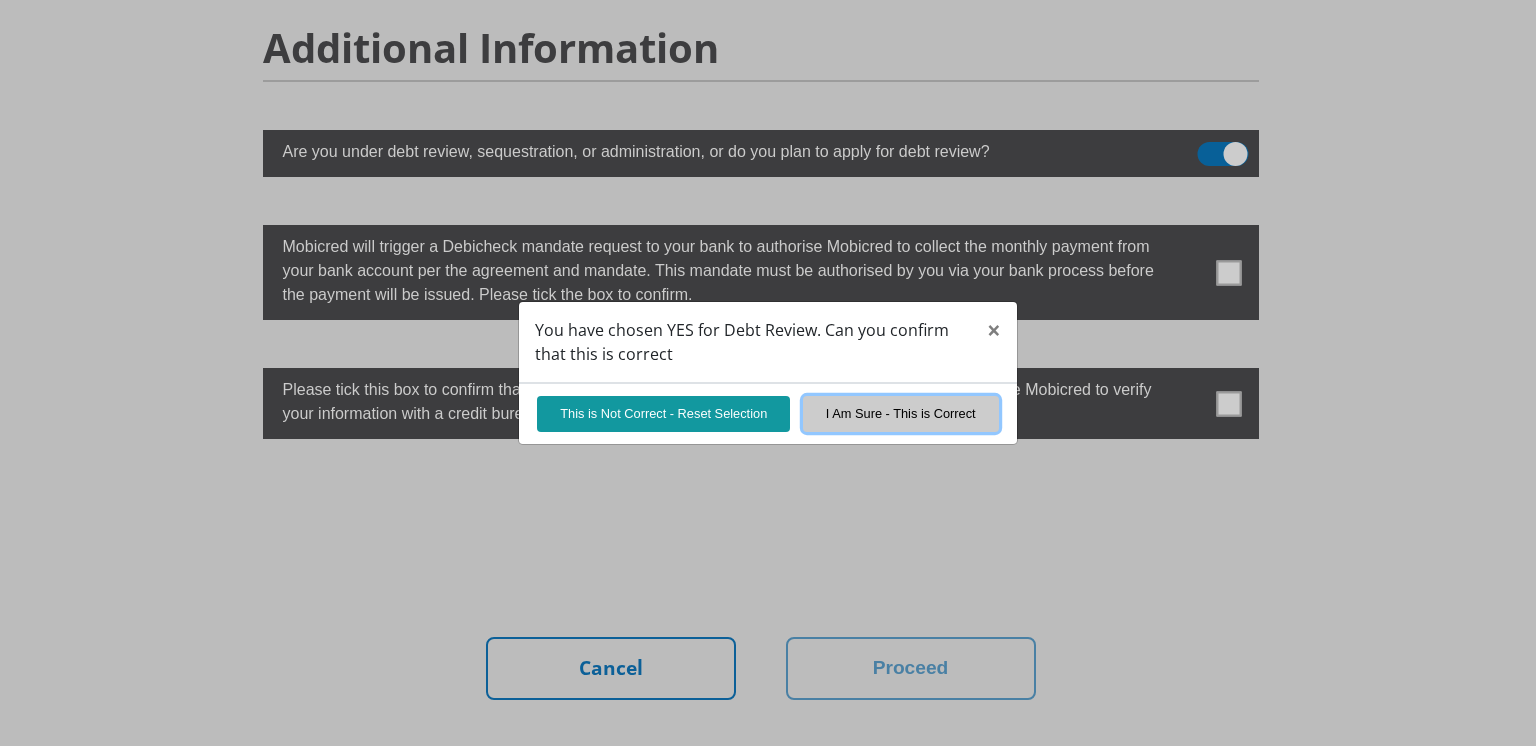 click on "I Am Sure - This is Correct" at bounding box center [901, 413] 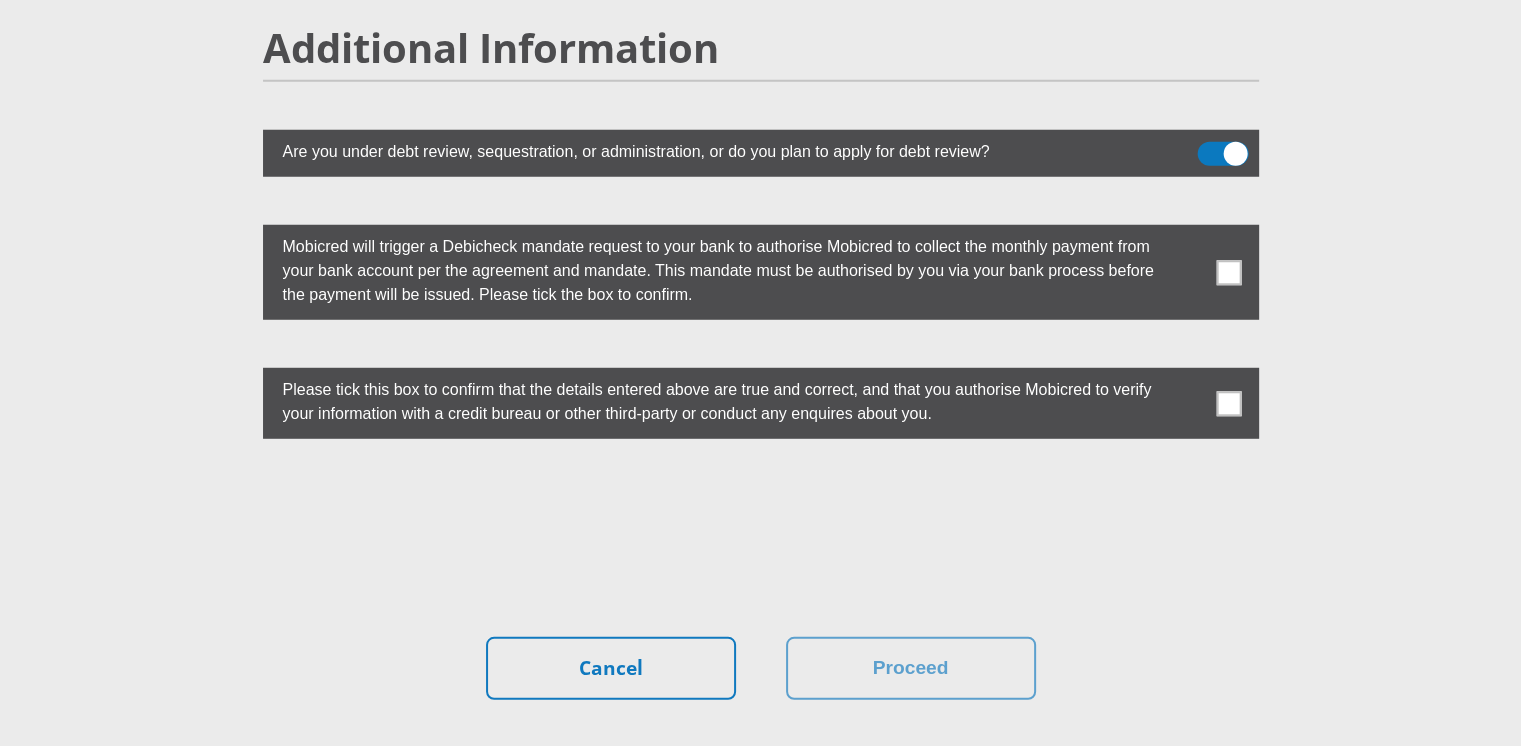 click at bounding box center [1228, 272] 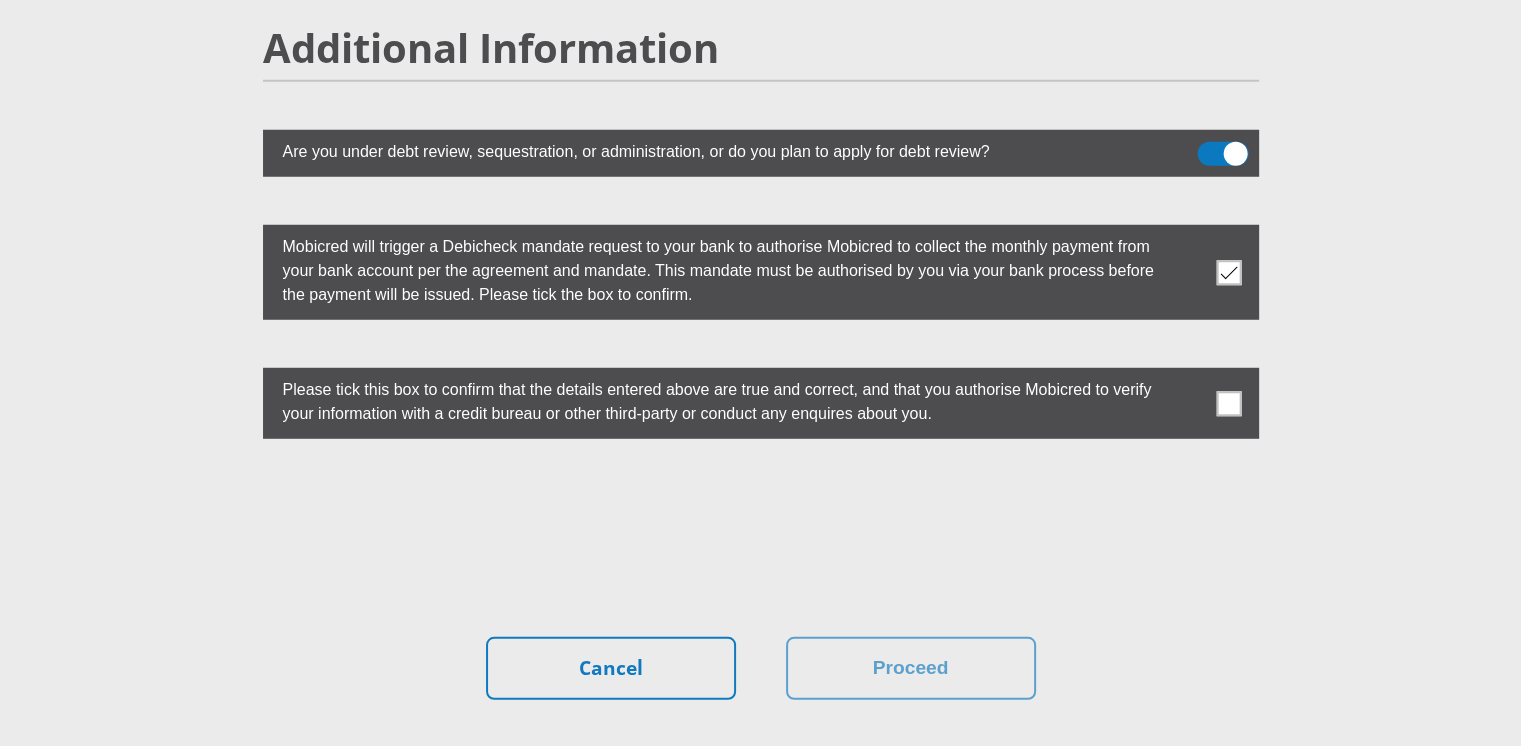 click at bounding box center (1228, 403) 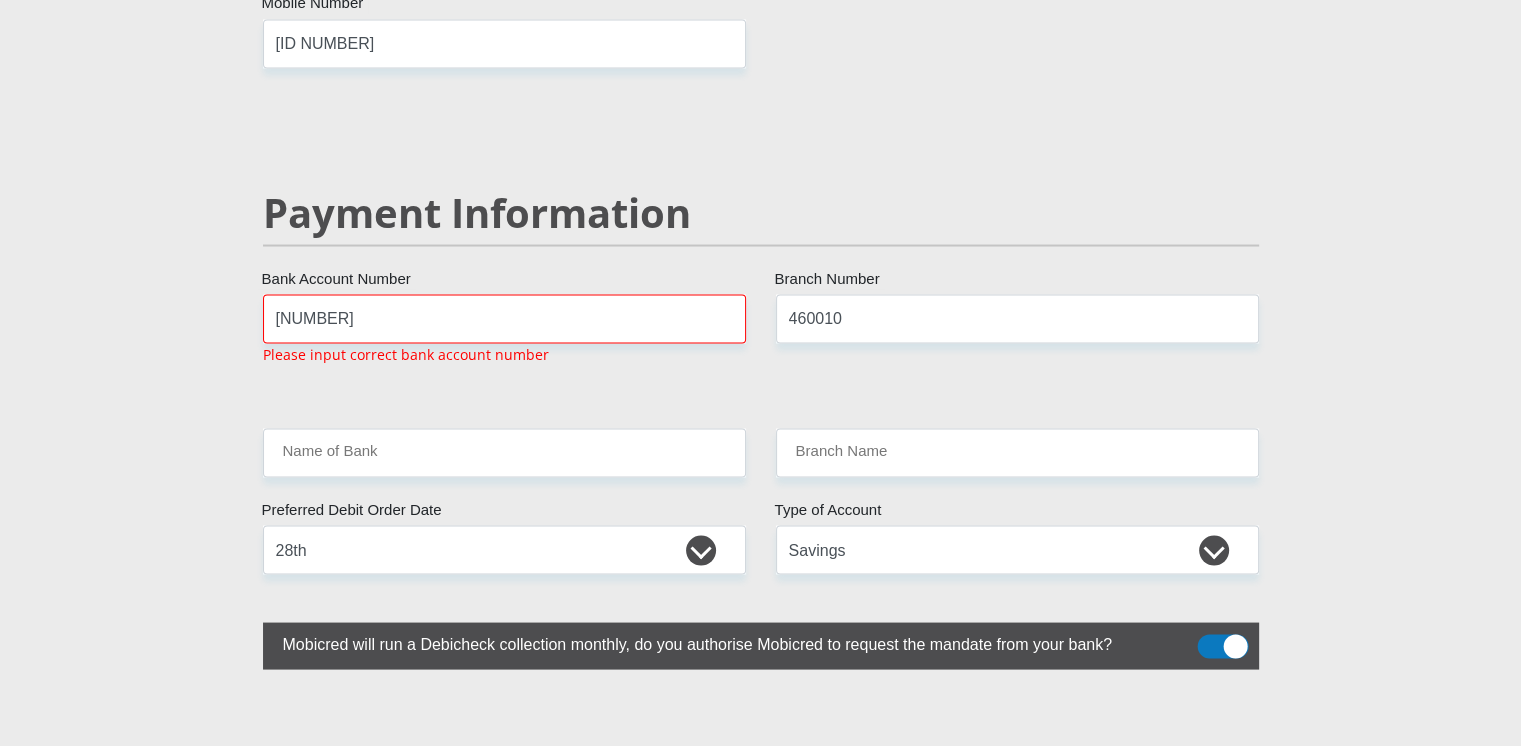 scroll, scrollTop: 3806, scrollLeft: 0, axis: vertical 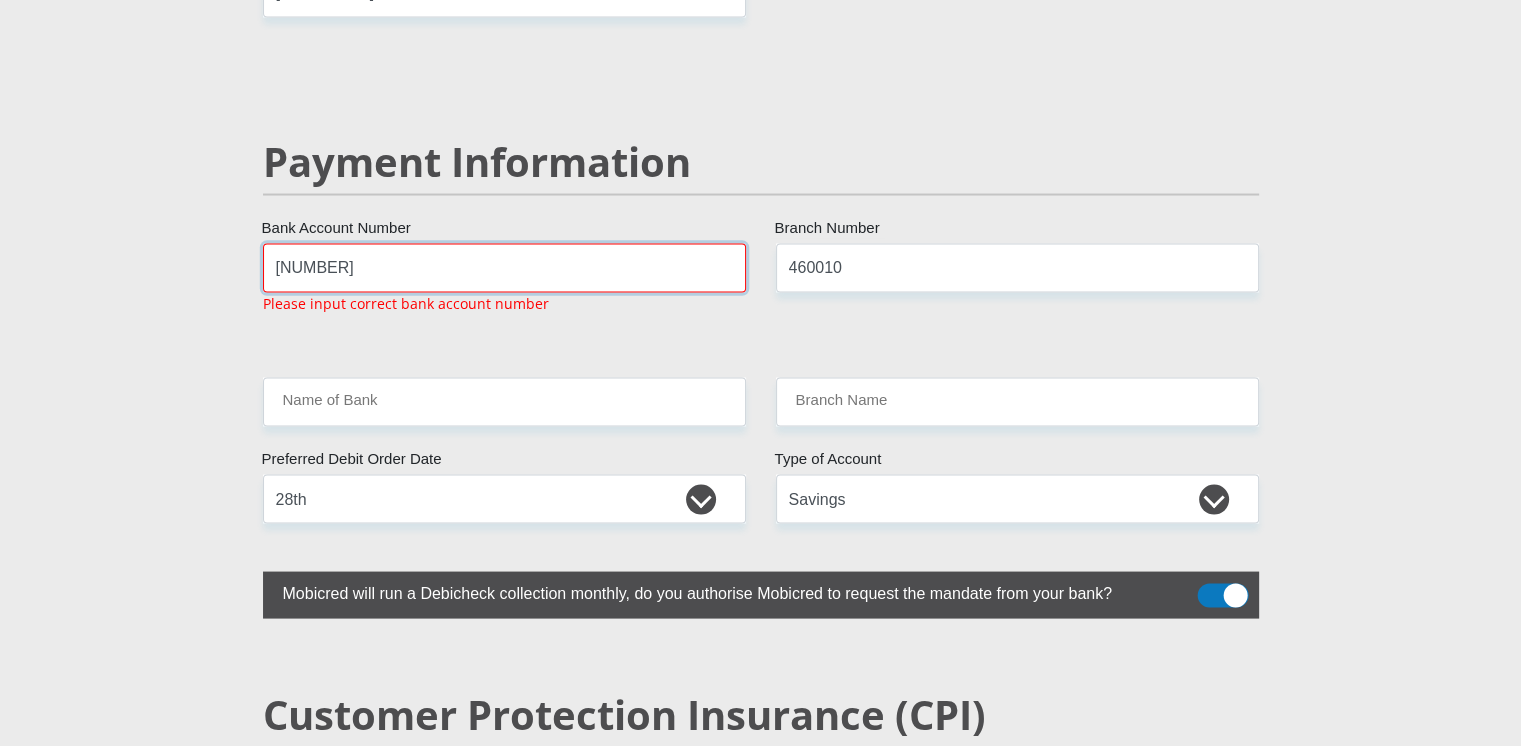 click on "[NUMBER]" at bounding box center (504, 268) 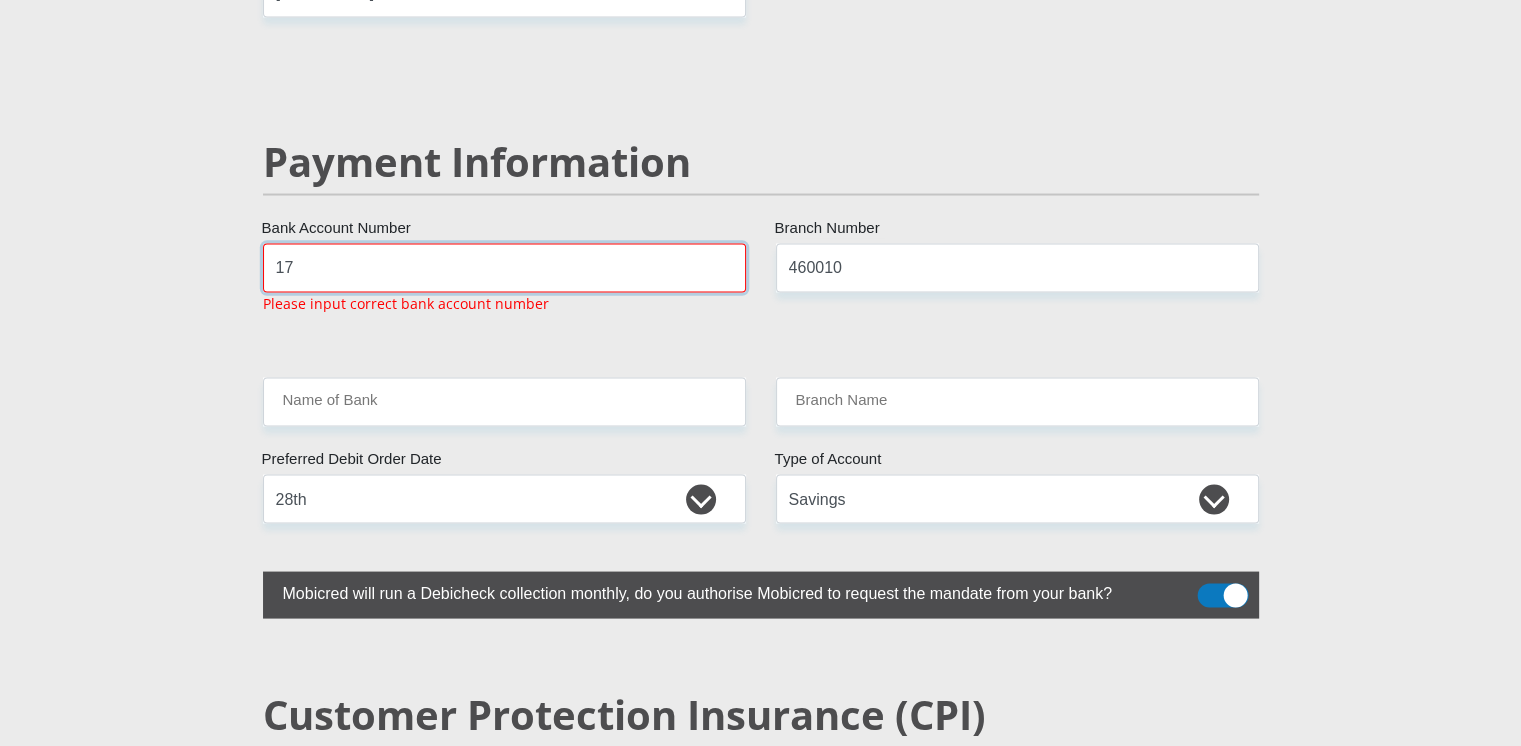 type on "1" 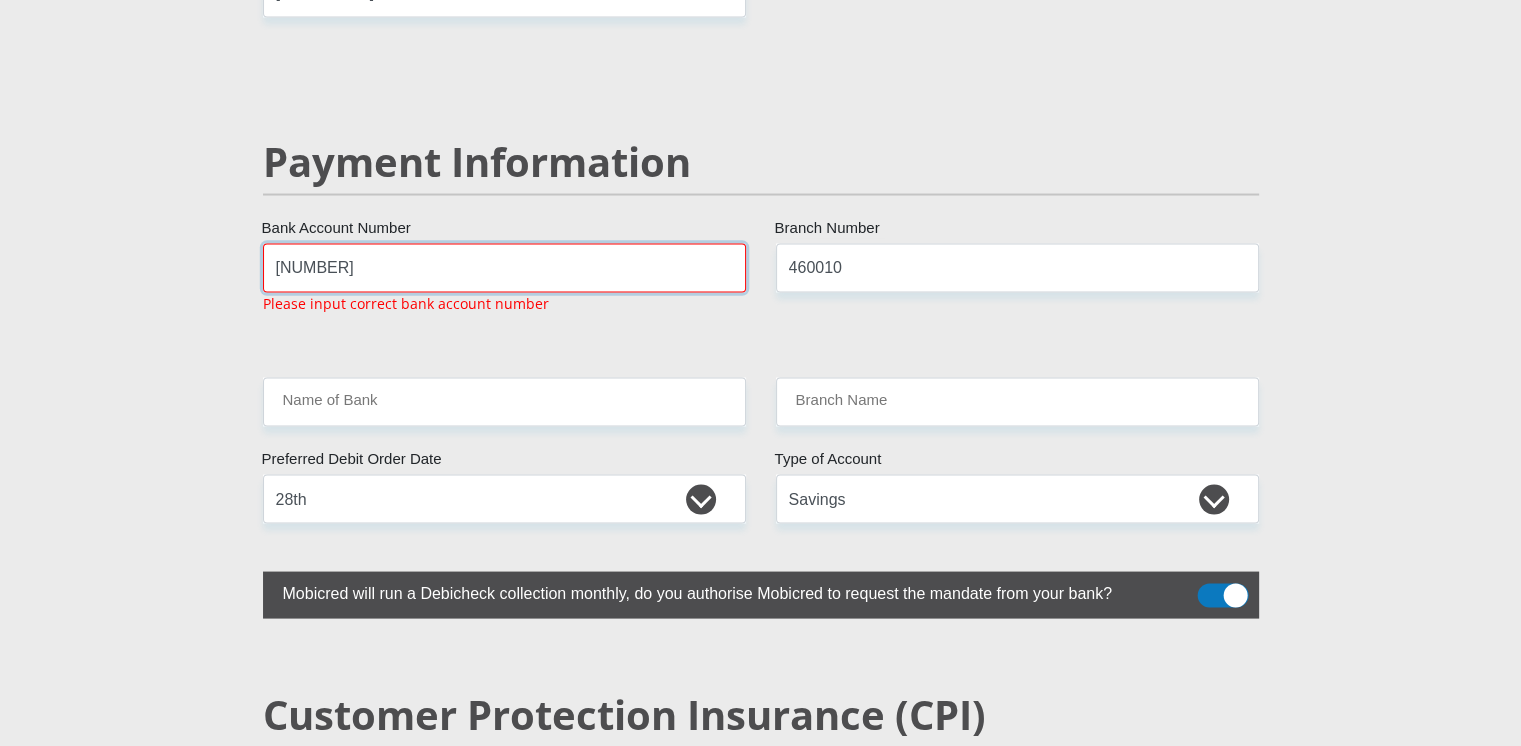 type on "[NUMBER]" 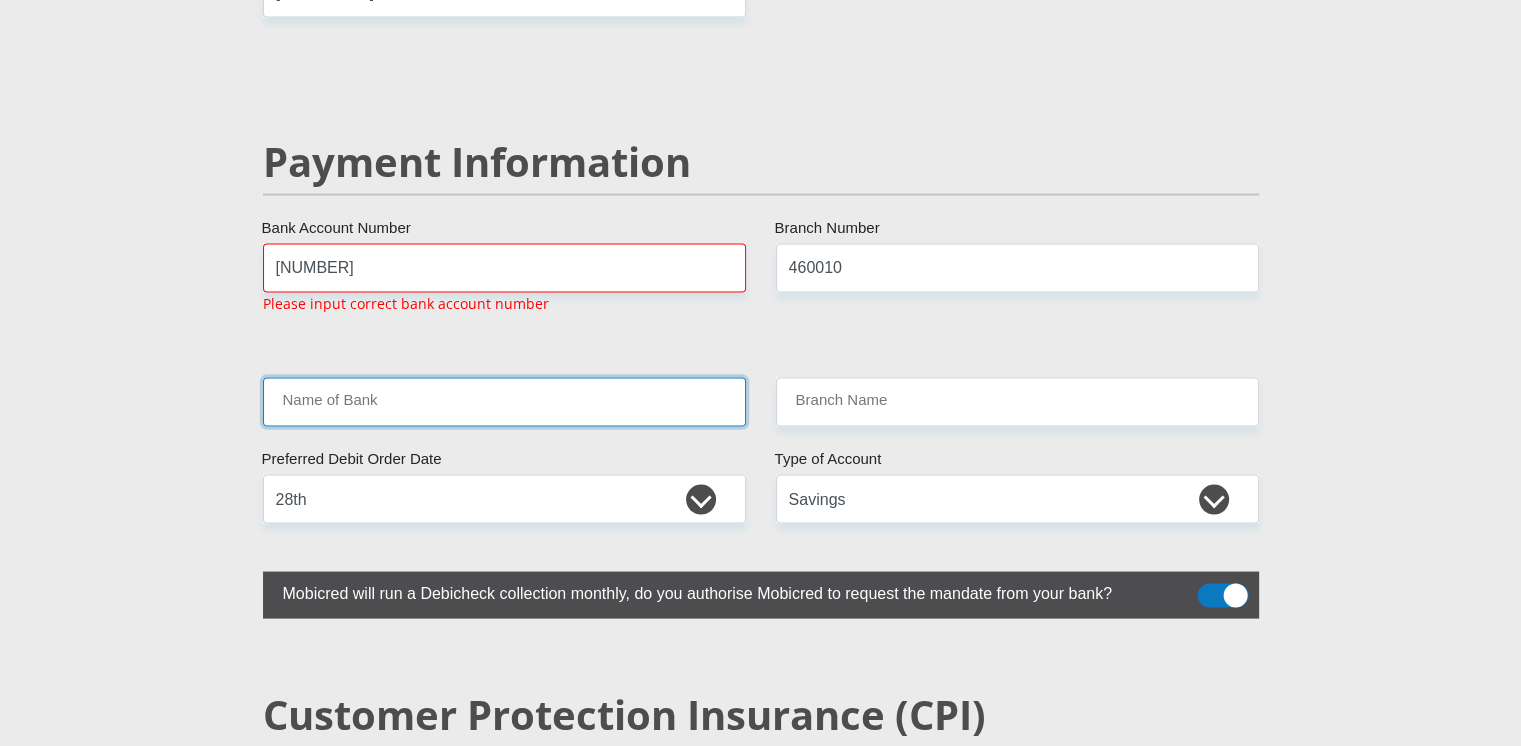 click on "Name of Bank" at bounding box center (504, 402) 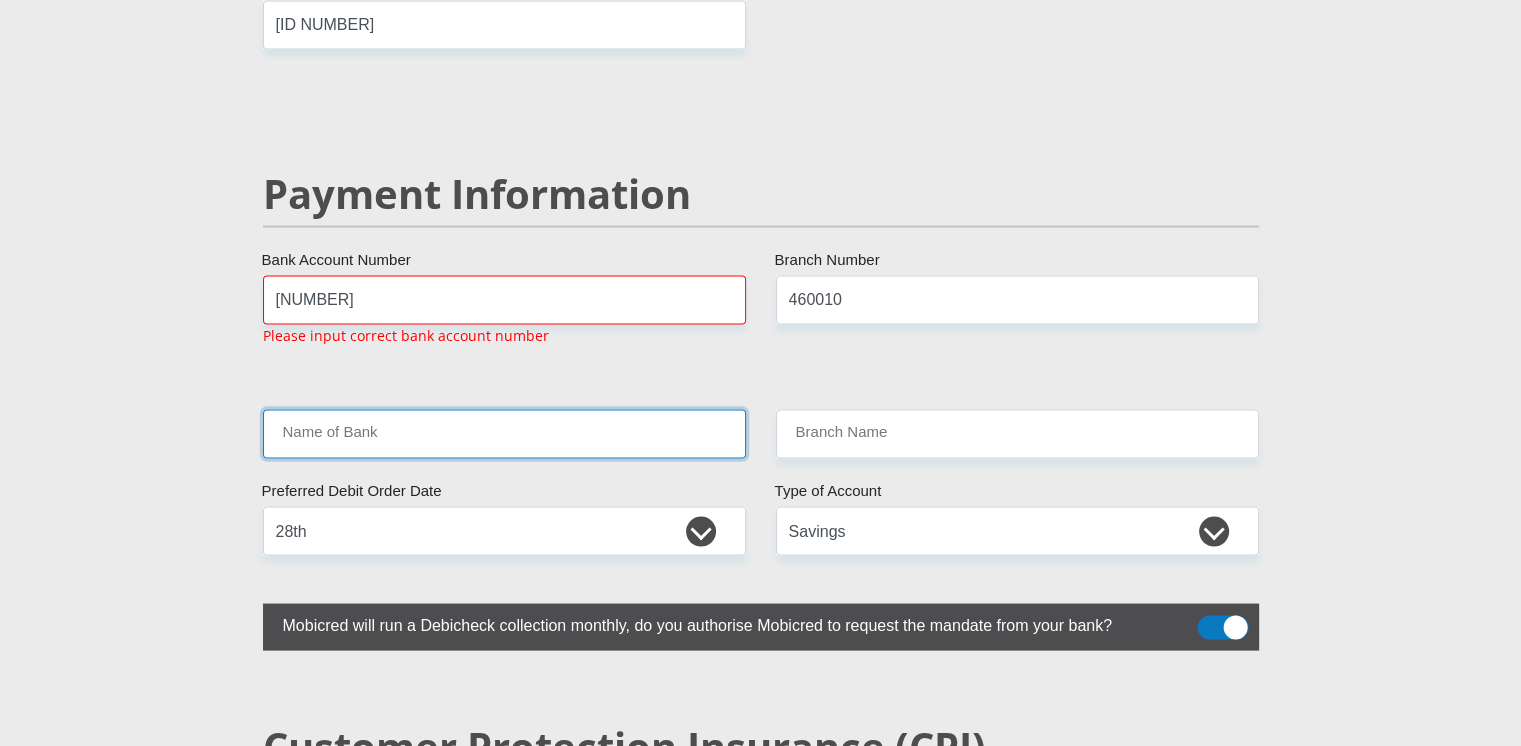 scroll, scrollTop: 3774, scrollLeft: 0, axis: vertical 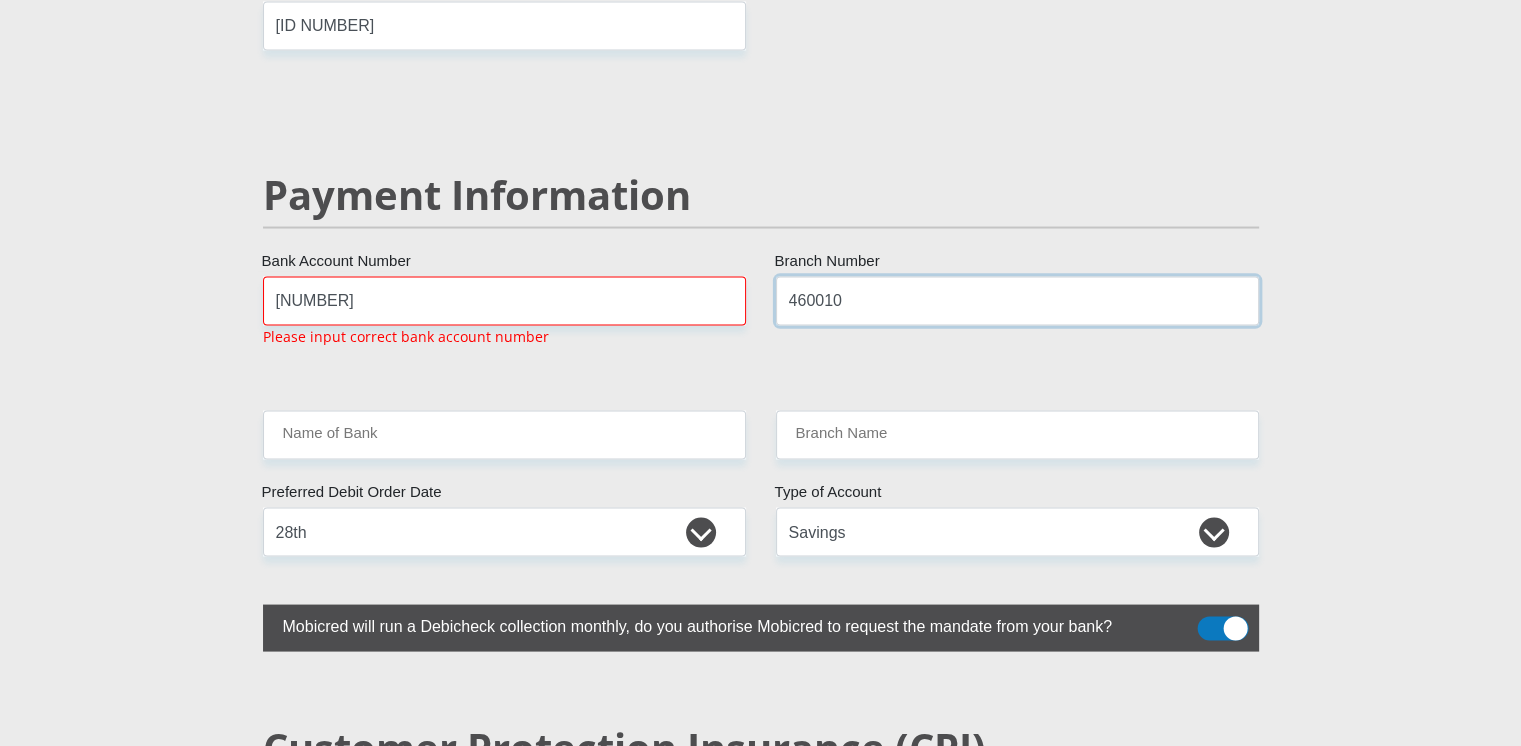 click on "460010" at bounding box center [1017, 300] 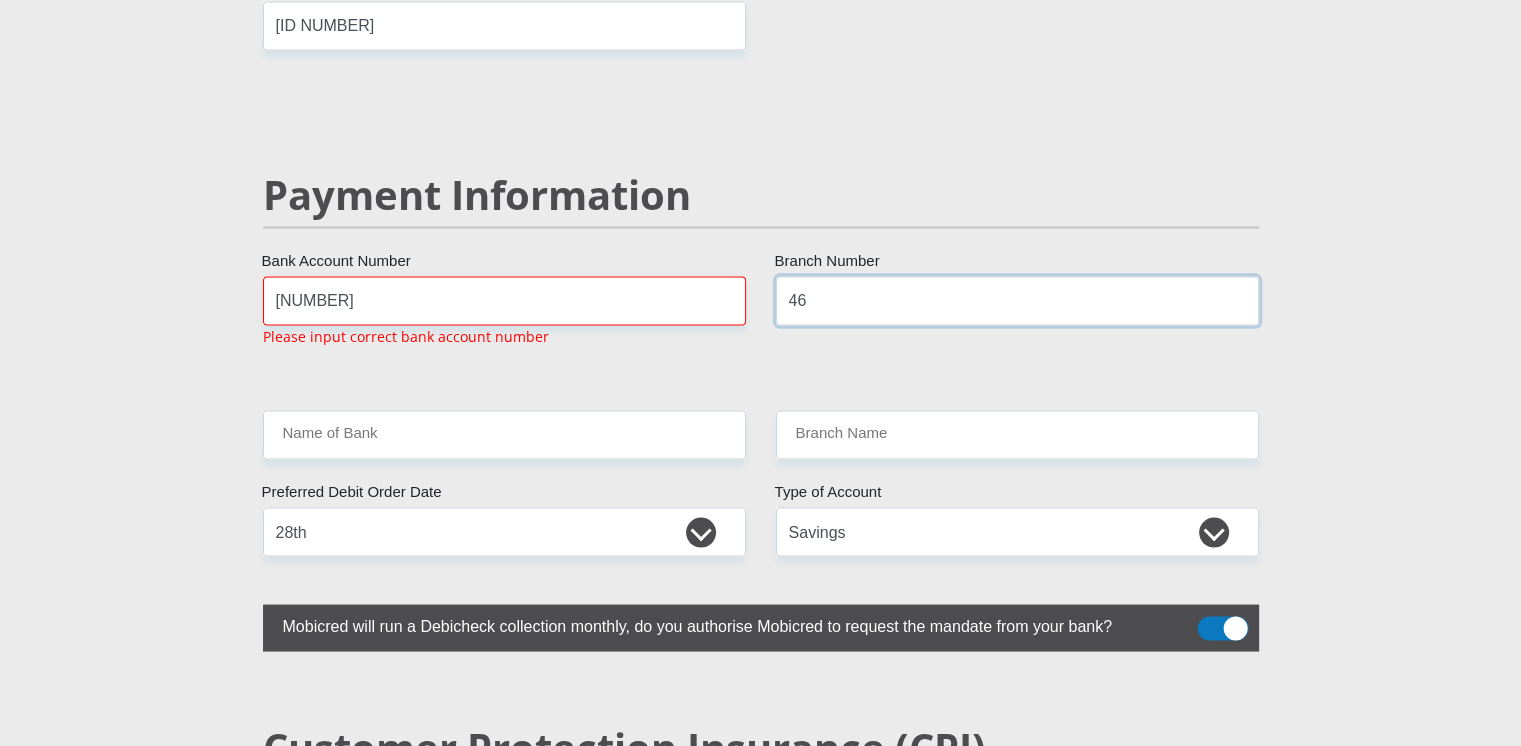 type on "4" 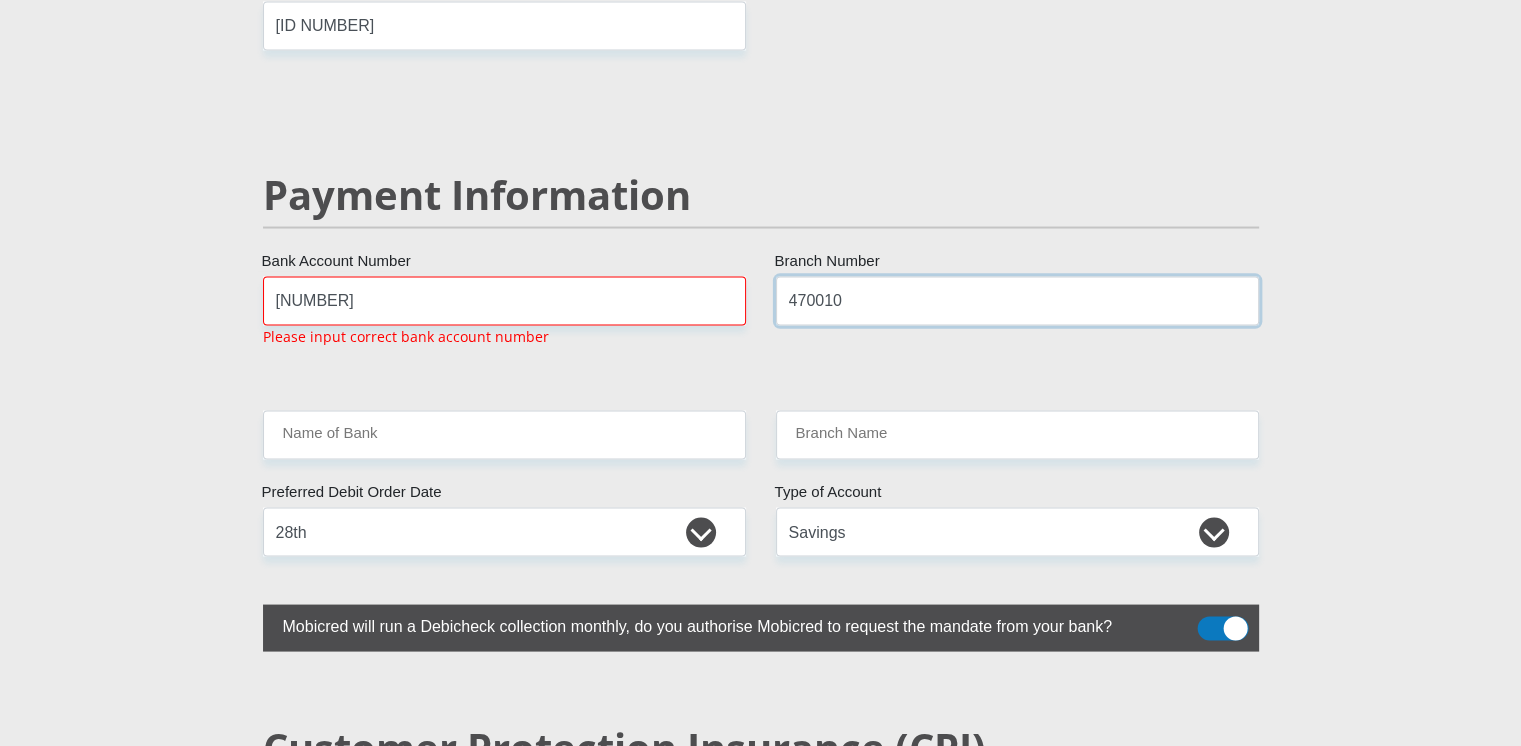 type on "470010" 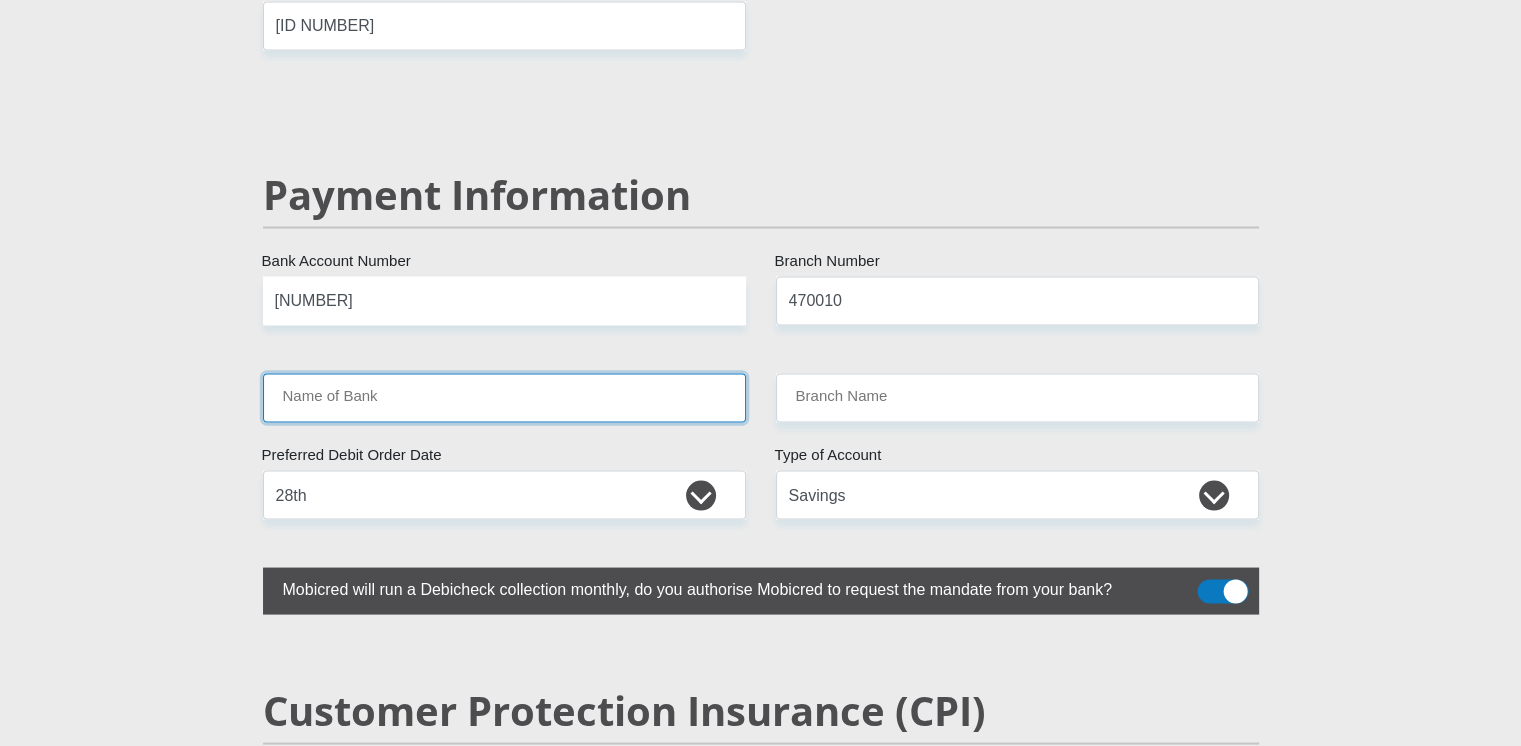 click on "[TITLE] [FIRST] [LAST] [ID NUMBER]" at bounding box center (761, -596) 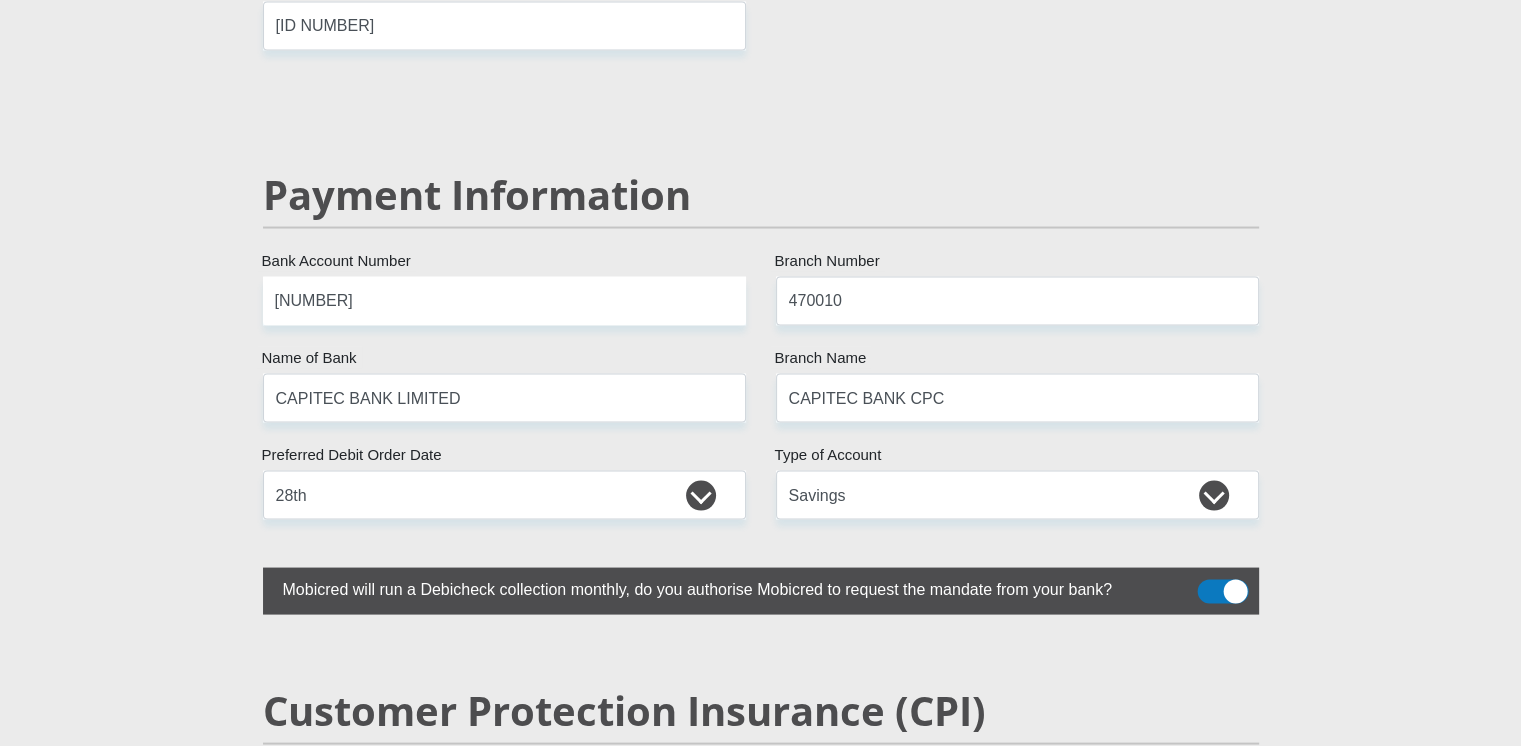 scroll, scrollTop: 5588, scrollLeft: 0, axis: vertical 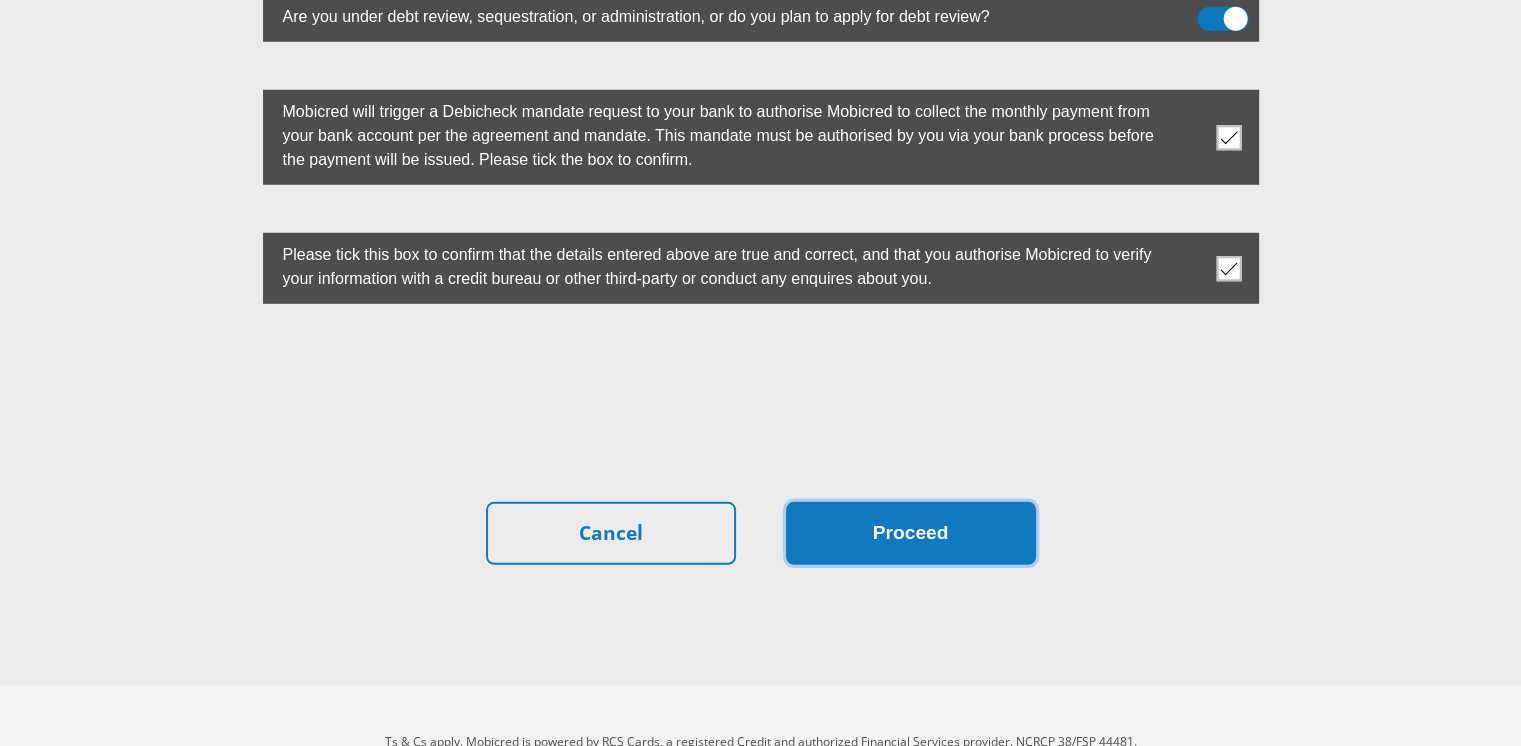 click on "Proceed" at bounding box center [911, 533] 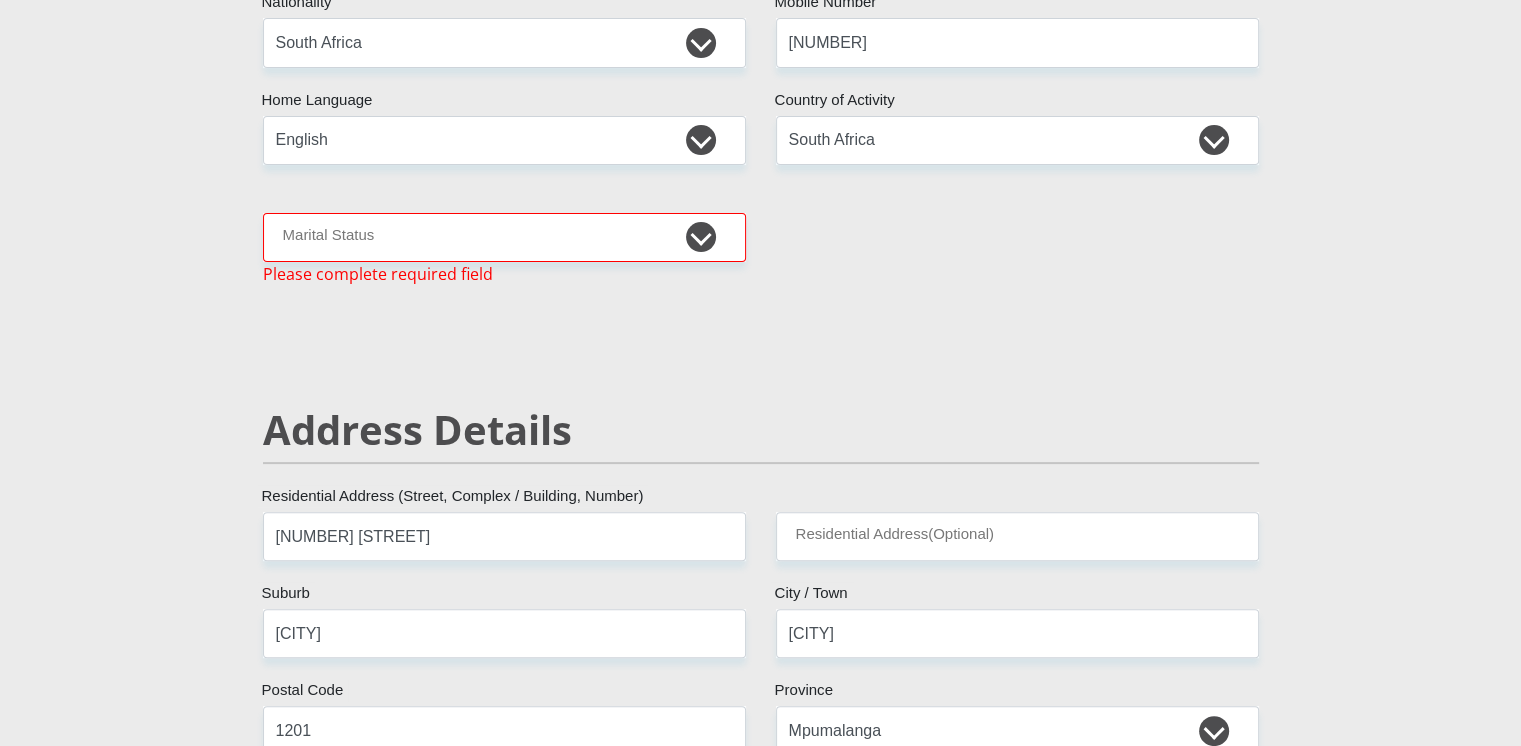 scroll, scrollTop: 475, scrollLeft: 0, axis: vertical 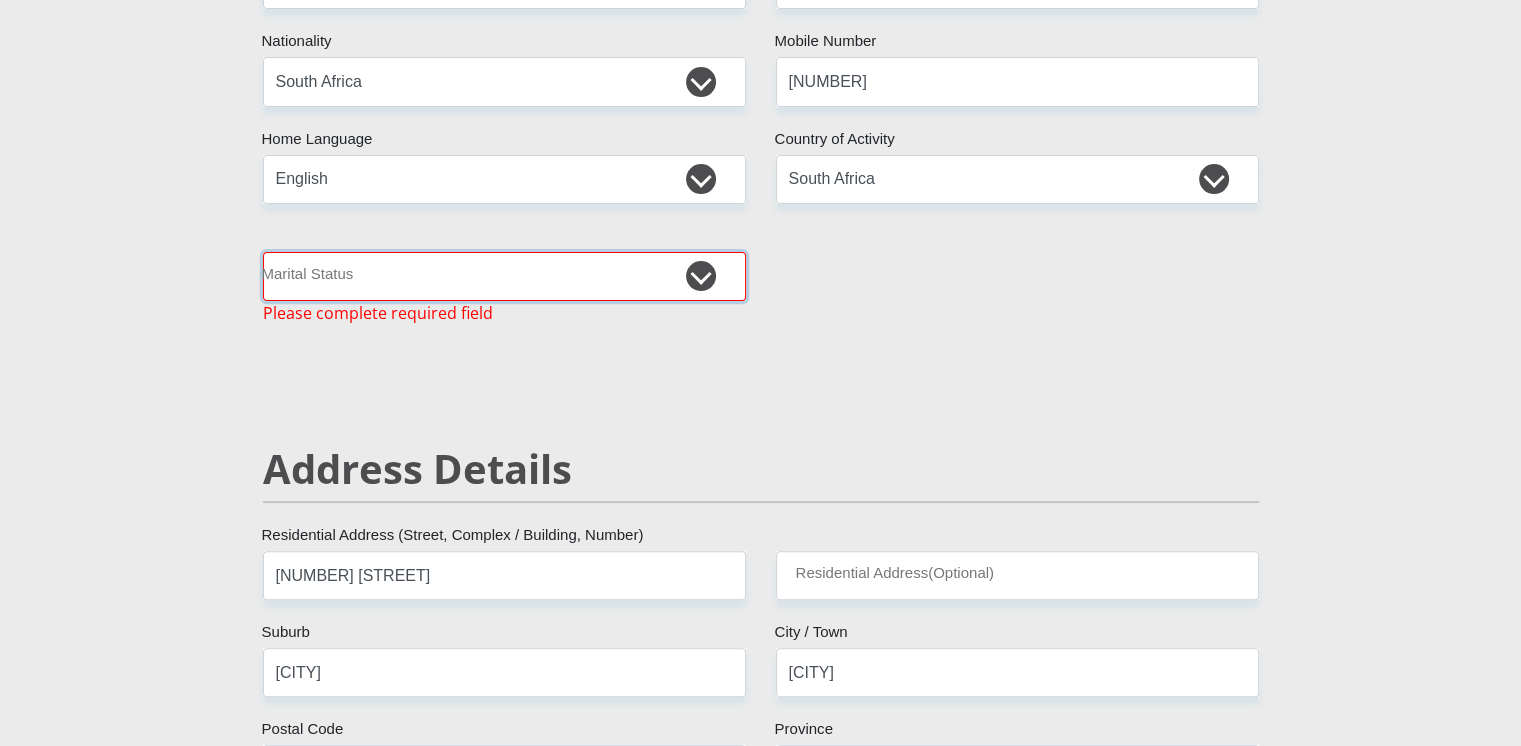 click on "Married ANC
Single
Divorced
Widowed
Married COP or Customary Law" at bounding box center [504, 276] 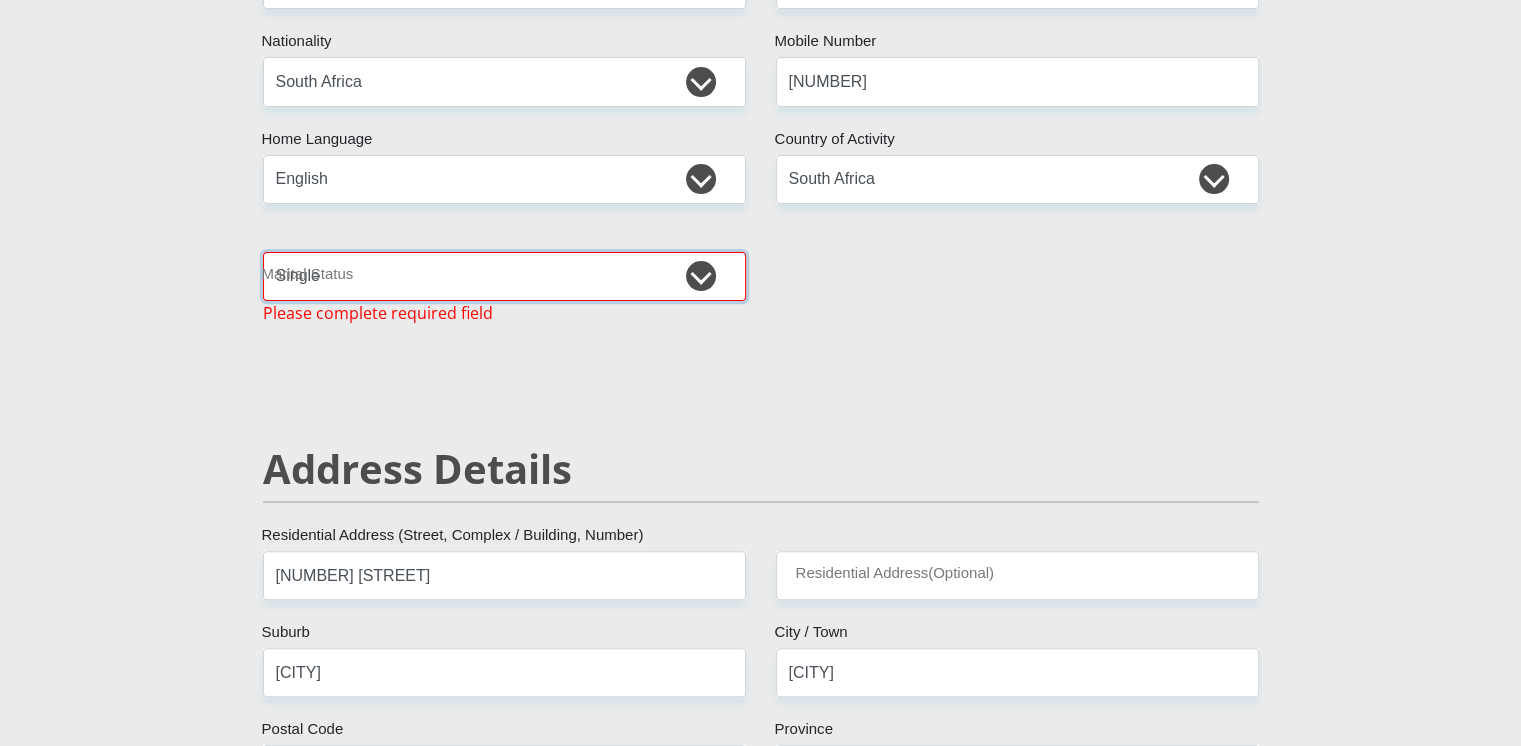 click on "Married ANC
Single
Divorced
Widowed
Married COP or Customary Law" at bounding box center [504, 276] 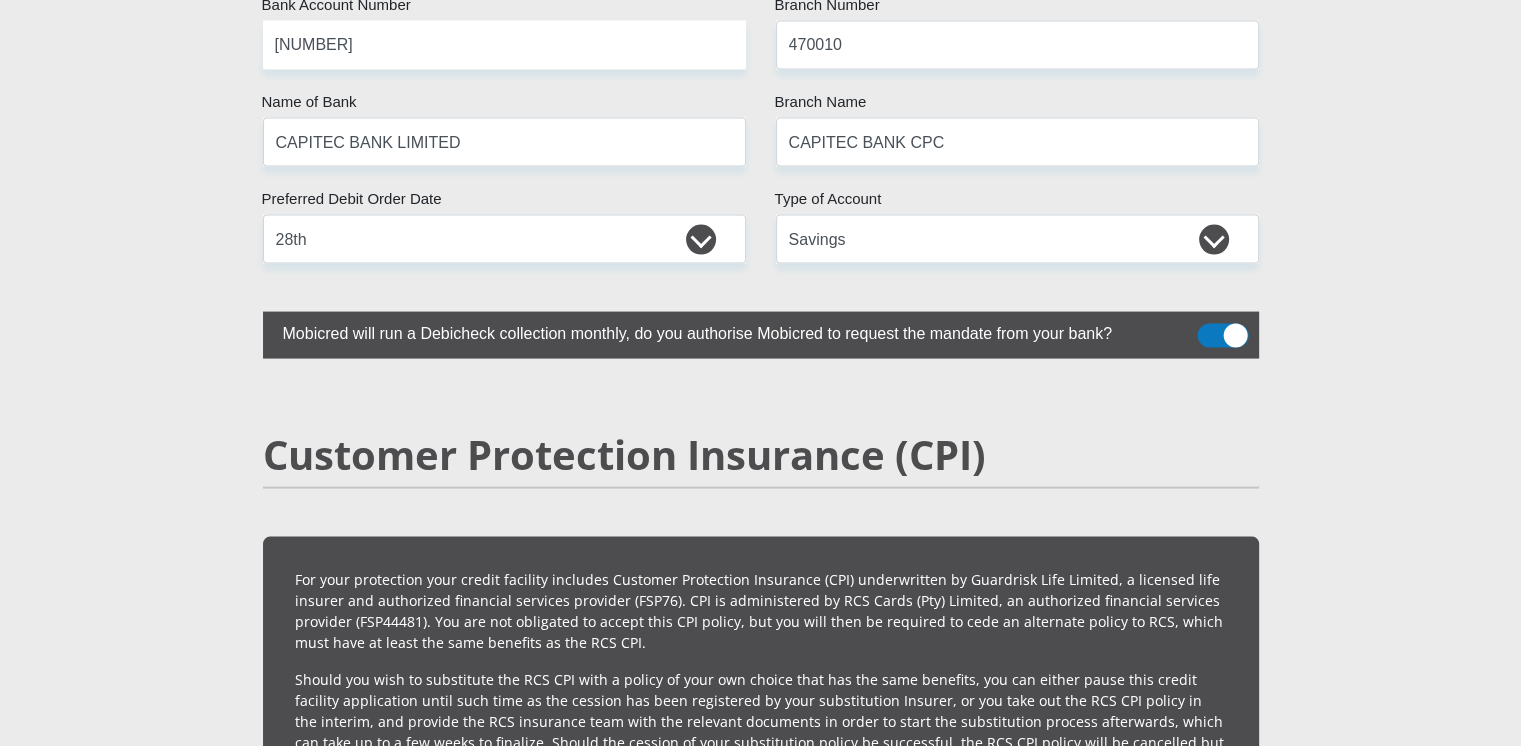 scroll, scrollTop: 5640, scrollLeft: 0, axis: vertical 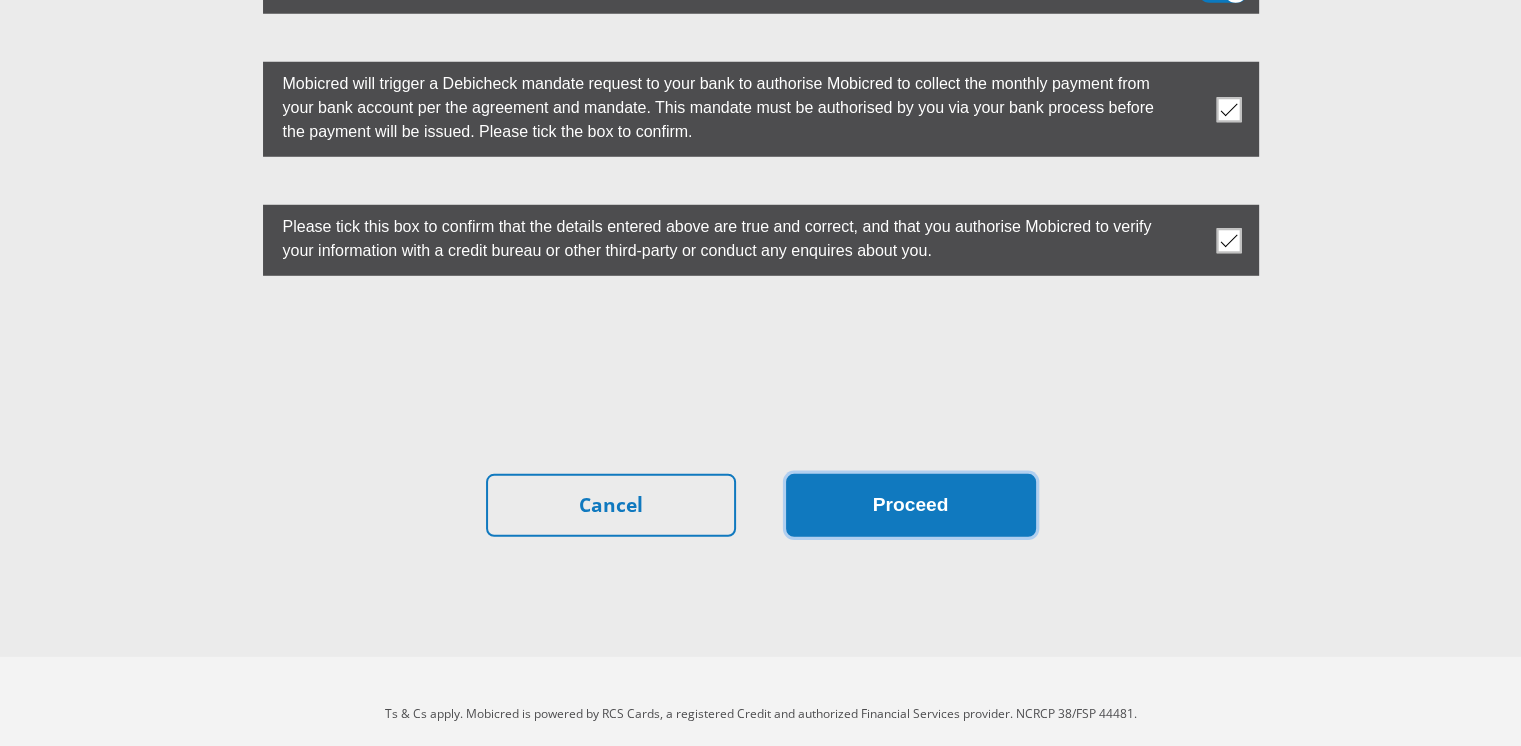 click on "Proceed" at bounding box center [911, 505] 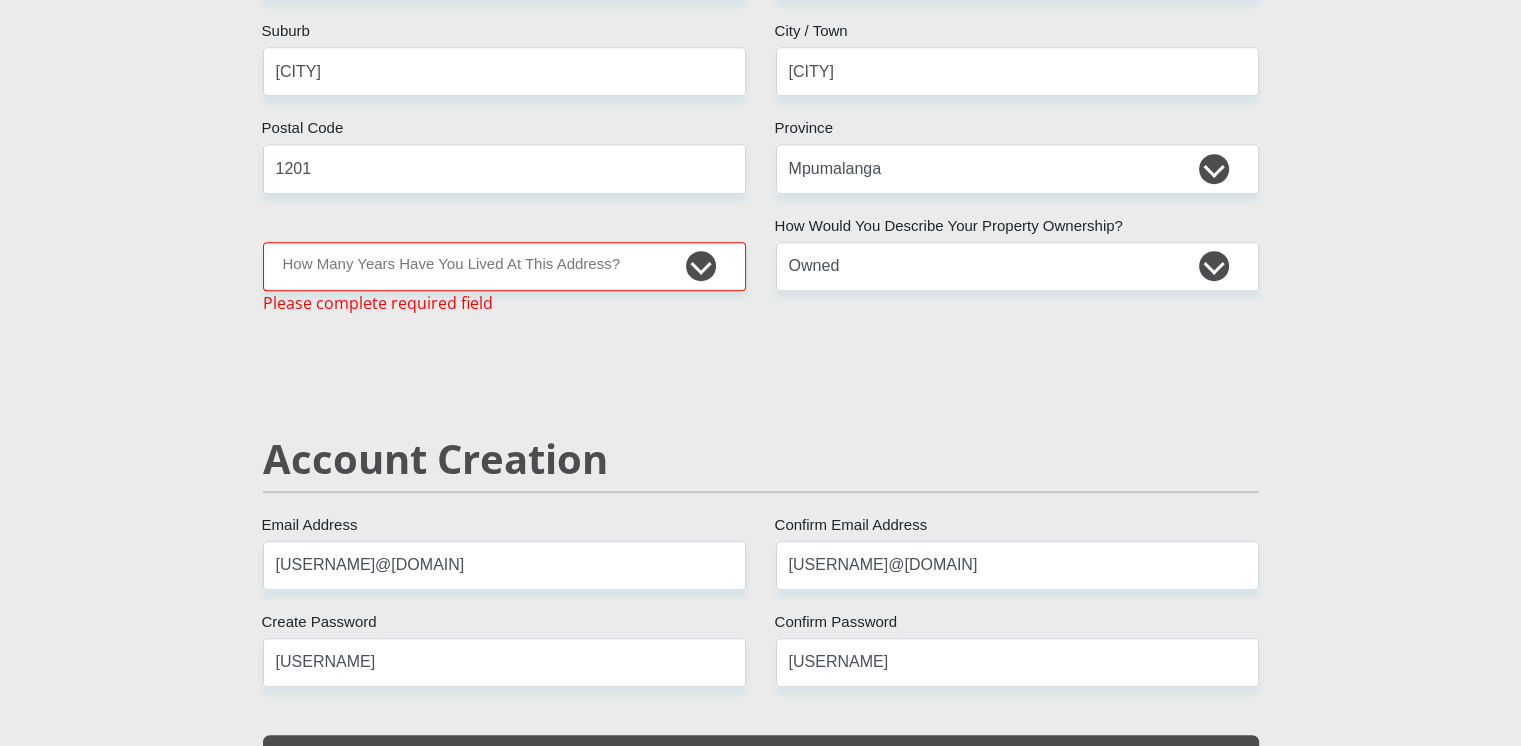 scroll, scrollTop: 1042, scrollLeft: 0, axis: vertical 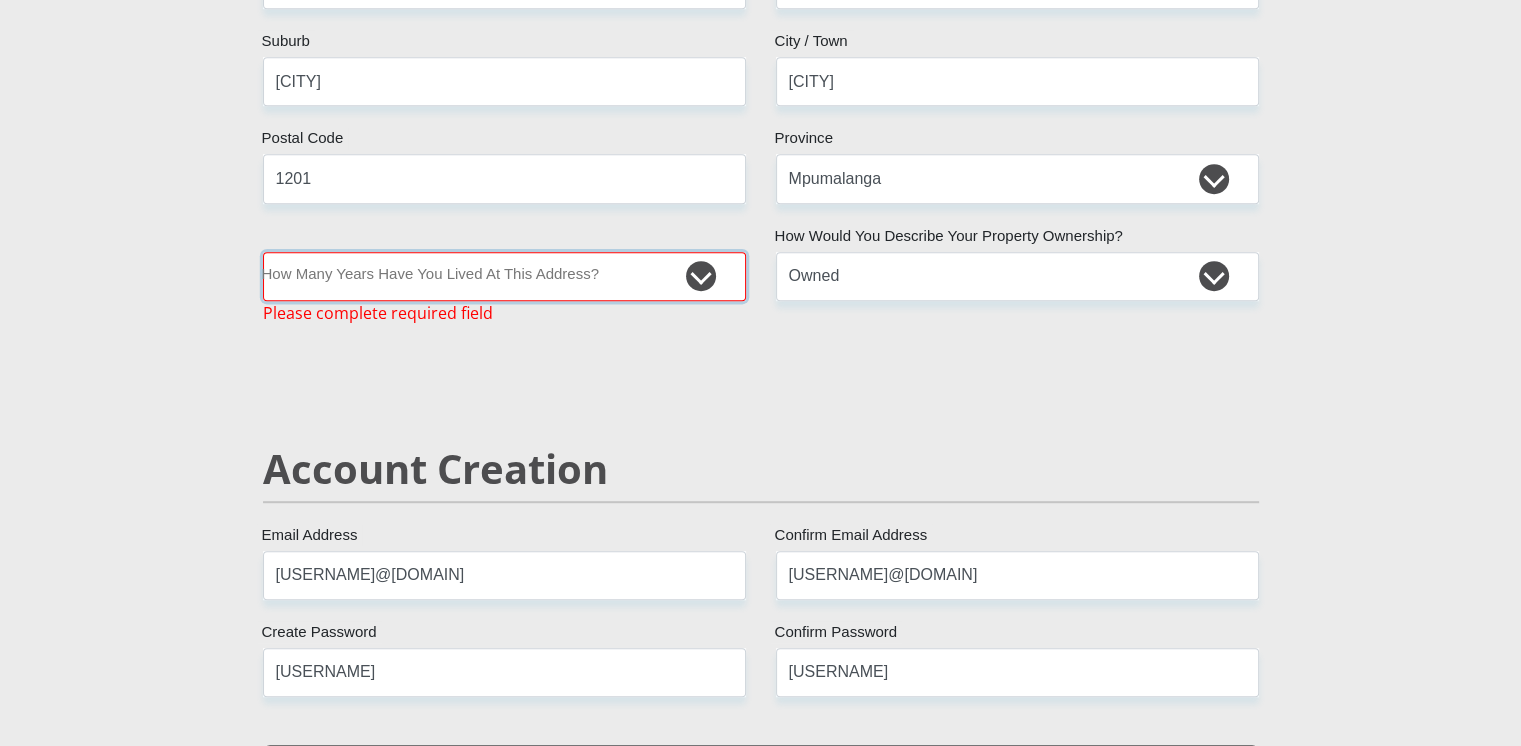 click on "less than 1 year
1-3 years
3-5 years
5+ years" at bounding box center [504, 276] 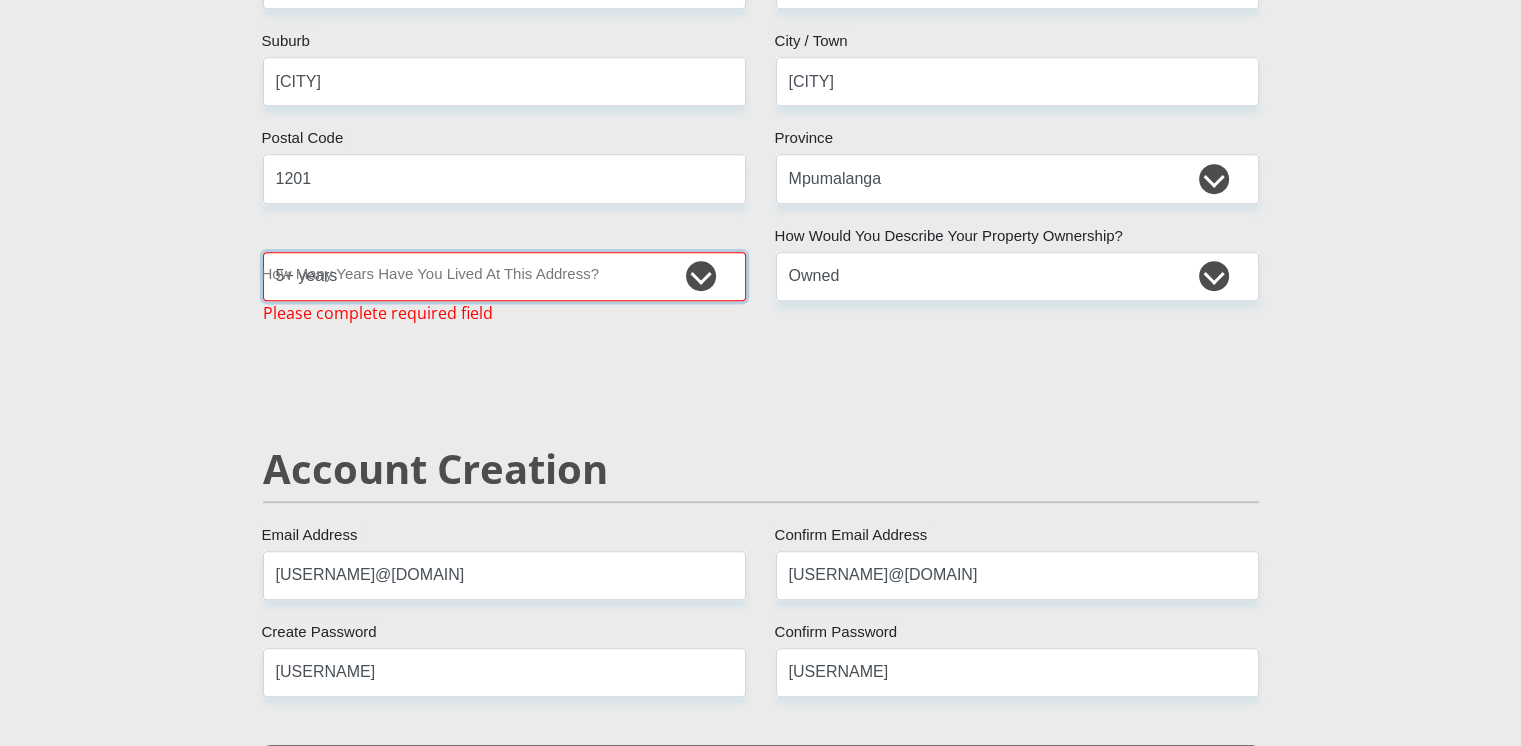 click on "less than 1 year
1-3 years
3-5 years
5+ years" at bounding box center [504, 276] 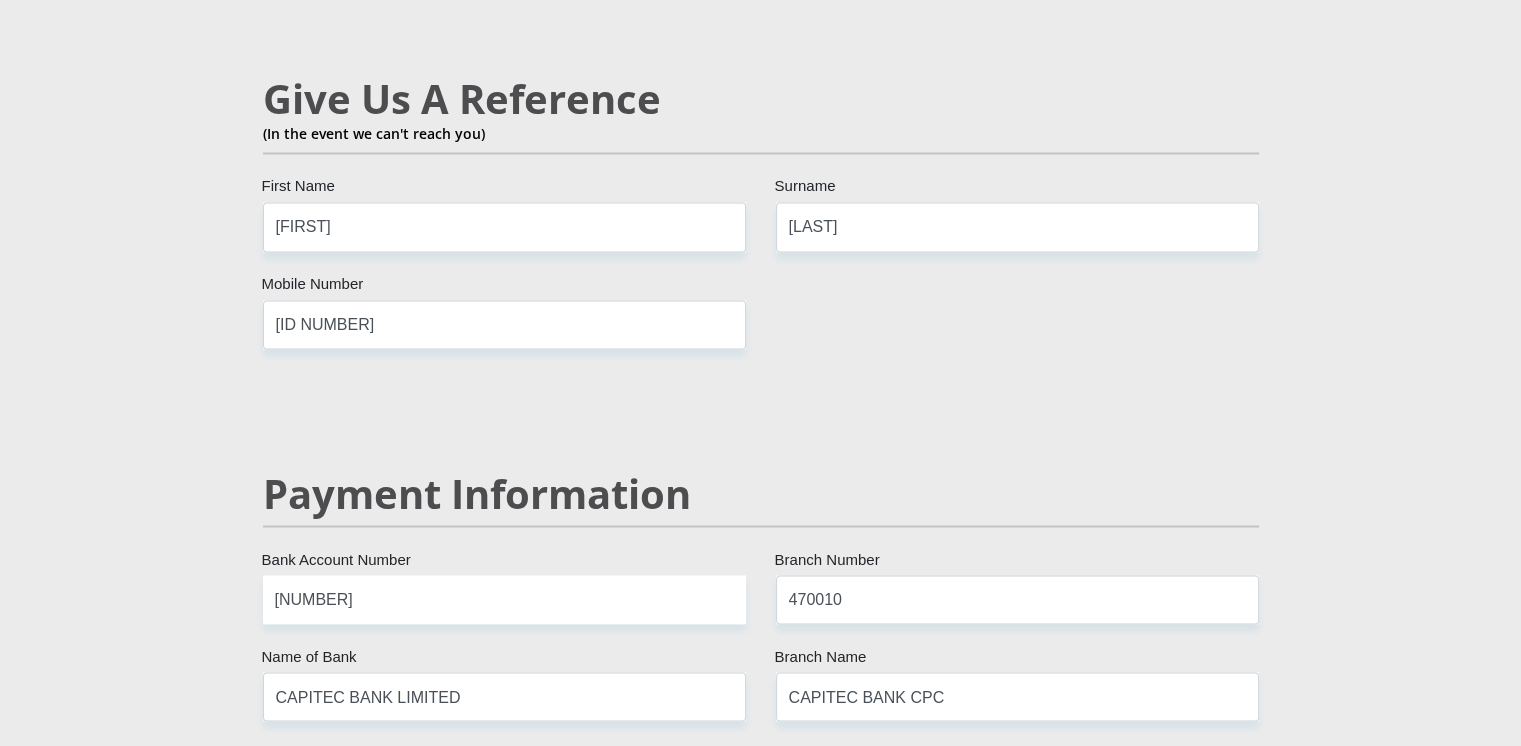 scroll, scrollTop: 5443, scrollLeft: 0, axis: vertical 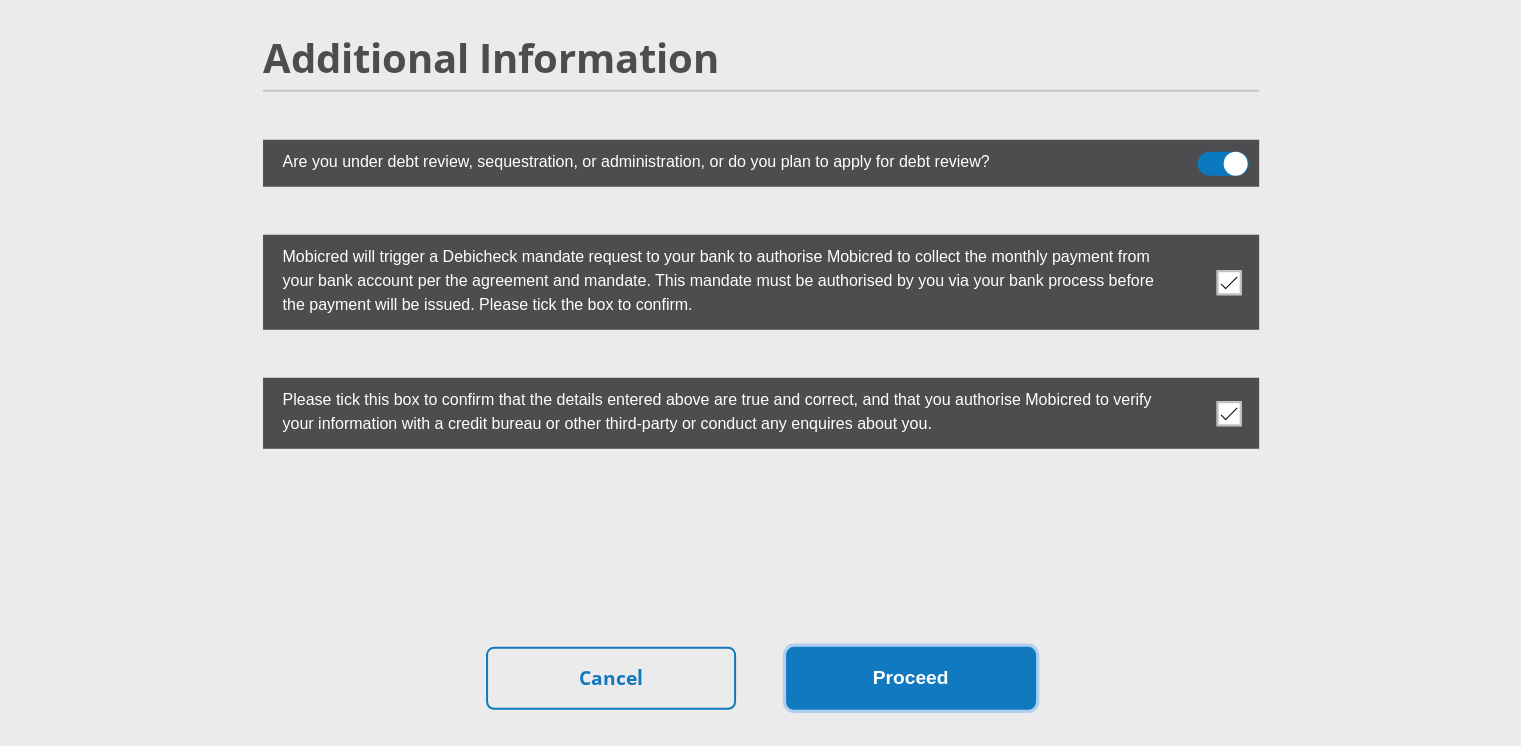 click on "Proceed" at bounding box center (911, 678) 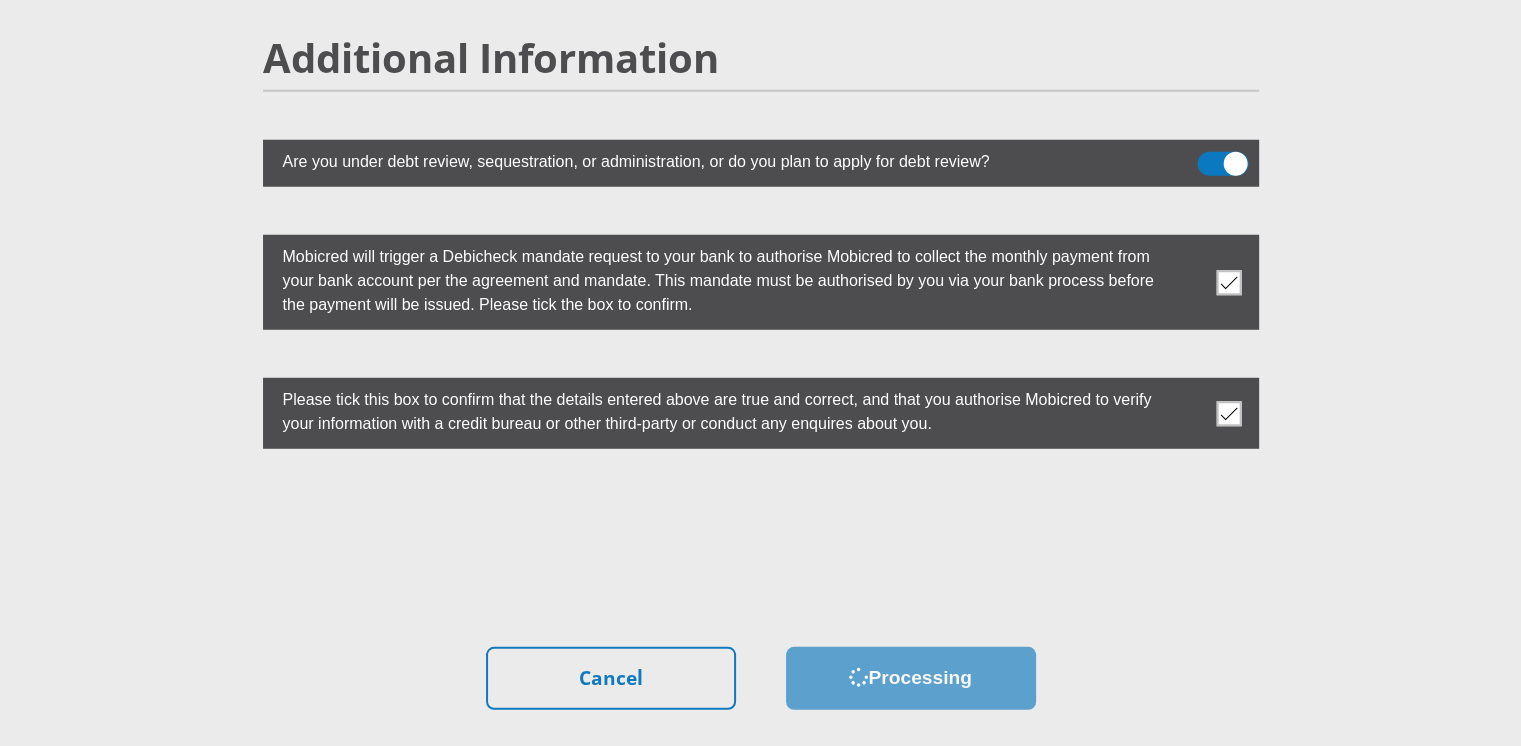 scroll, scrollTop: 0, scrollLeft: 0, axis: both 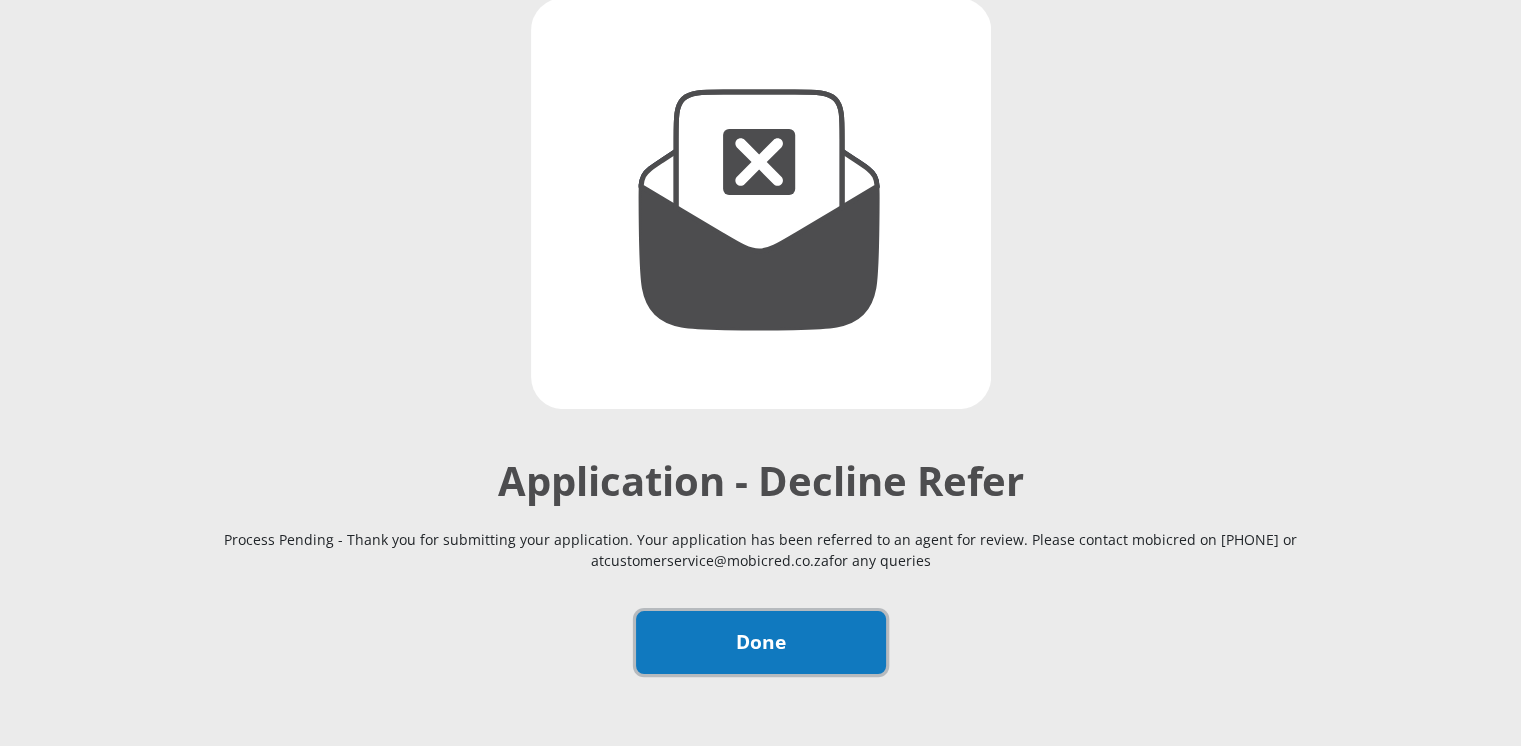 click on "Done" at bounding box center (761, 642) 